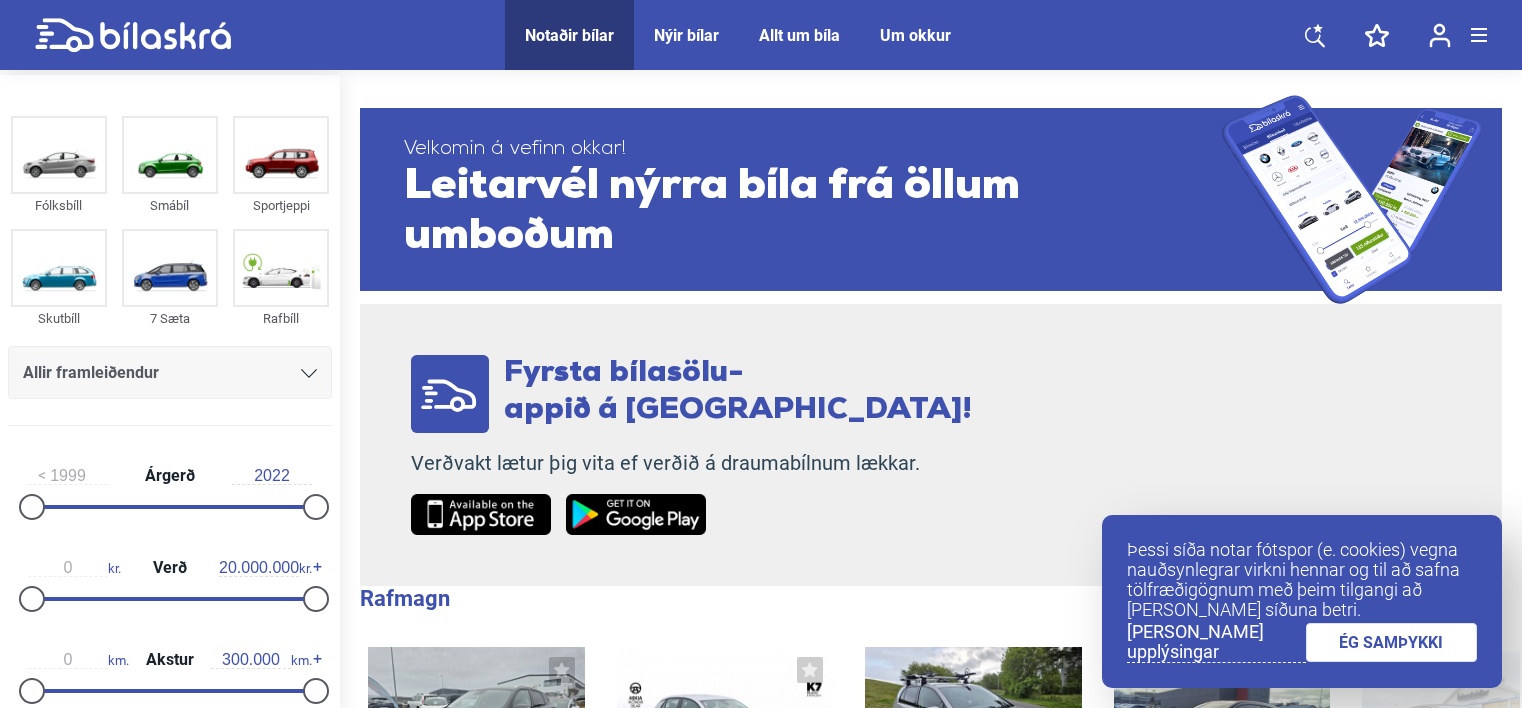 scroll, scrollTop: 0, scrollLeft: 0, axis: both 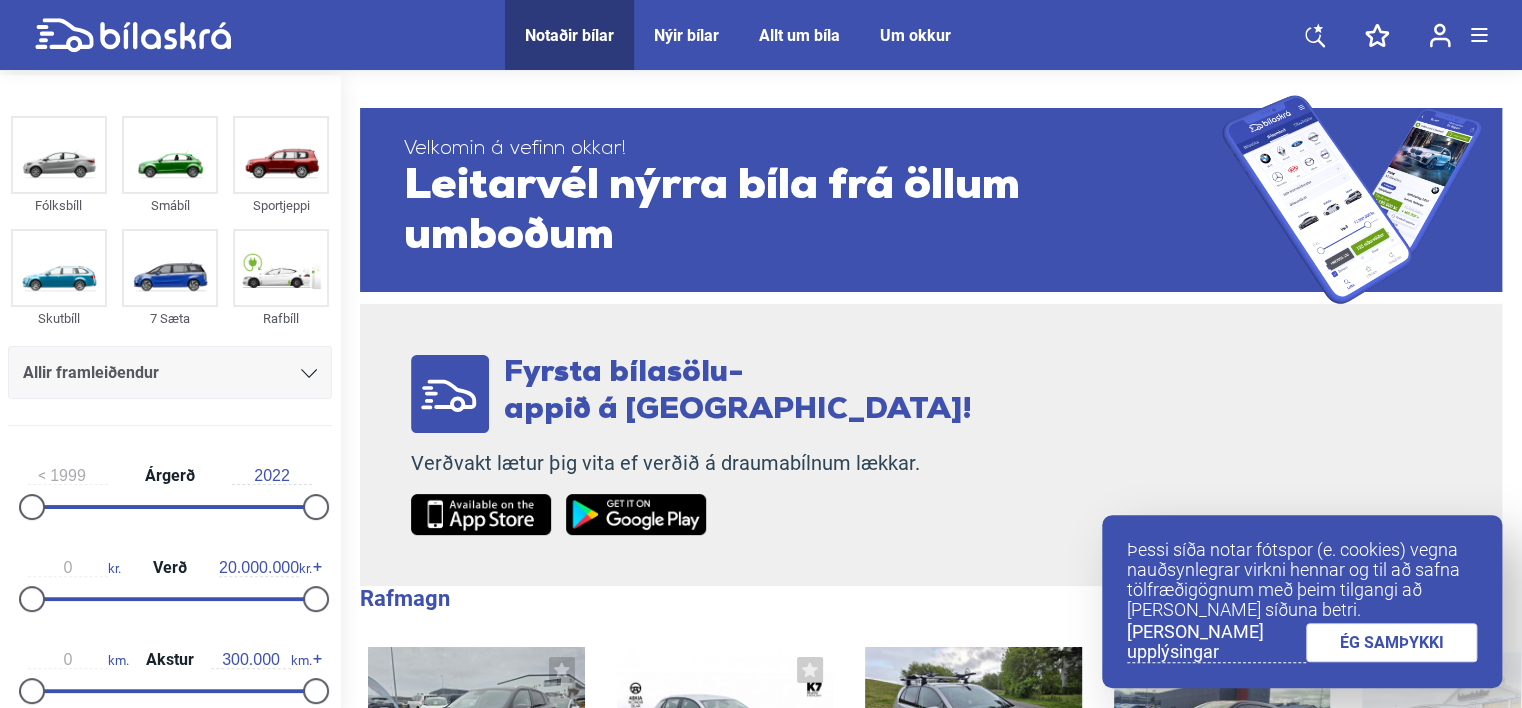 click on "ÉG SAMÞYKKI" at bounding box center [1392, 642] 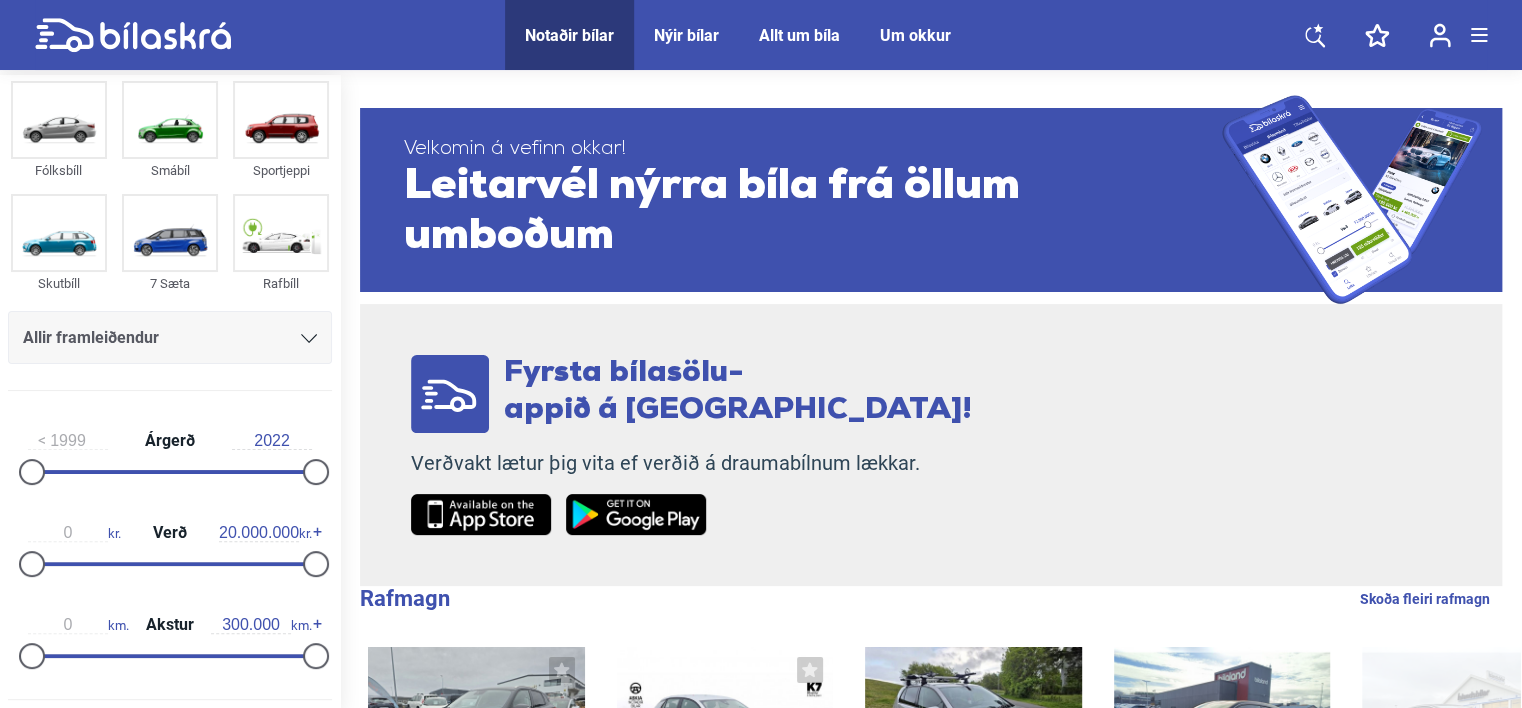 scroll, scrollTop: 0, scrollLeft: 0, axis: both 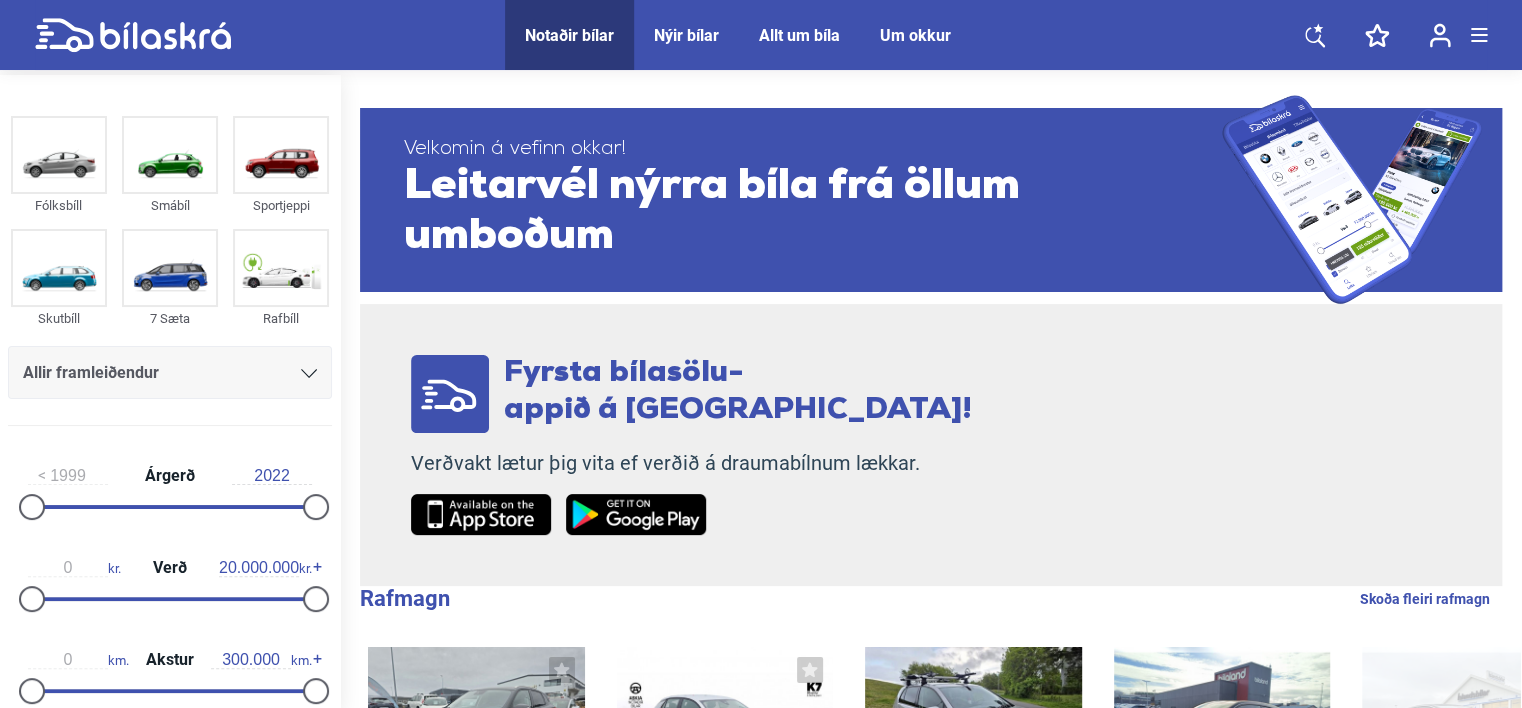 click on "Allir framleiðendur" at bounding box center [170, 373] 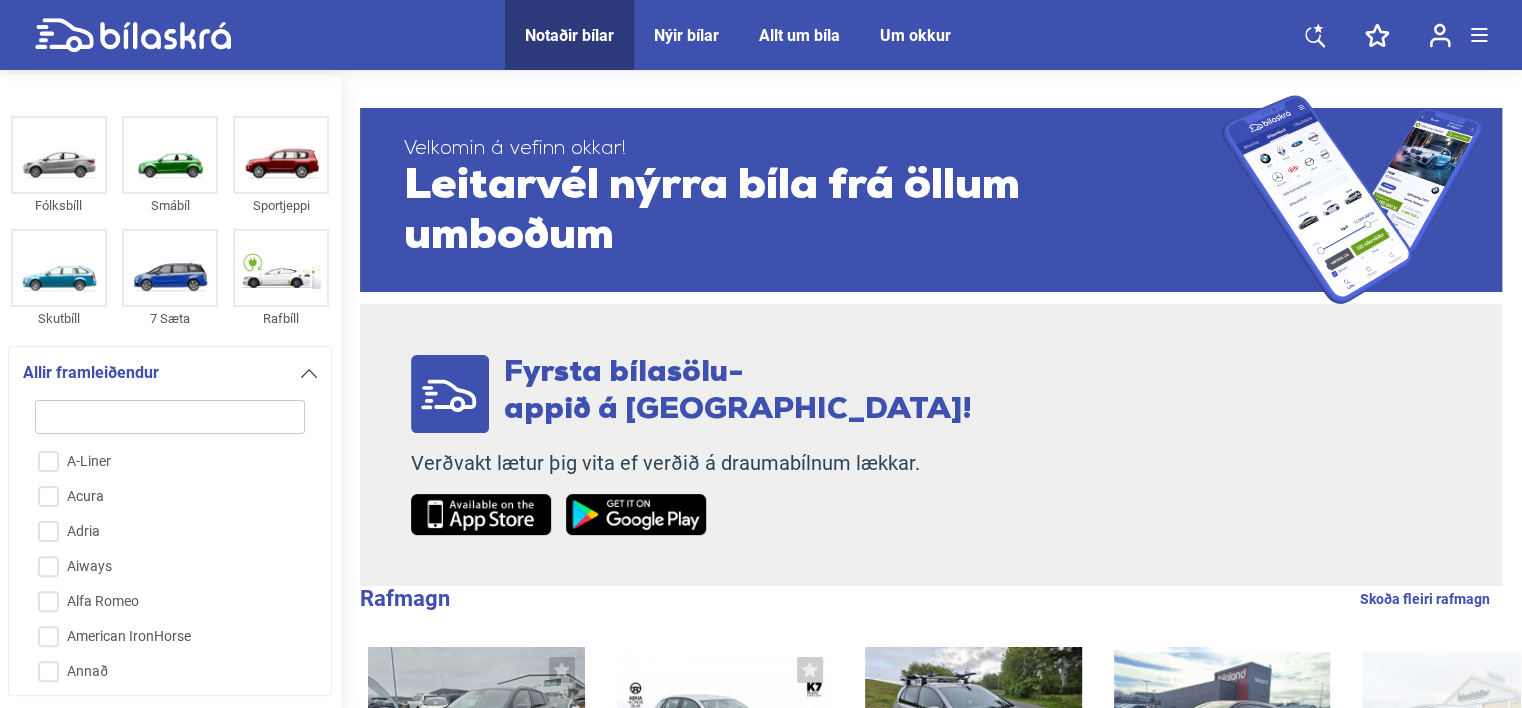 scroll, scrollTop: 272, scrollLeft: 0, axis: vertical 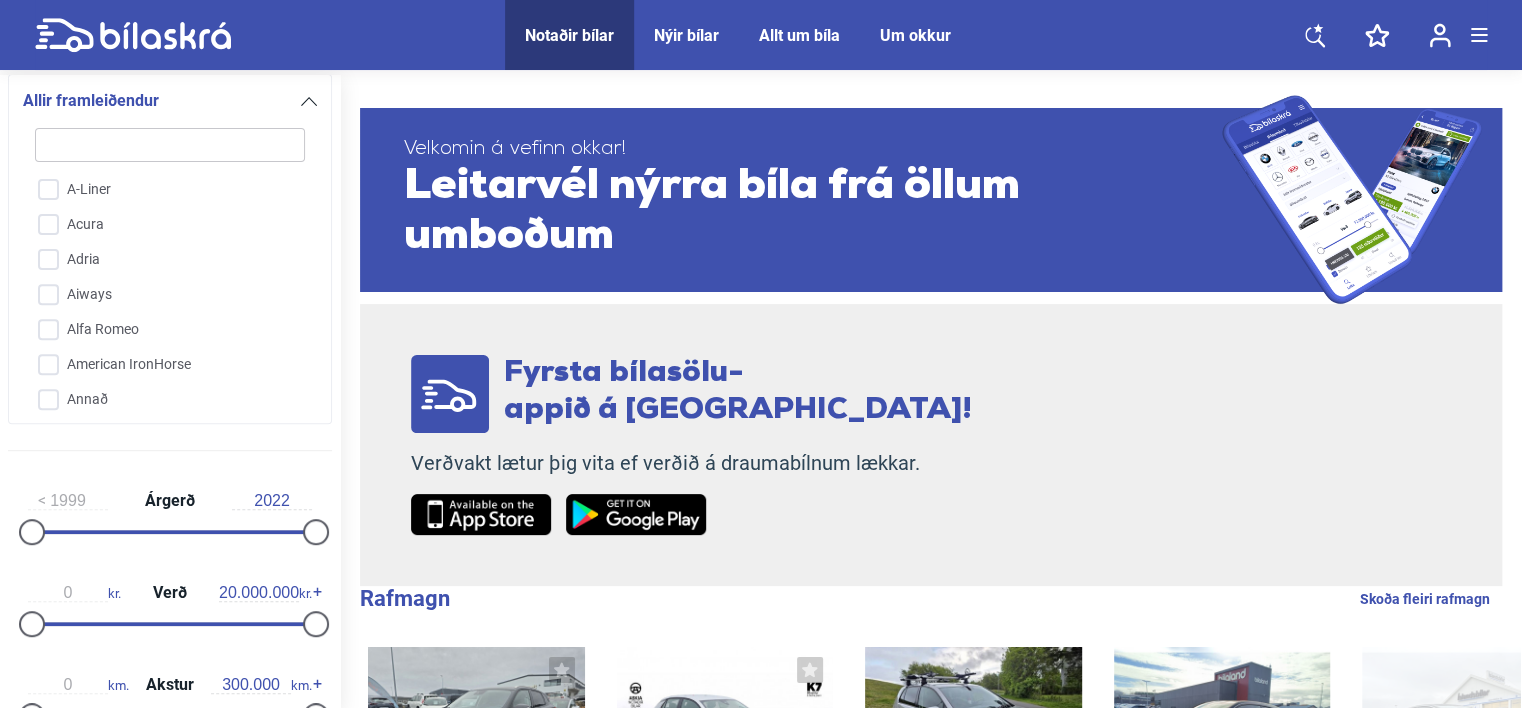 click 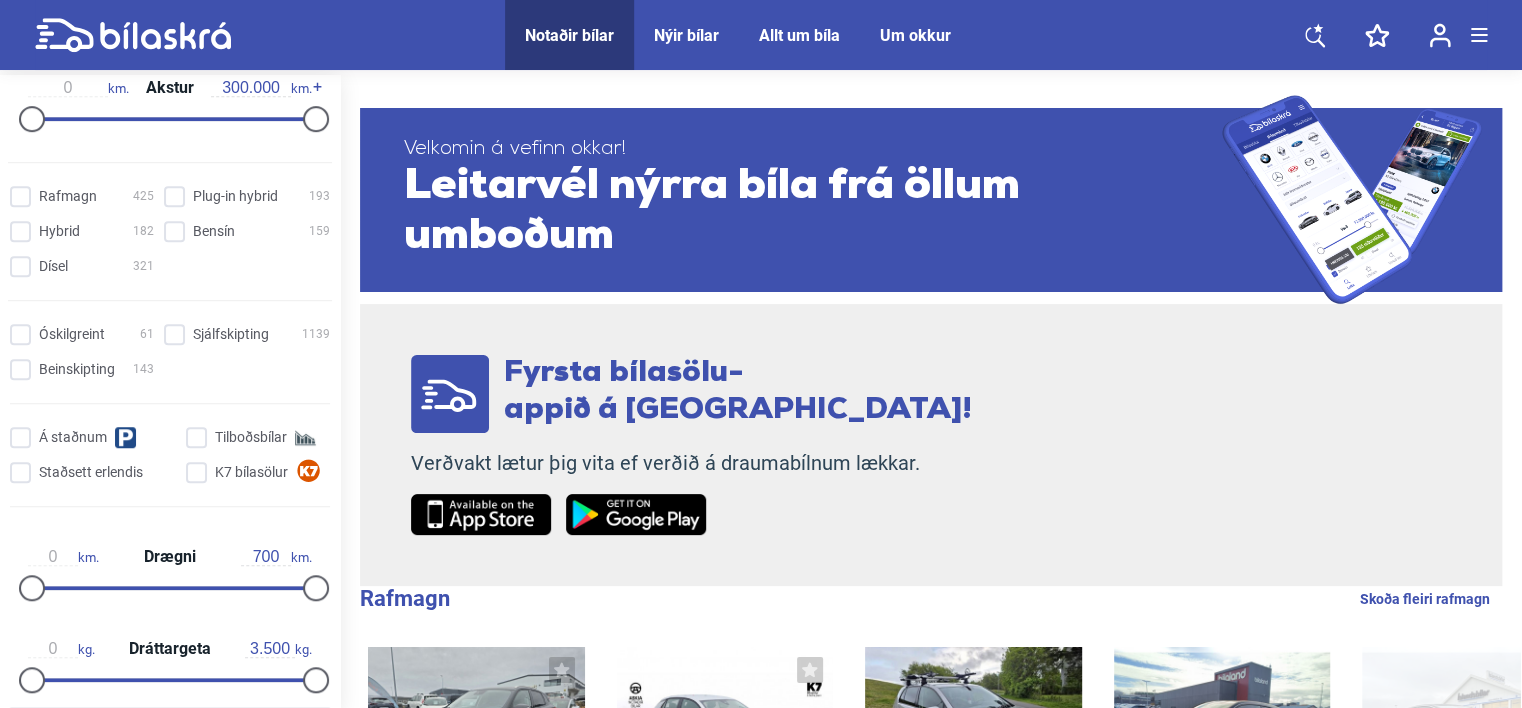 scroll, scrollTop: 672, scrollLeft: 0, axis: vertical 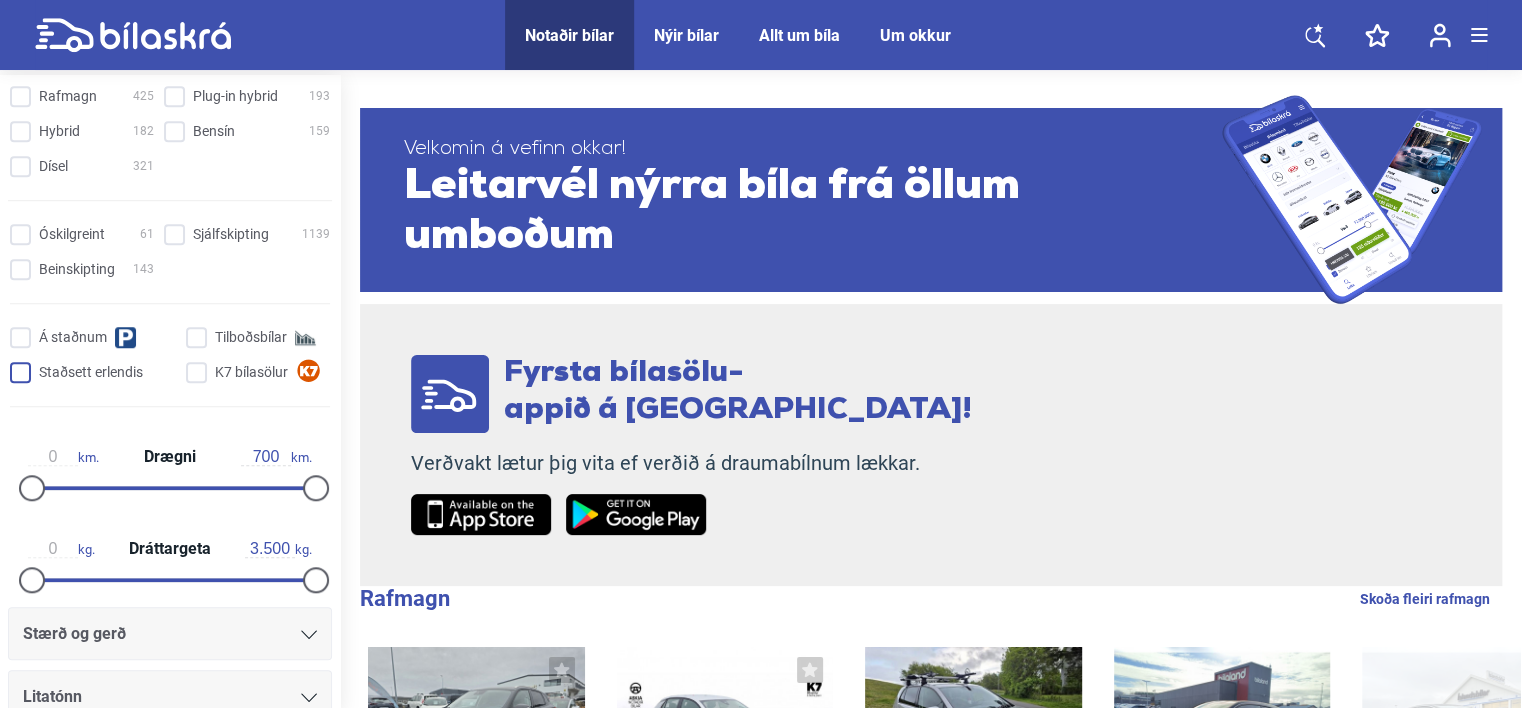 click on "Staðsett erlendis" at bounding box center (96, 373) 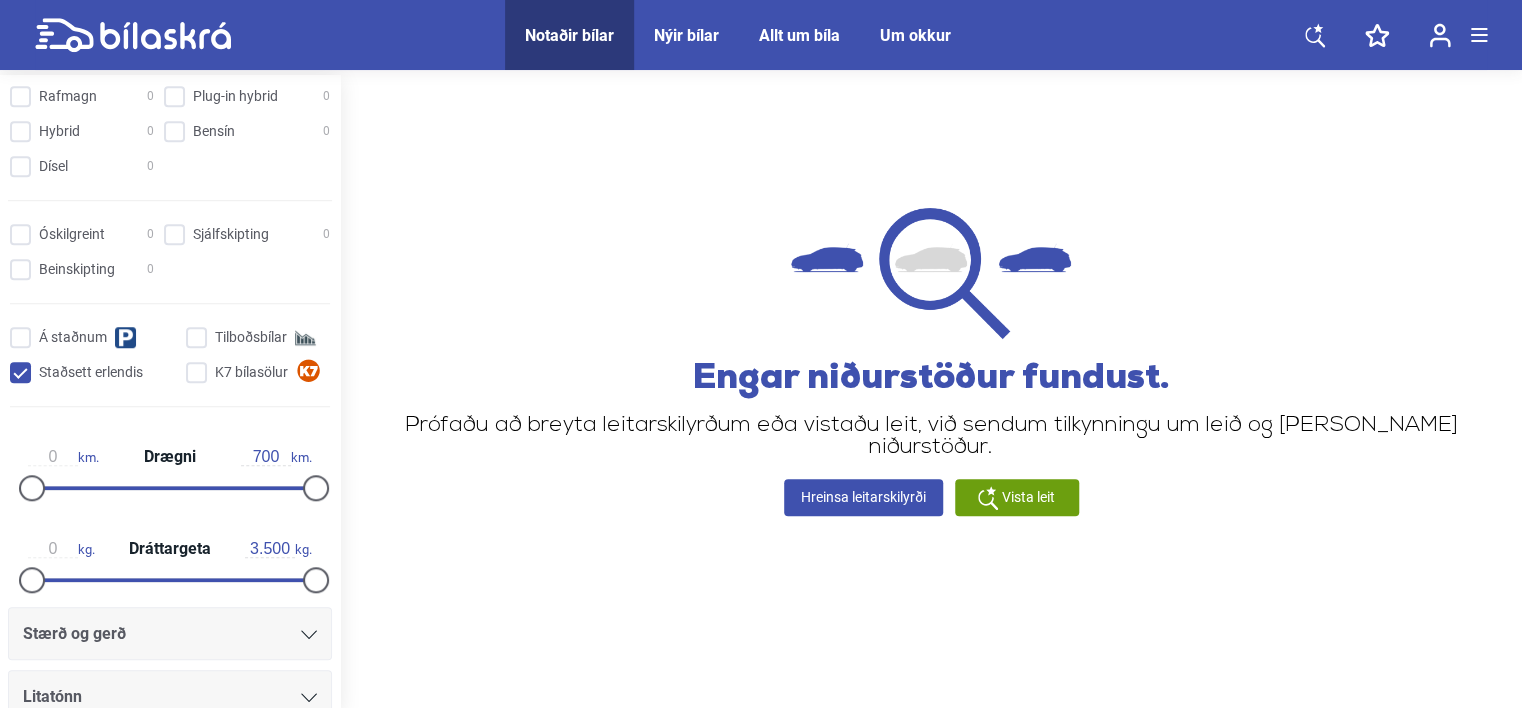 click on "Staðsett erlendis" at bounding box center (96, 373) 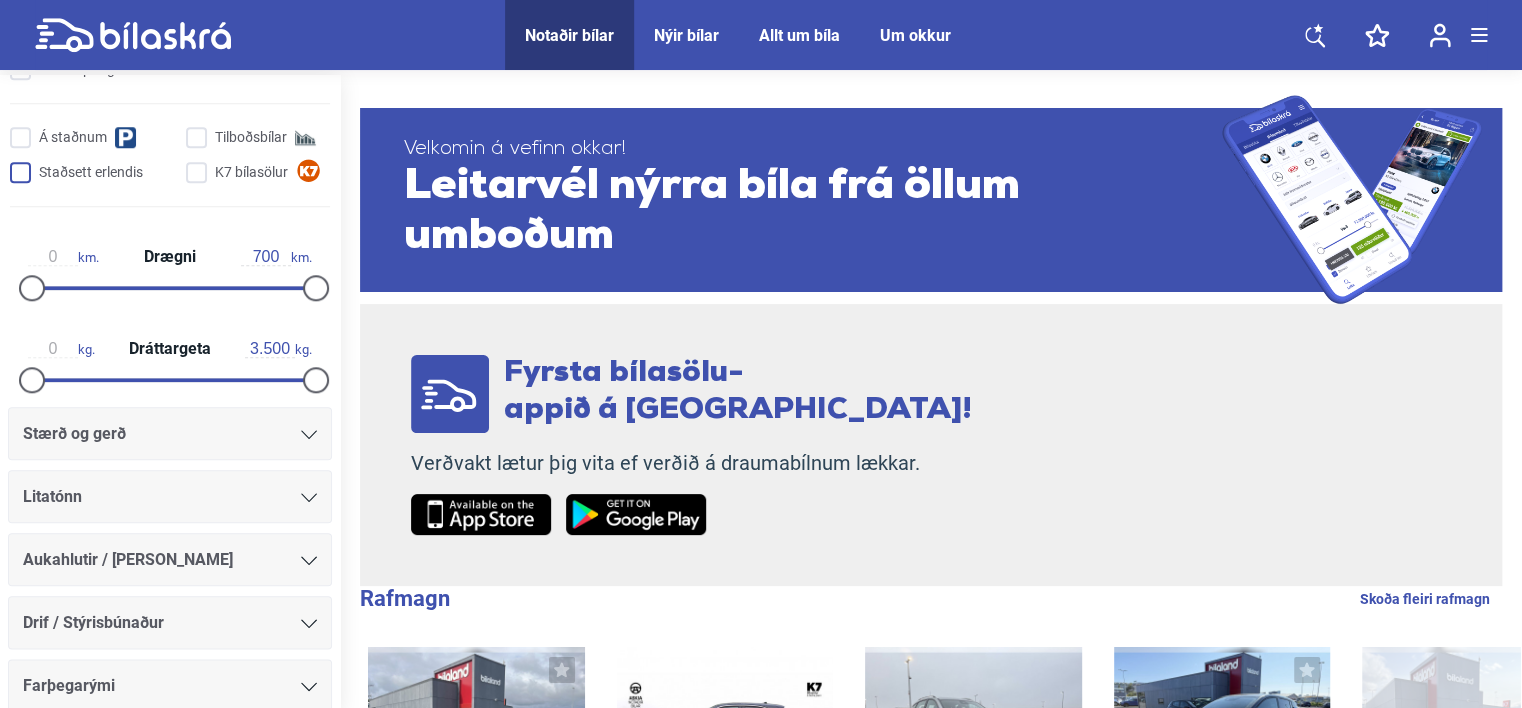 scroll, scrollTop: 972, scrollLeft: 0, axis: vertical 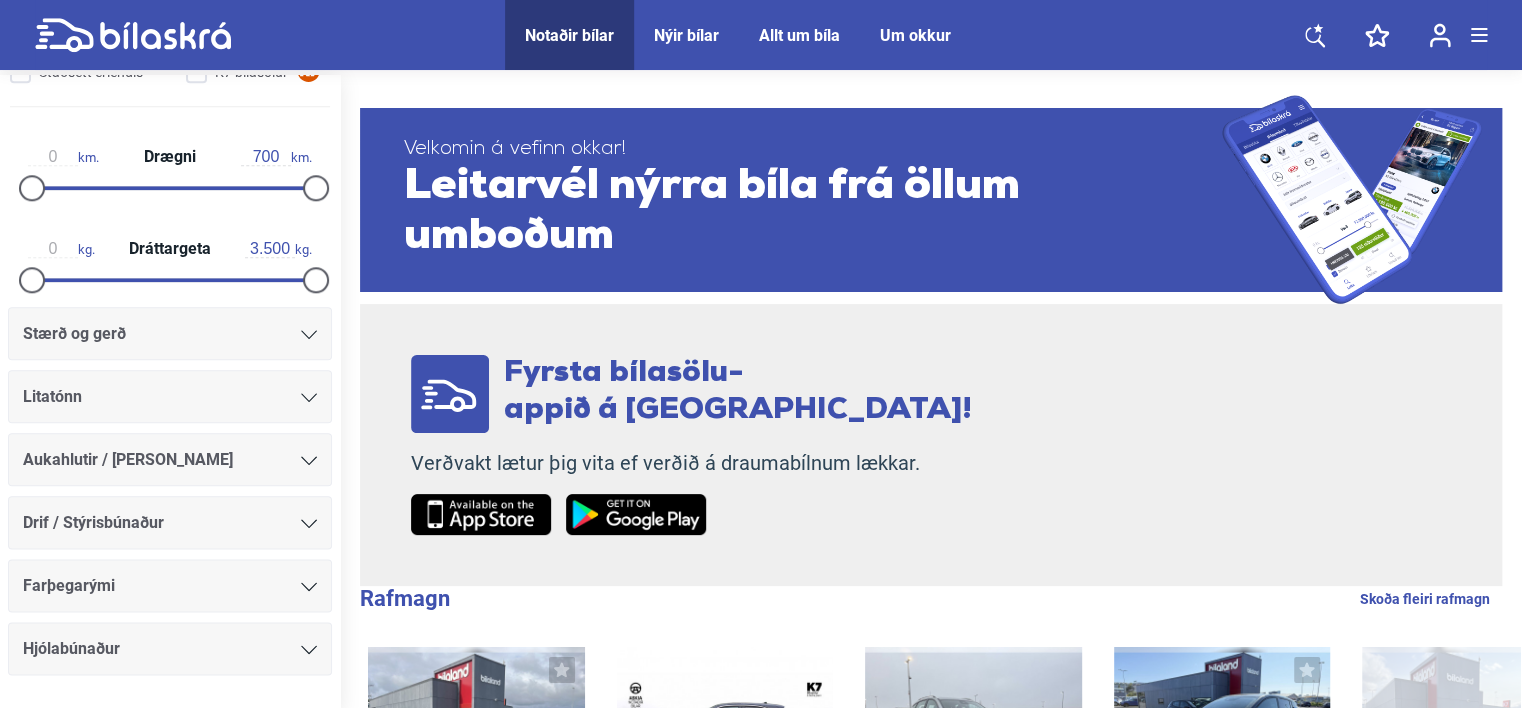 click on "Stærð og gerð" at bounding box center (170, 334) 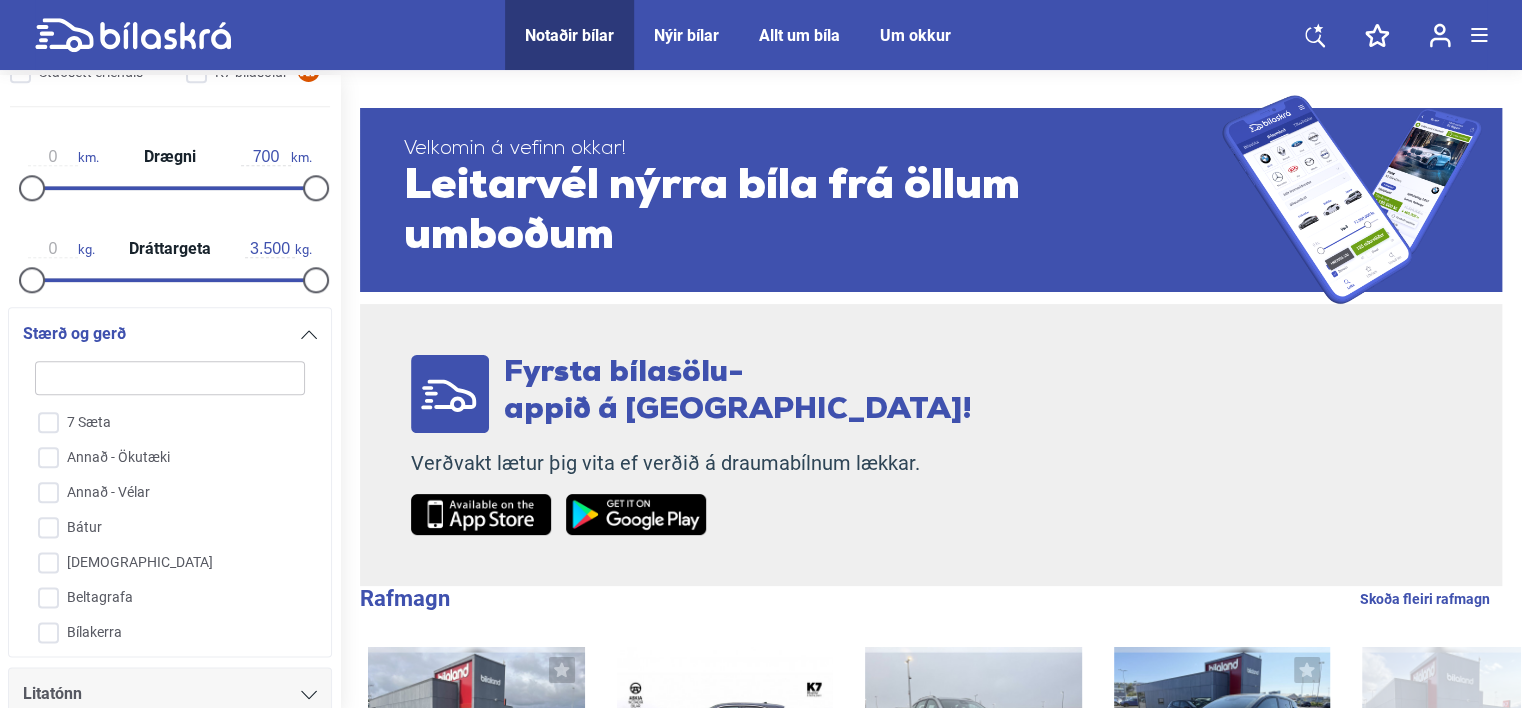 scroll, scrollTop: 1204, scrollLeft: 0, axis: vertical 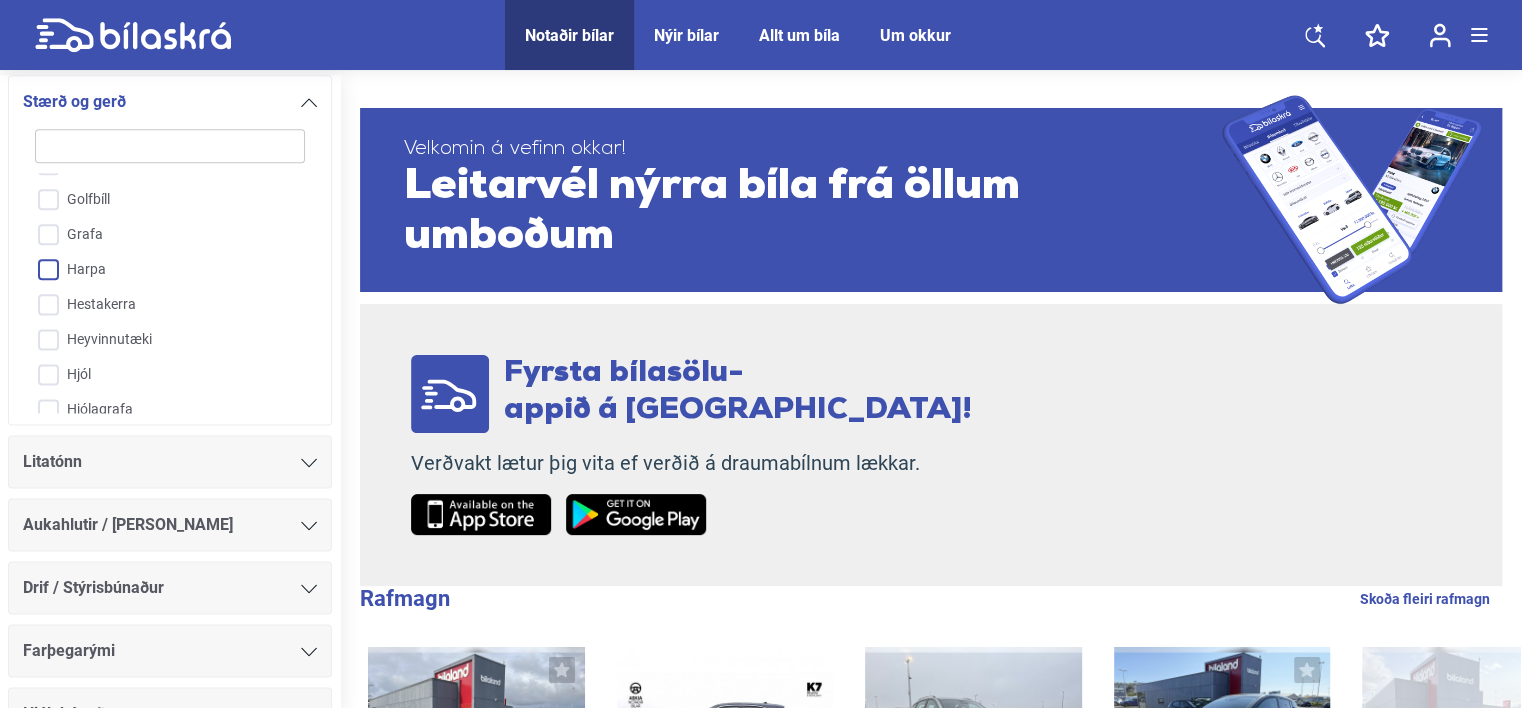click on "Harpa" at bounding box center (157, 270) 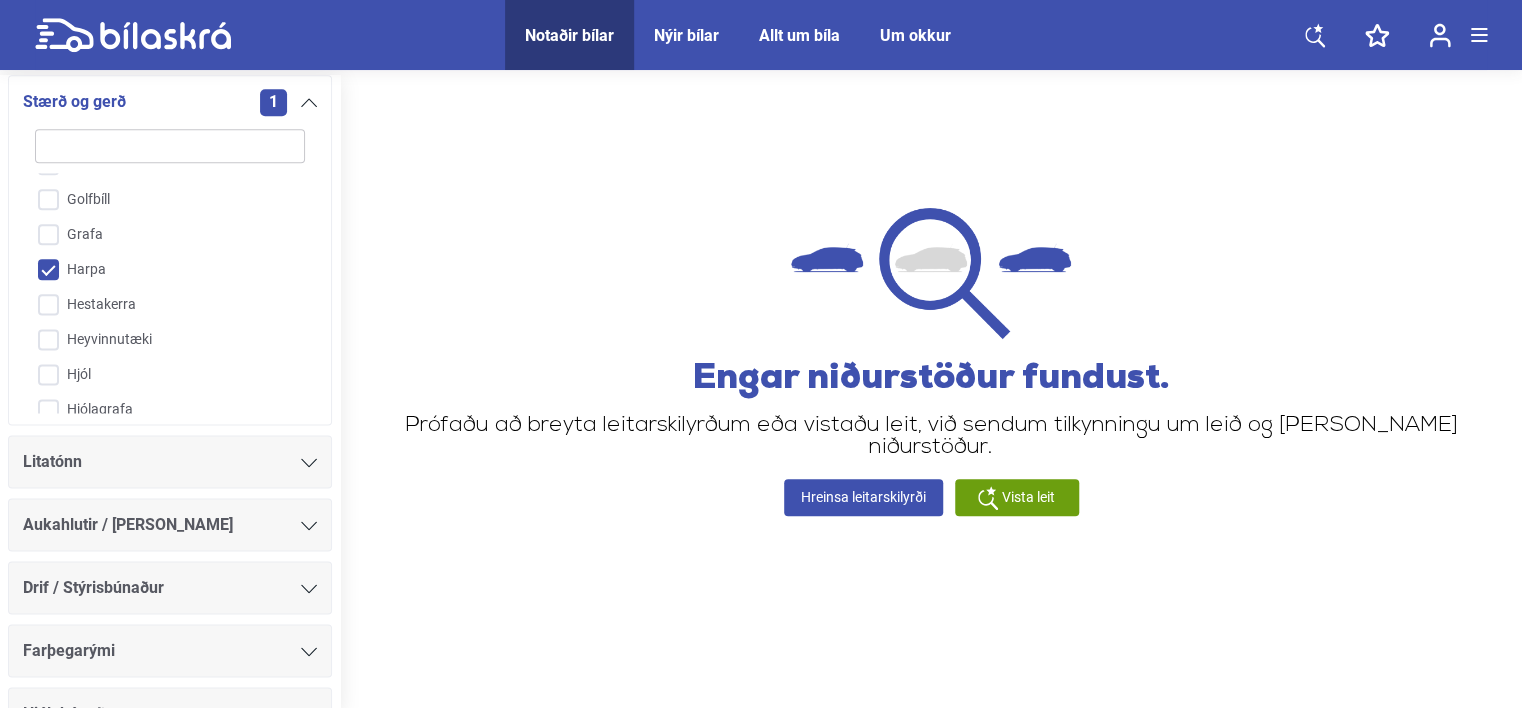 click on "Harpa" at bounding box center [157, 270] 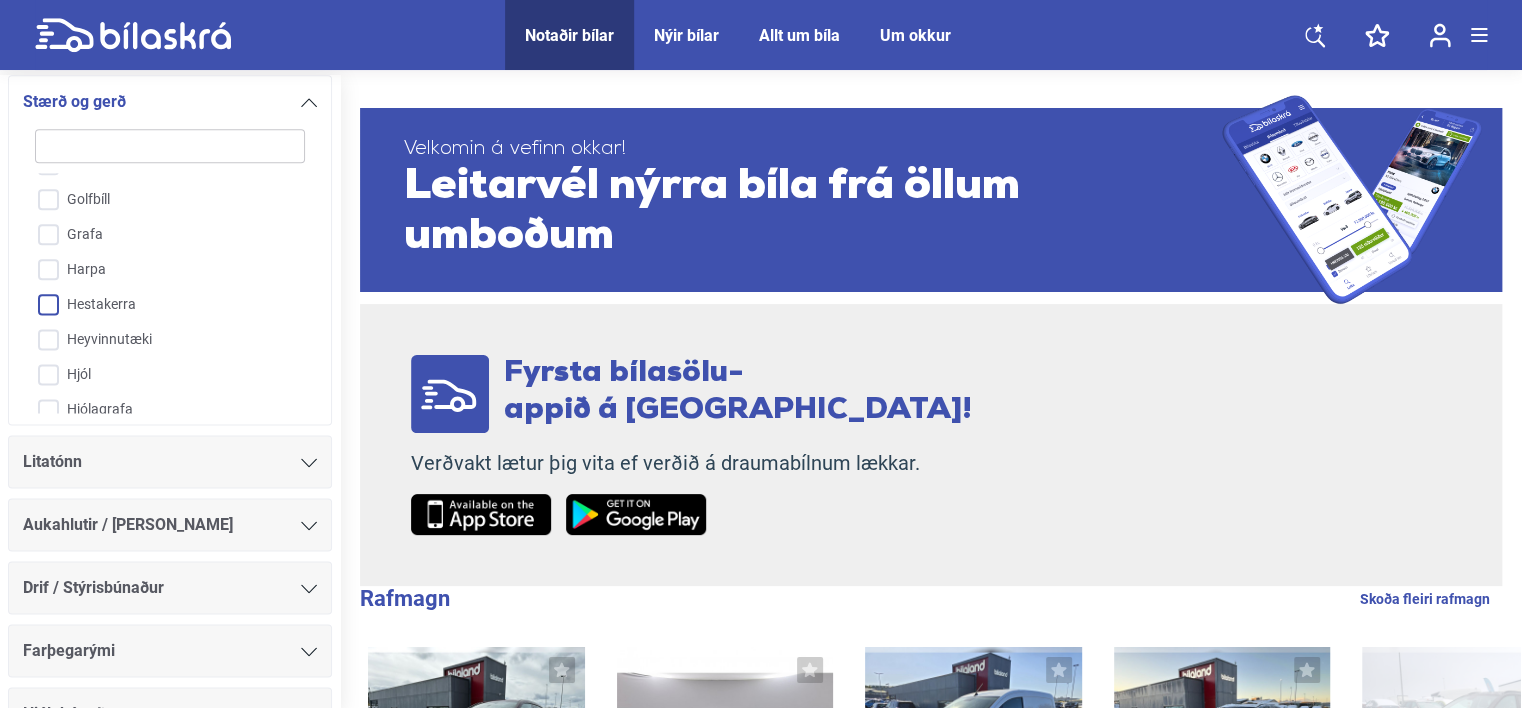 click on "Hestakerra" at bounding box center (157, 305) 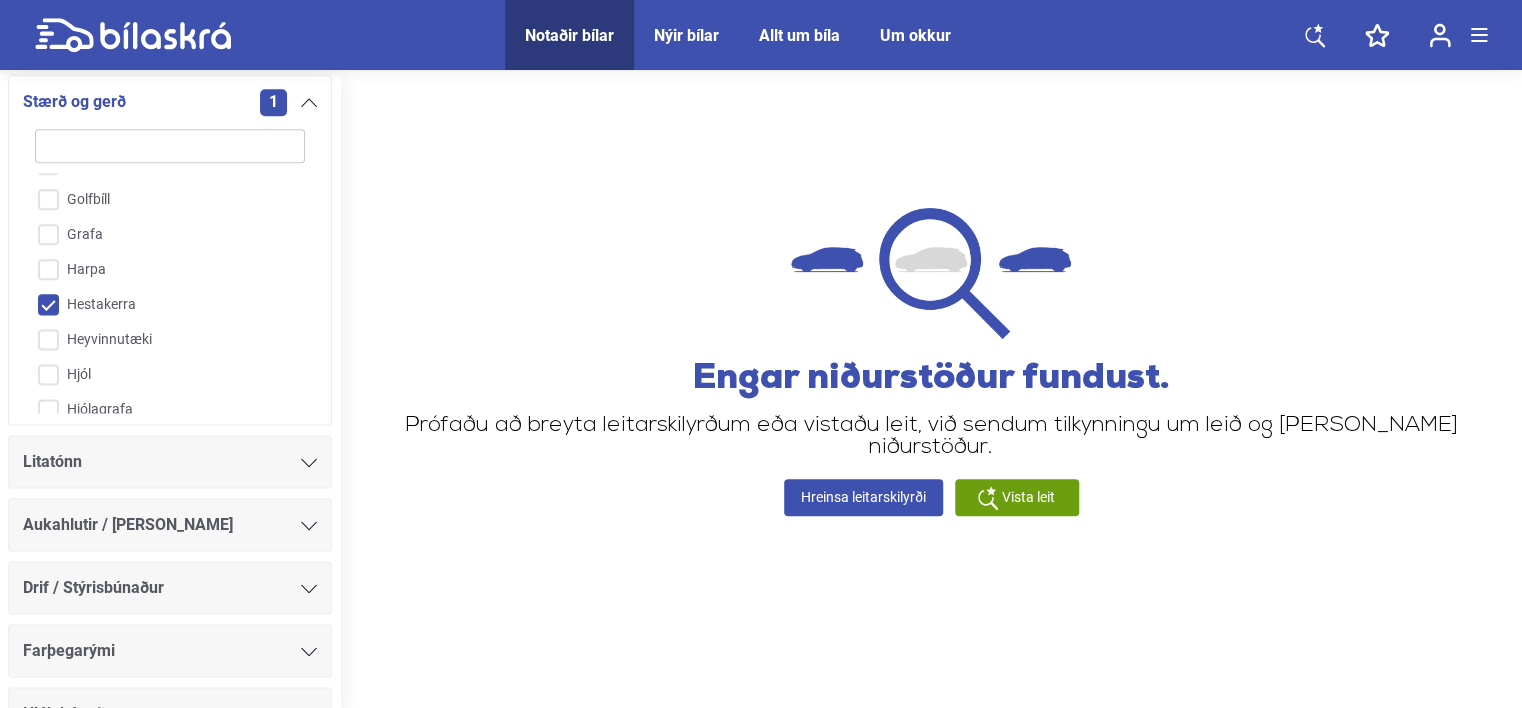 click on "Hestakerra" at bounding box center [157, 305] 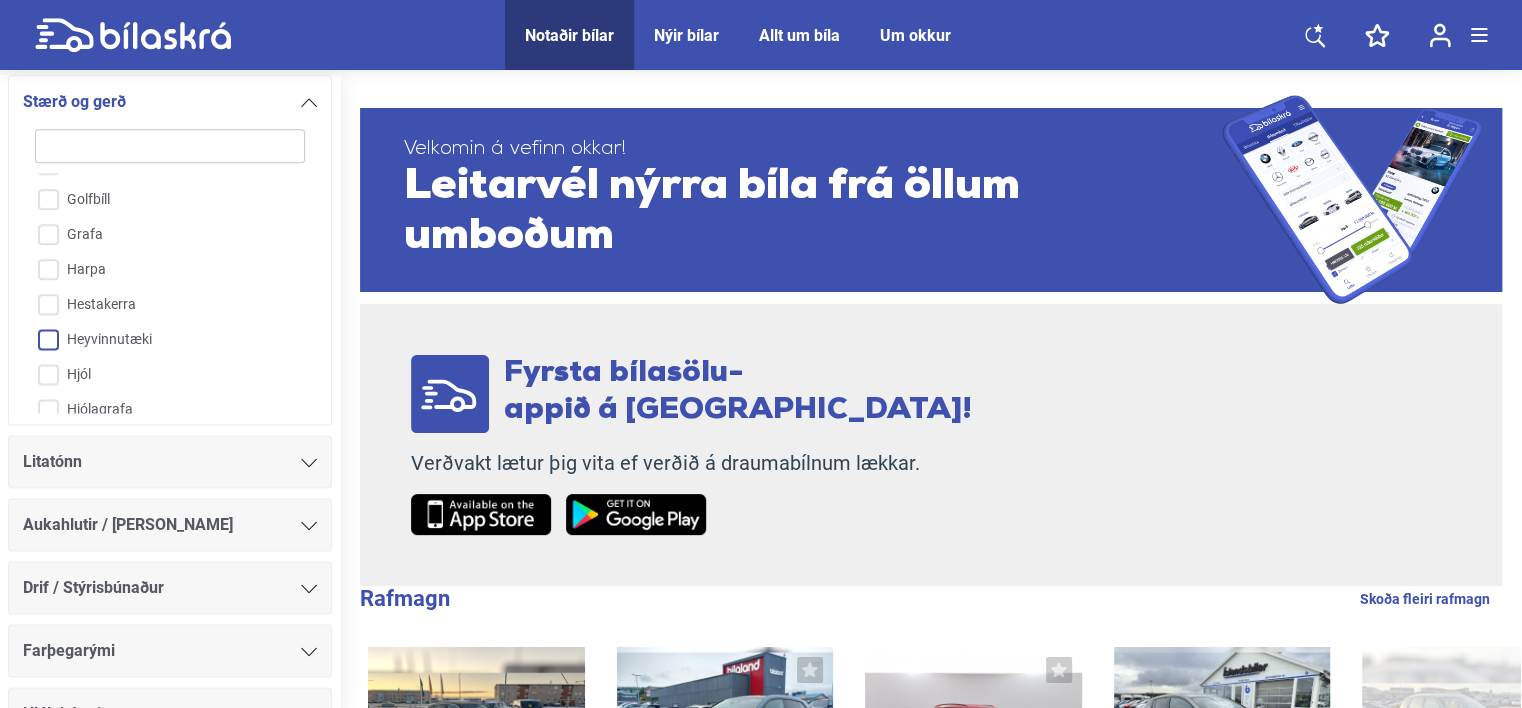 click on "Heyvinnutæki" at bounding box center (157, 340) 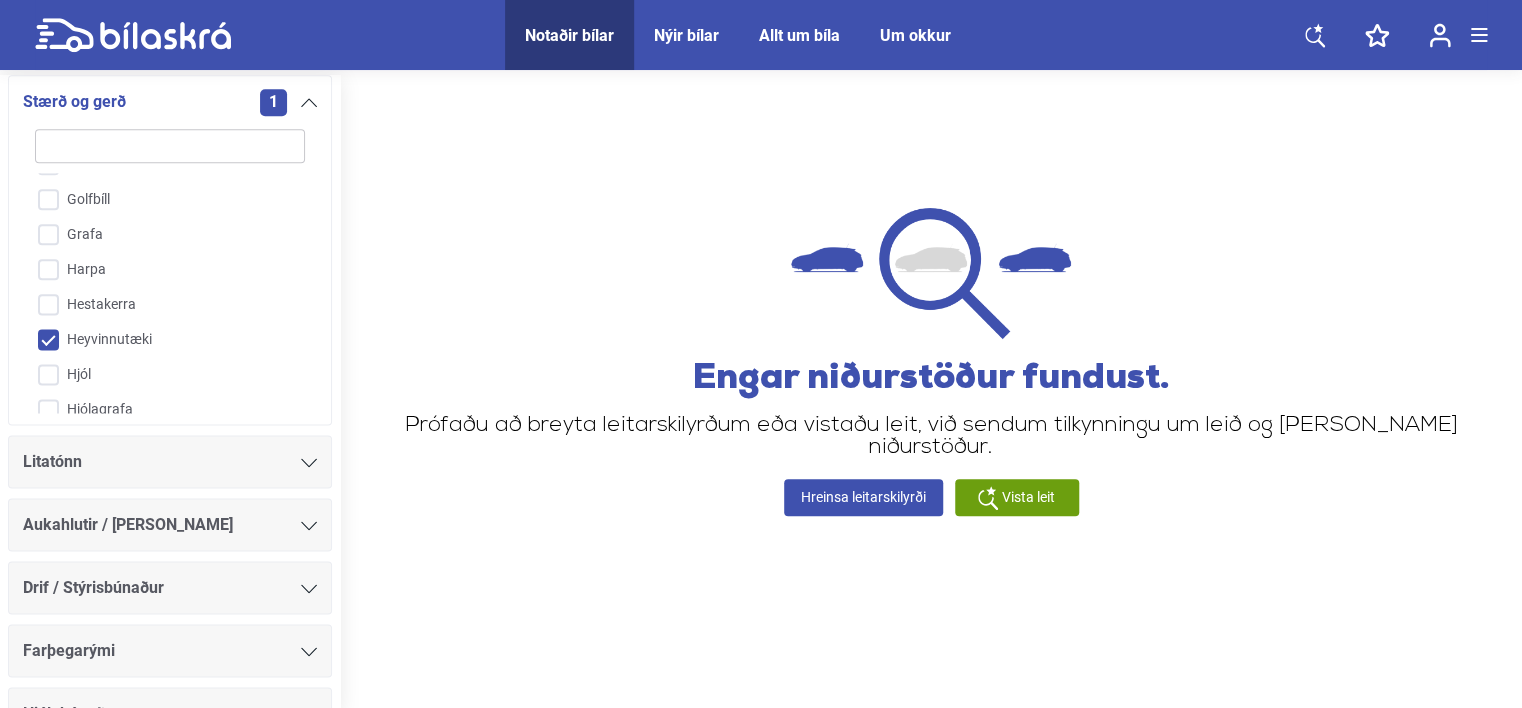 click on "Heyvinnutæki" at bounding box center [157, 340] 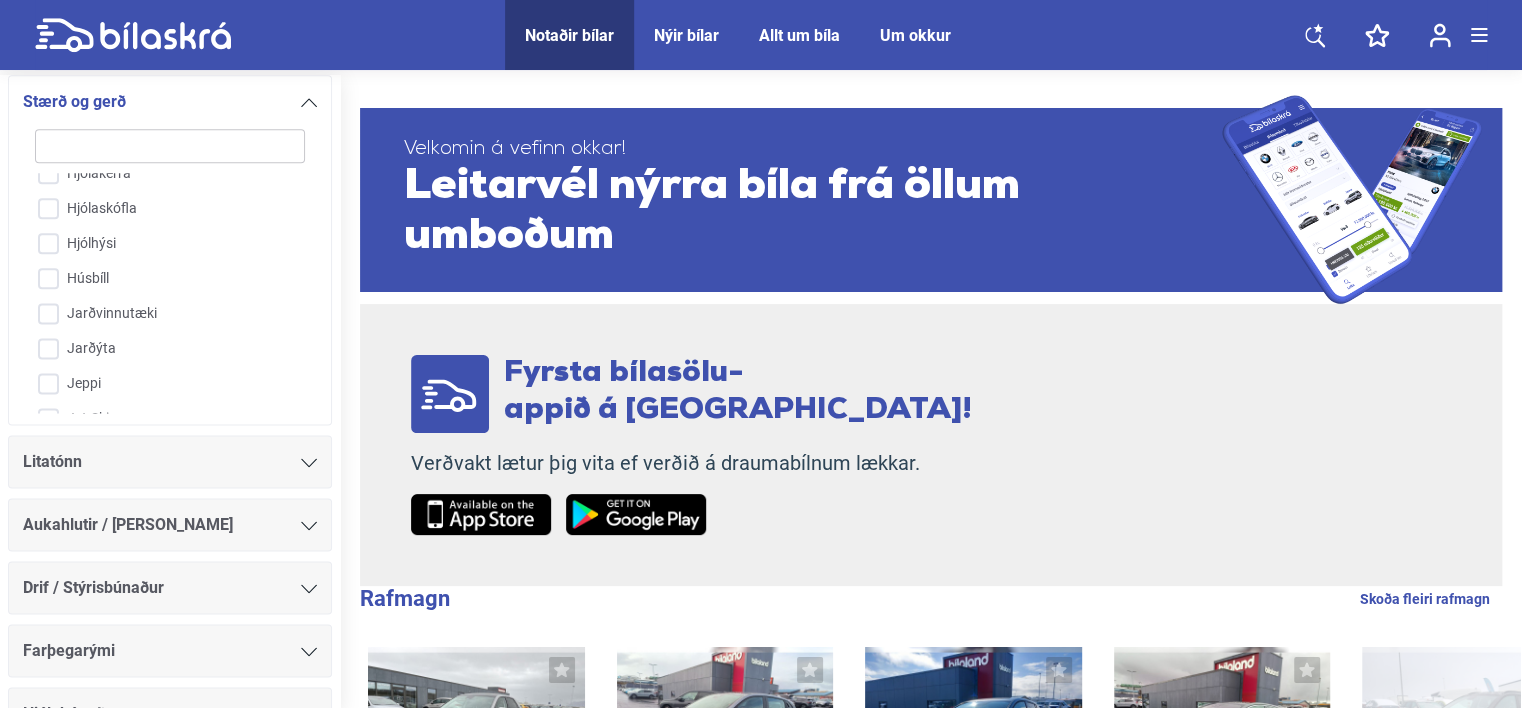 scroll, scrollTop: 1061, scrollLeft: 0, axis: vertical 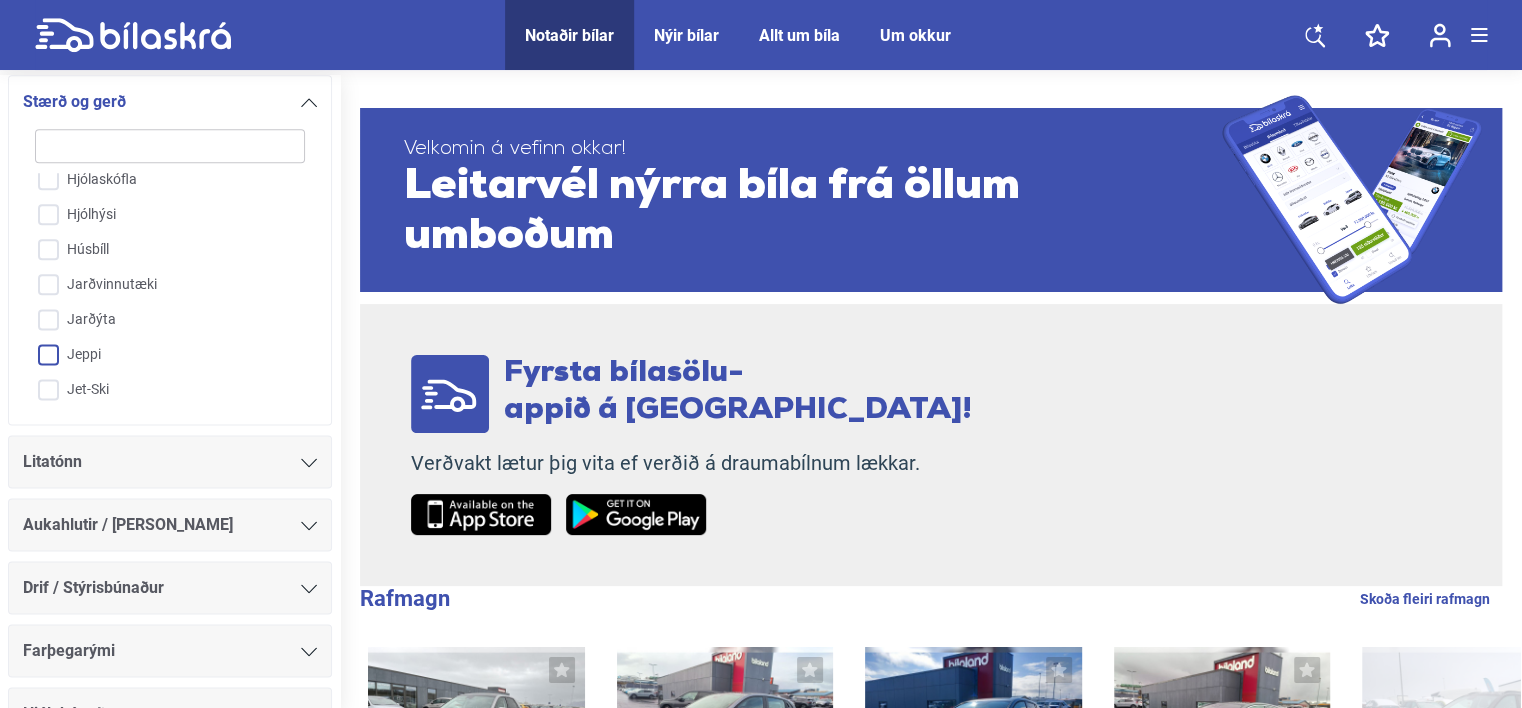 click on "Jeppi" at bounding box center (157, 355) 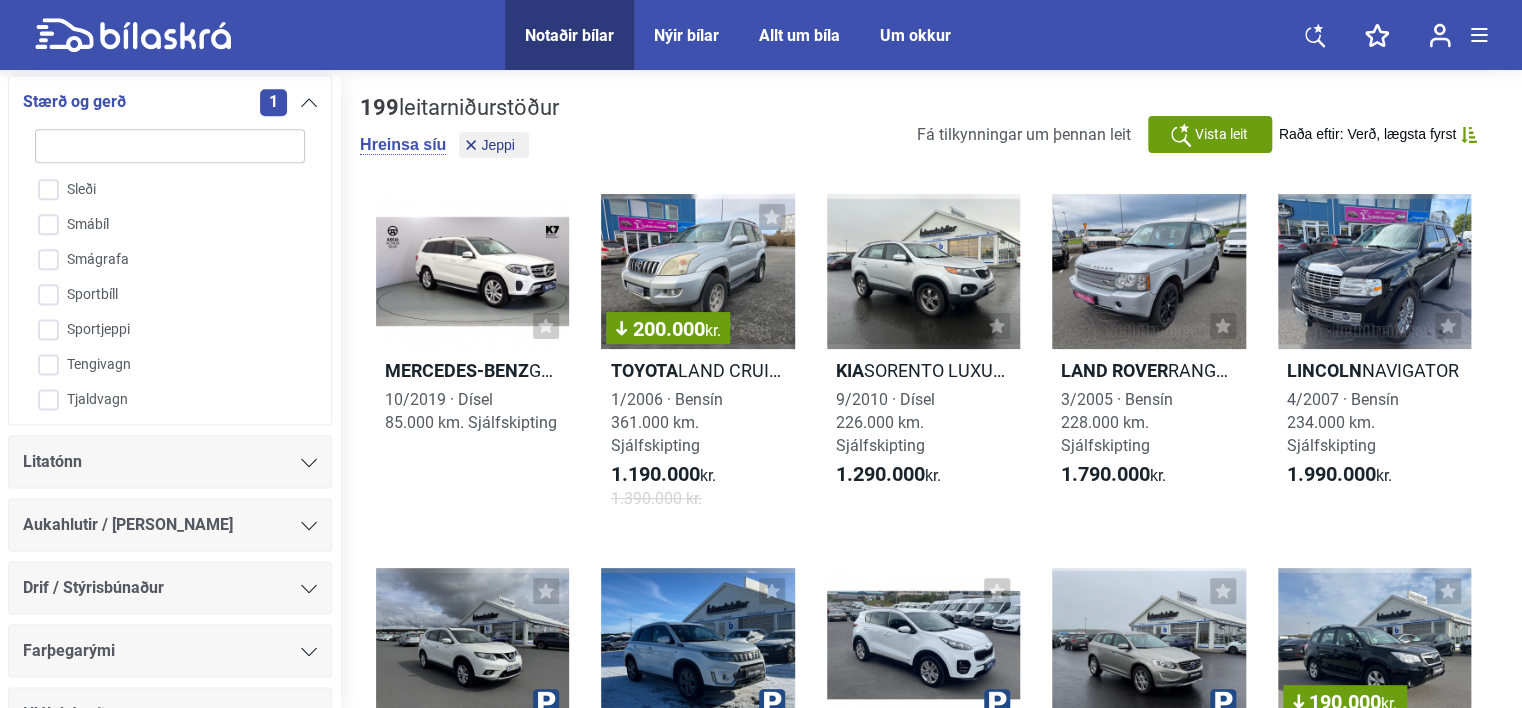 scroll, scrollTop: 2061, scrollLeft: 0, axis: vertical 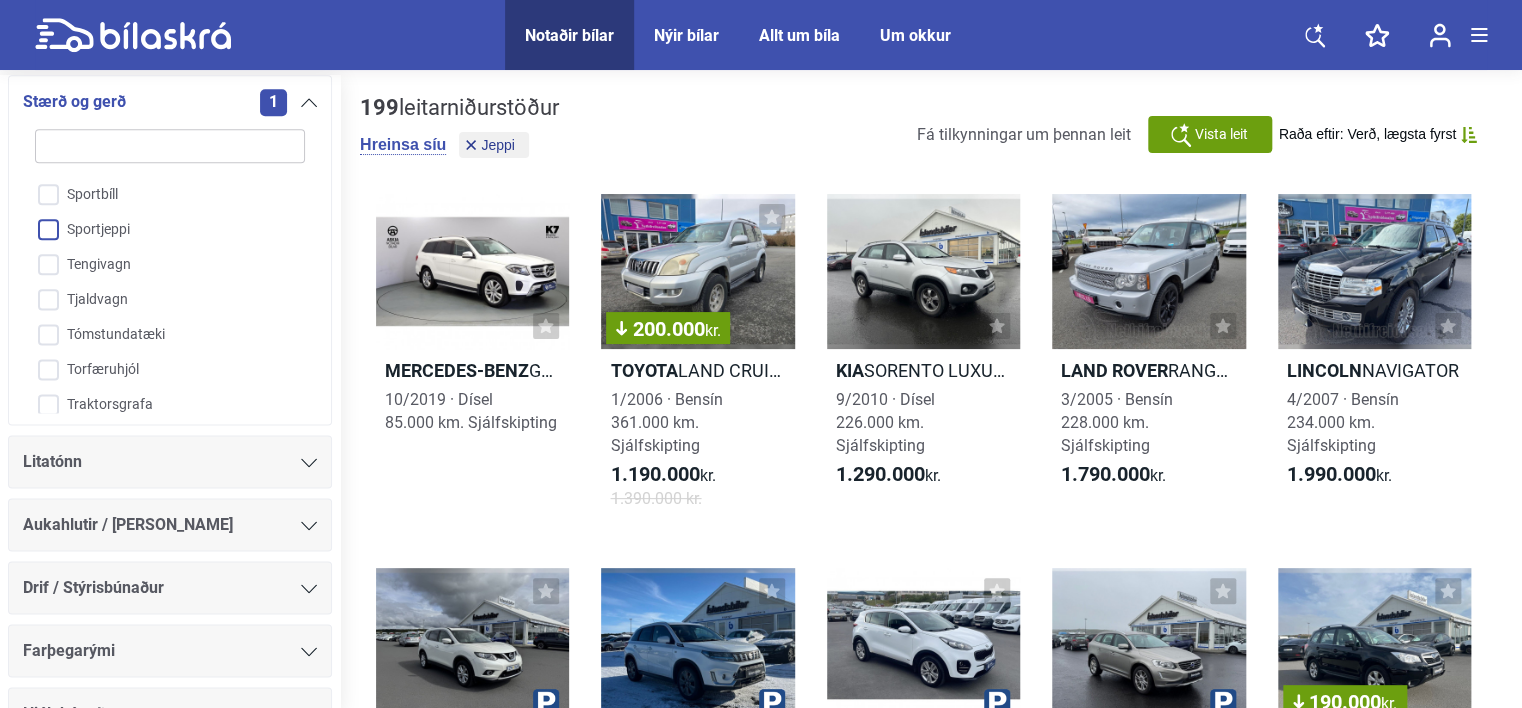 click on "Sportjeppi" at bounding box center (157, 230) 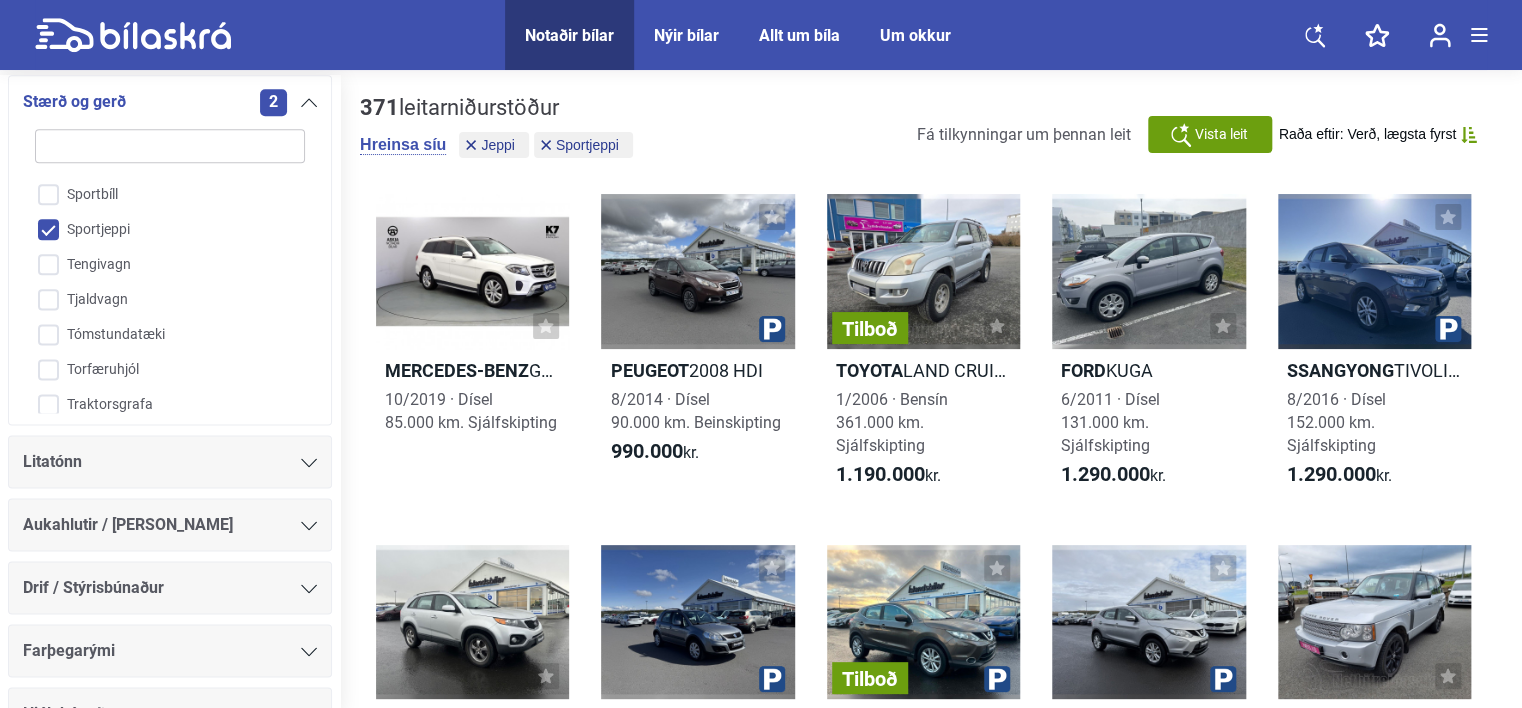 click on "Sportjeppi" at bounding box center [157, 230] 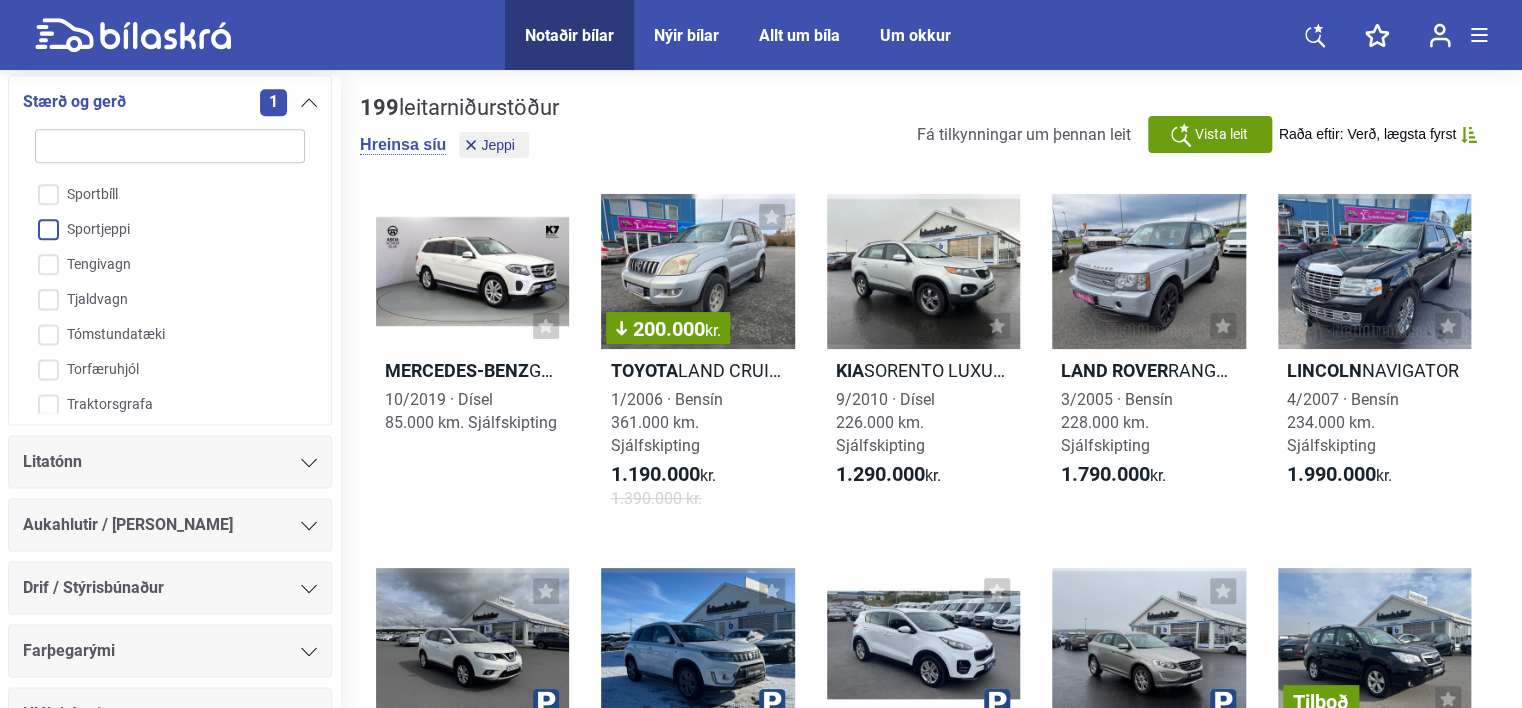 click on "Sportjeppi" at bounding box center [157, 230] 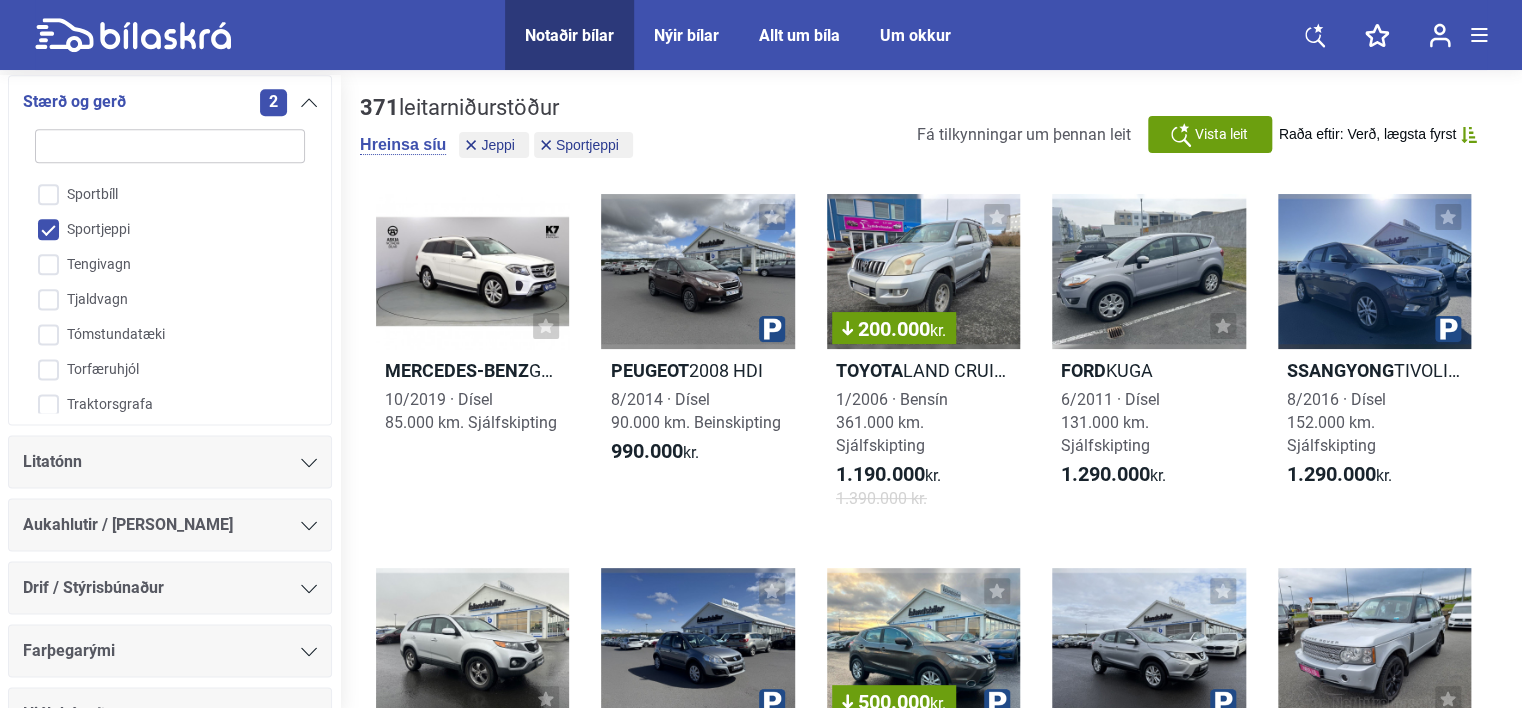click on "Sportjeppi" at bounding box center [157, 230] 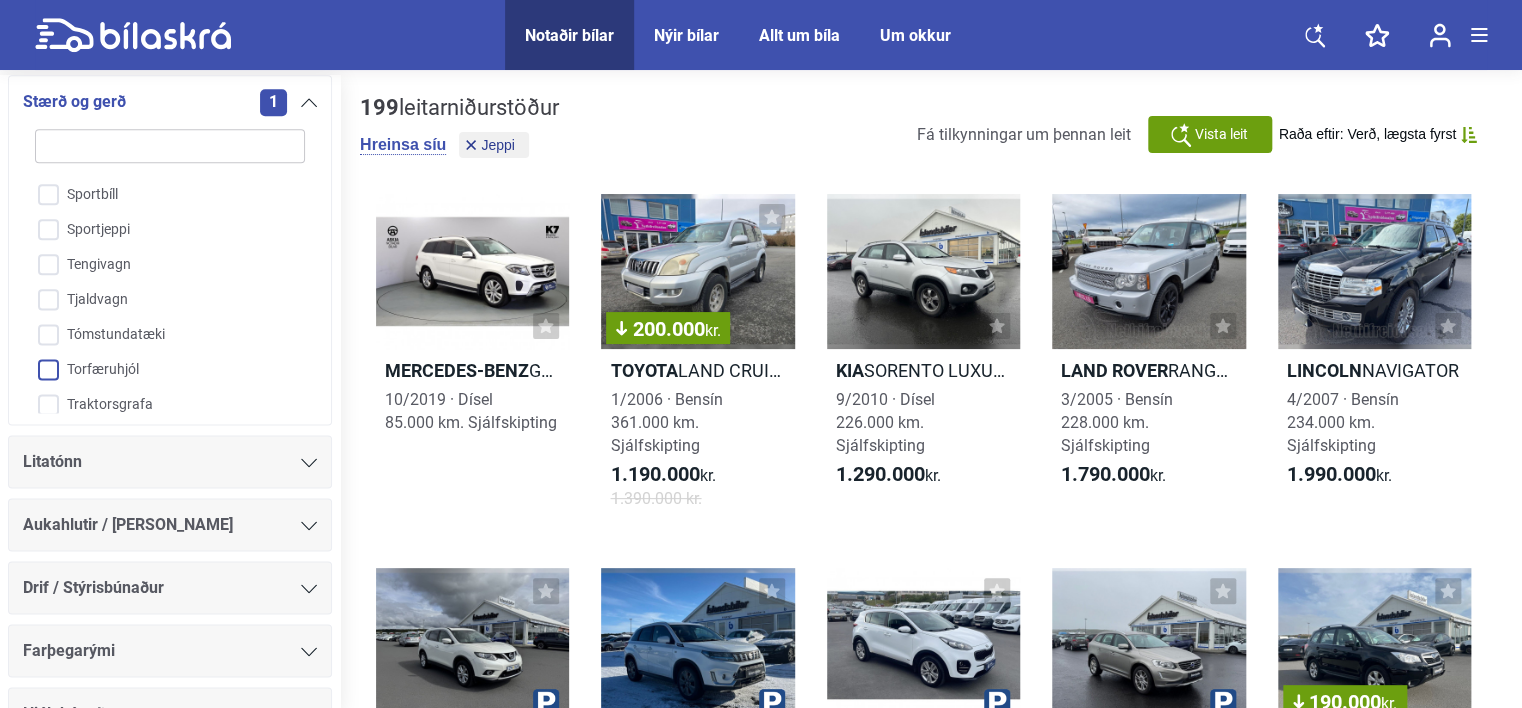 click on "Torfæruhjól" at bounding box center [157, 370] 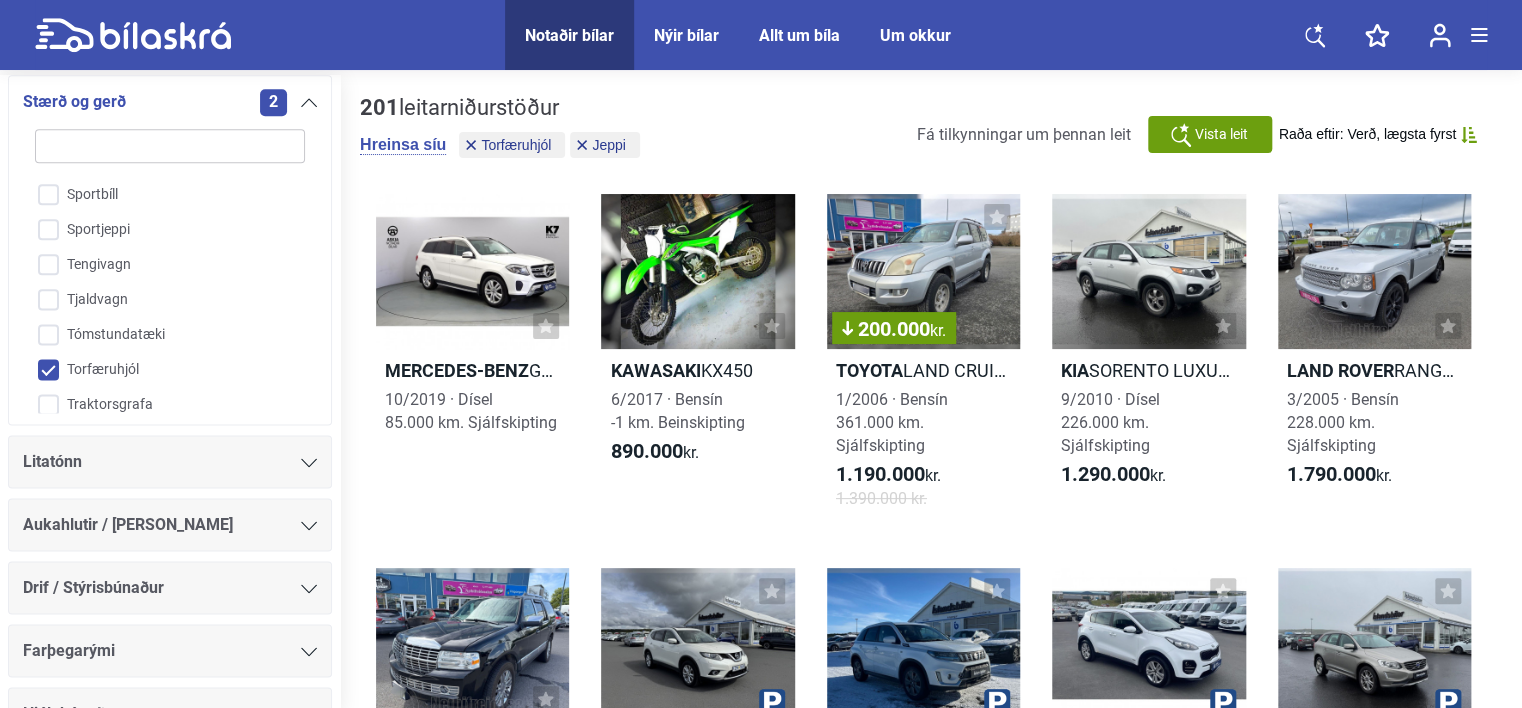 click on "Torfæruhjól" at bounding box center (157, 370) 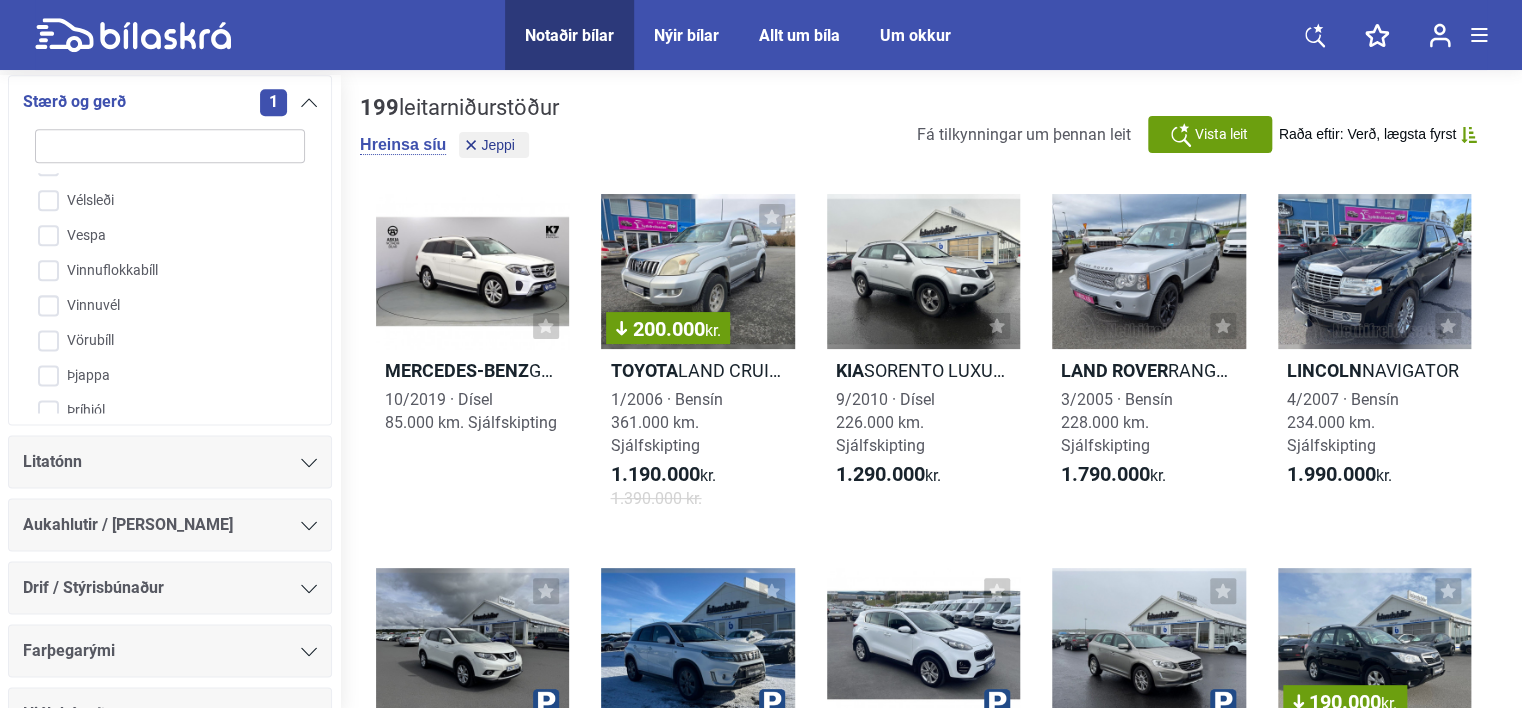 scroll, scrollTop: 2461, scrollLeft: 0, axis: vertical 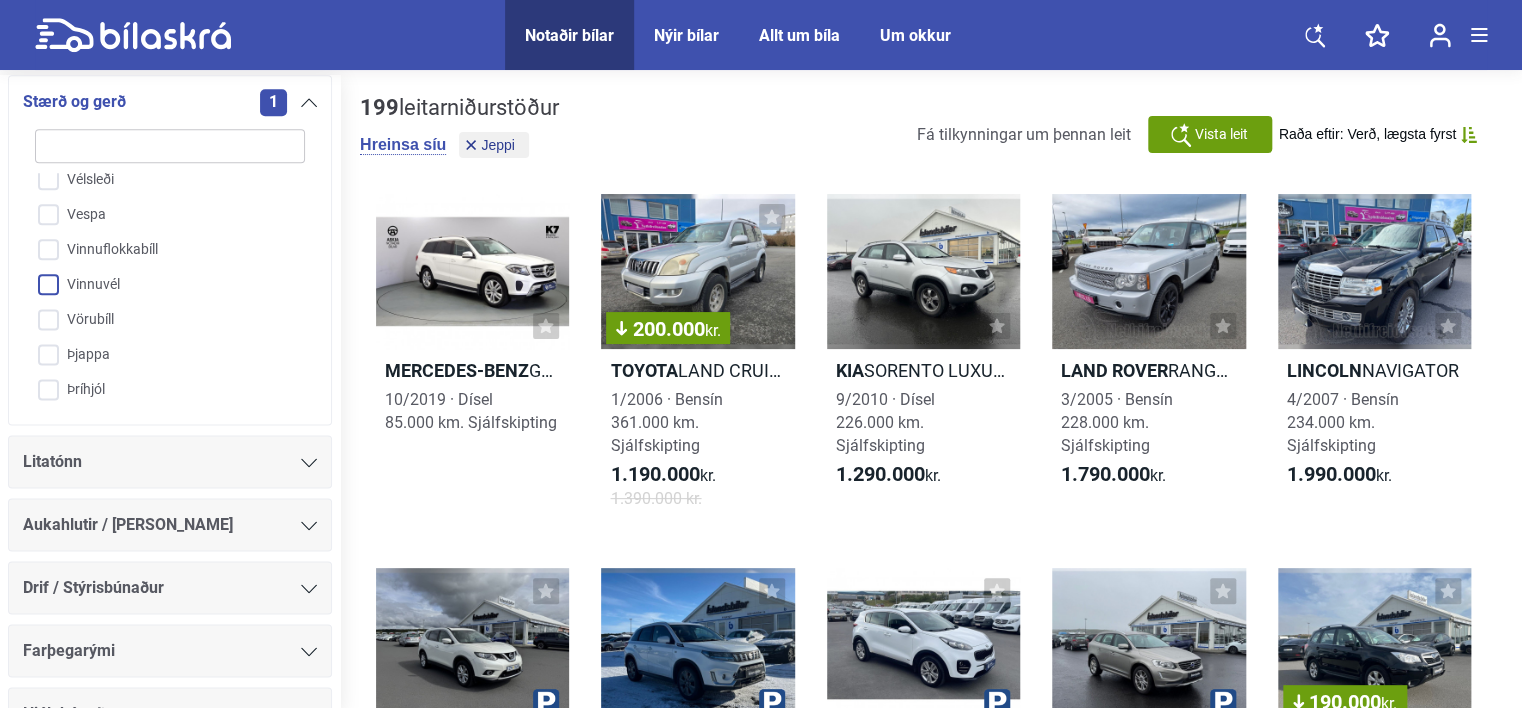 click on "Vinnuvél" at bounding box center (157, 285) 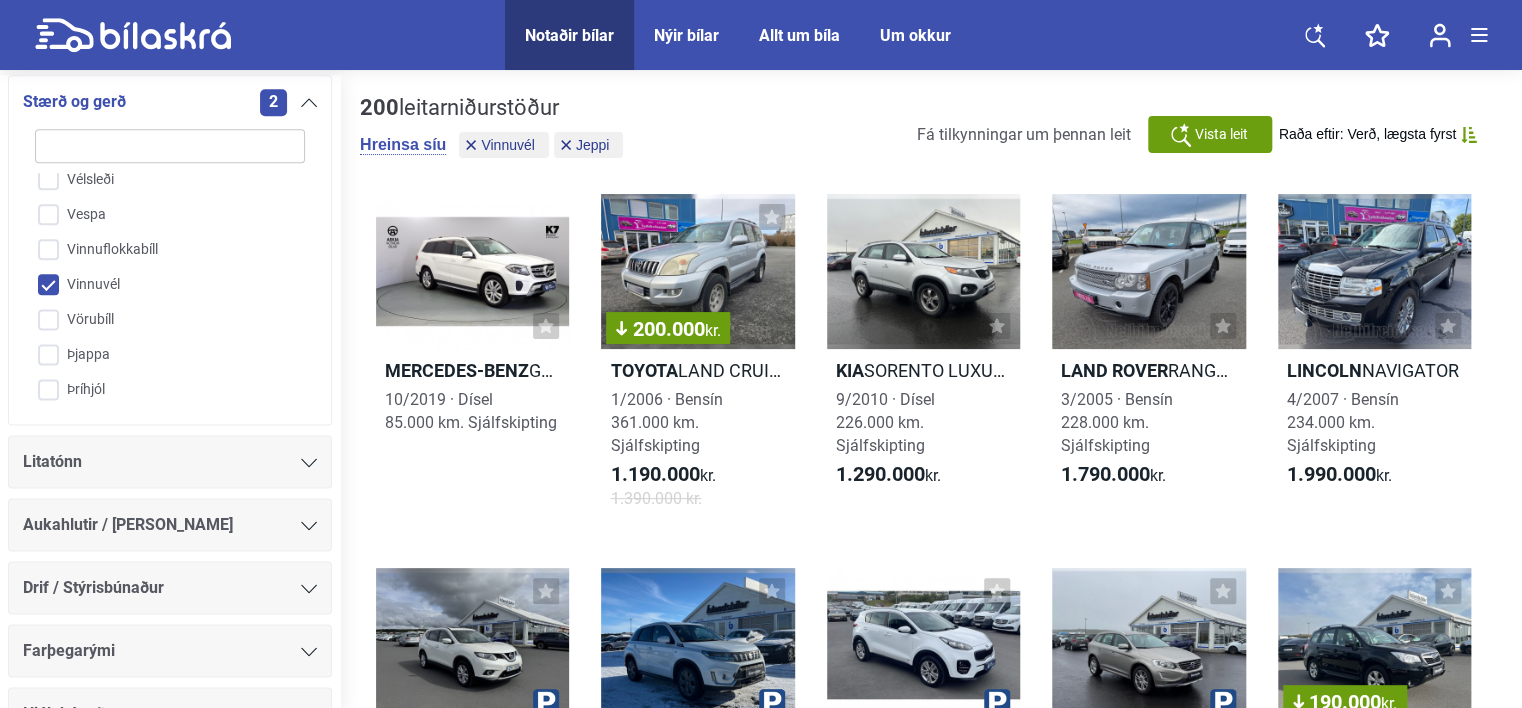 click on "Vinnuvél" at bounding box center (157, 285) 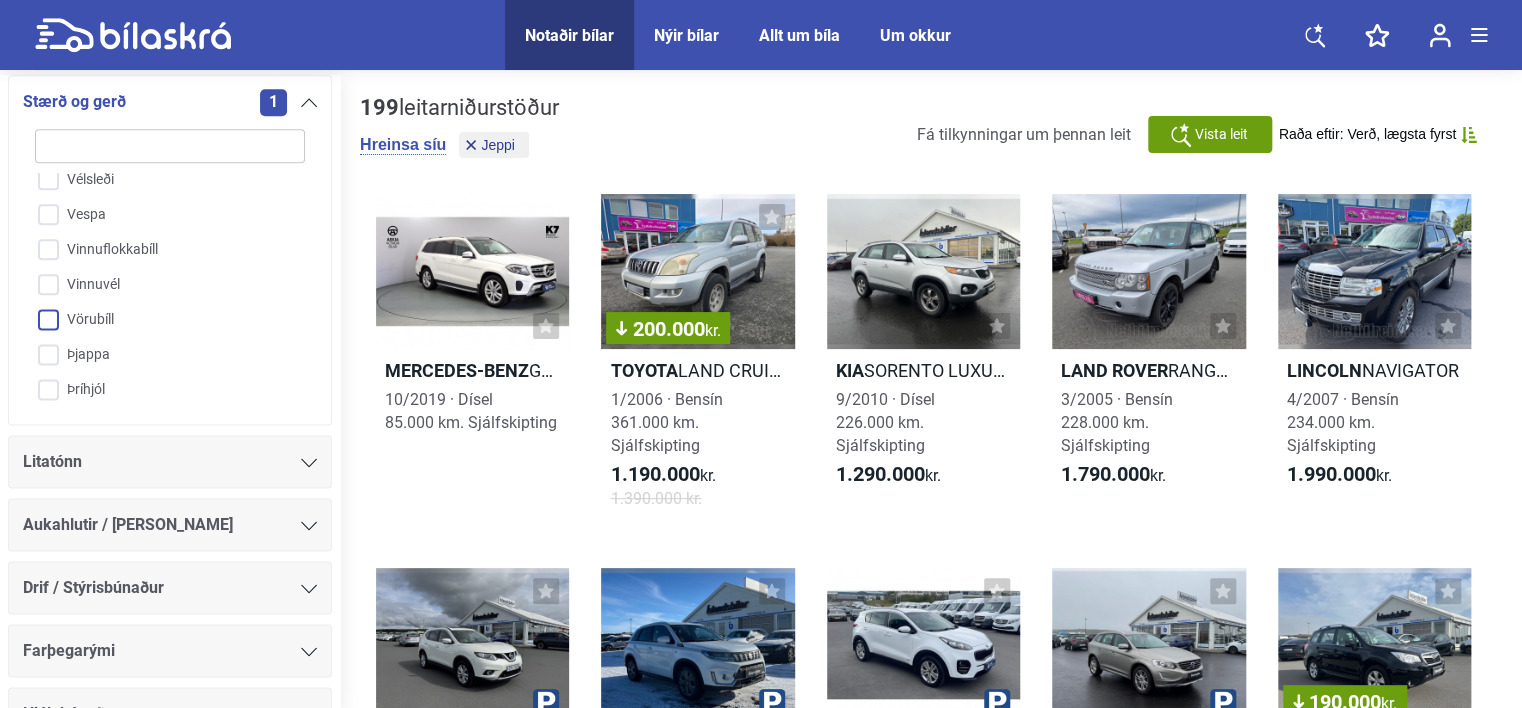 scroll, scrollTop: 2491, scrollLeft: 0, axis: vertical 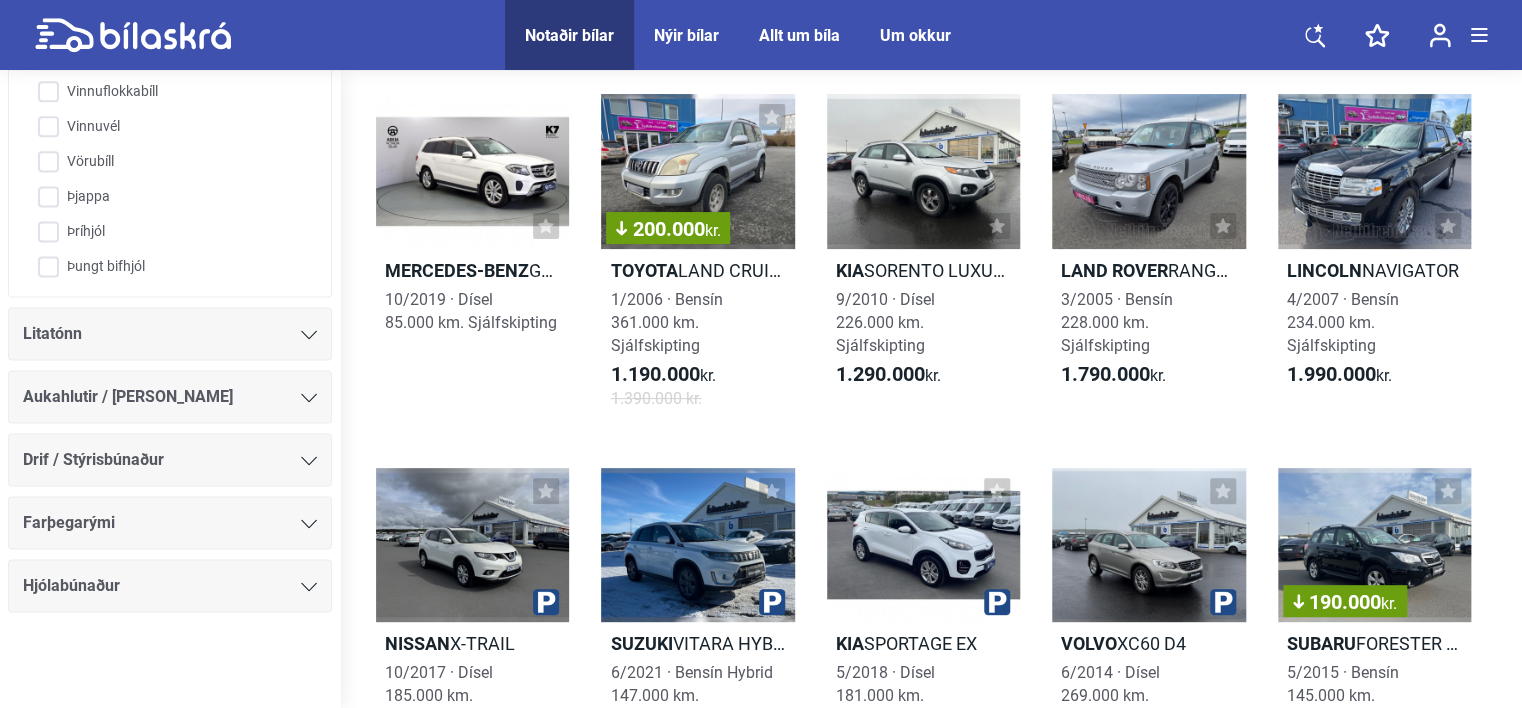 click on "Hjólabúnaður" at bounding box center [170, 585] 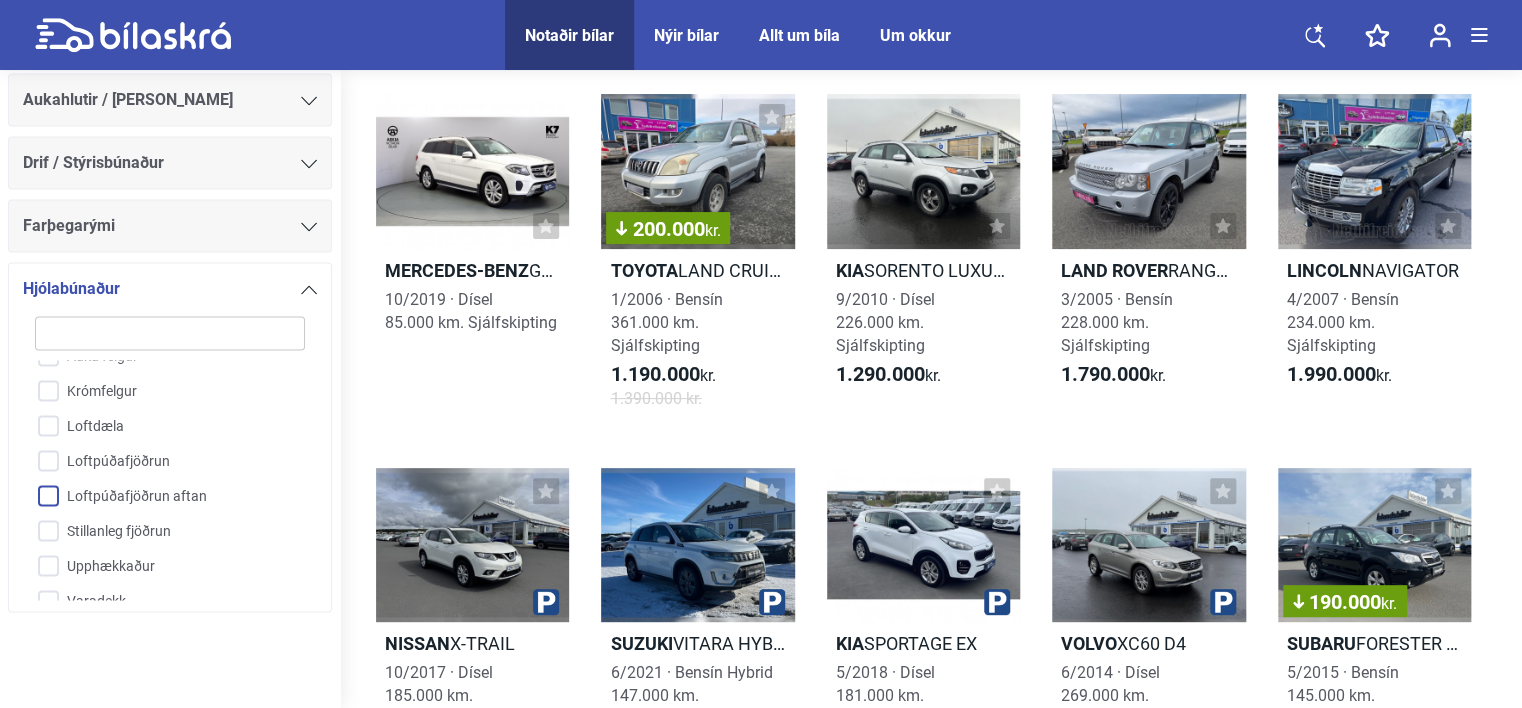 scroll, scrollTop: 110, scrollLeft: 0, axis: vertical 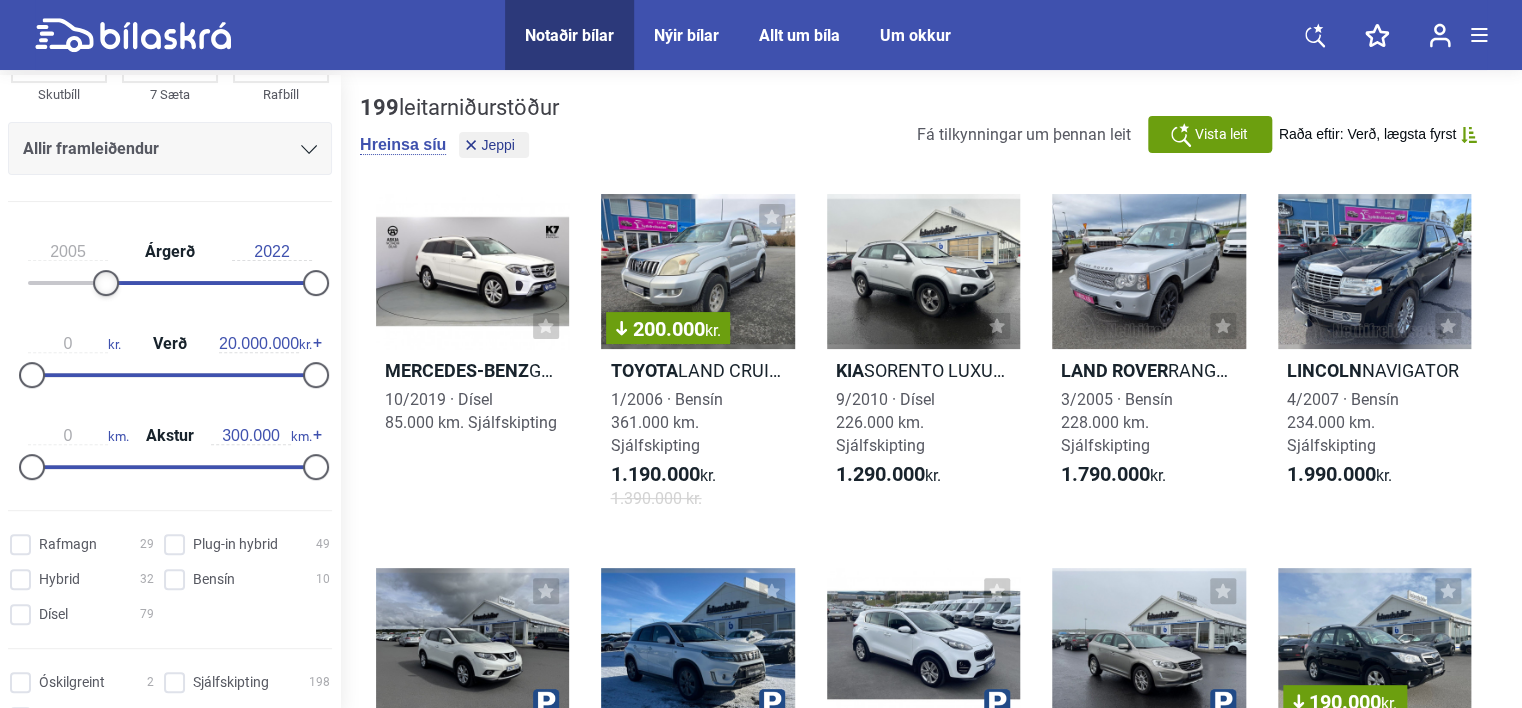drag, startPoint x: 33, startPoint y: 279, endPoint x: 105, endPoint y: 290, distance: 72.835434 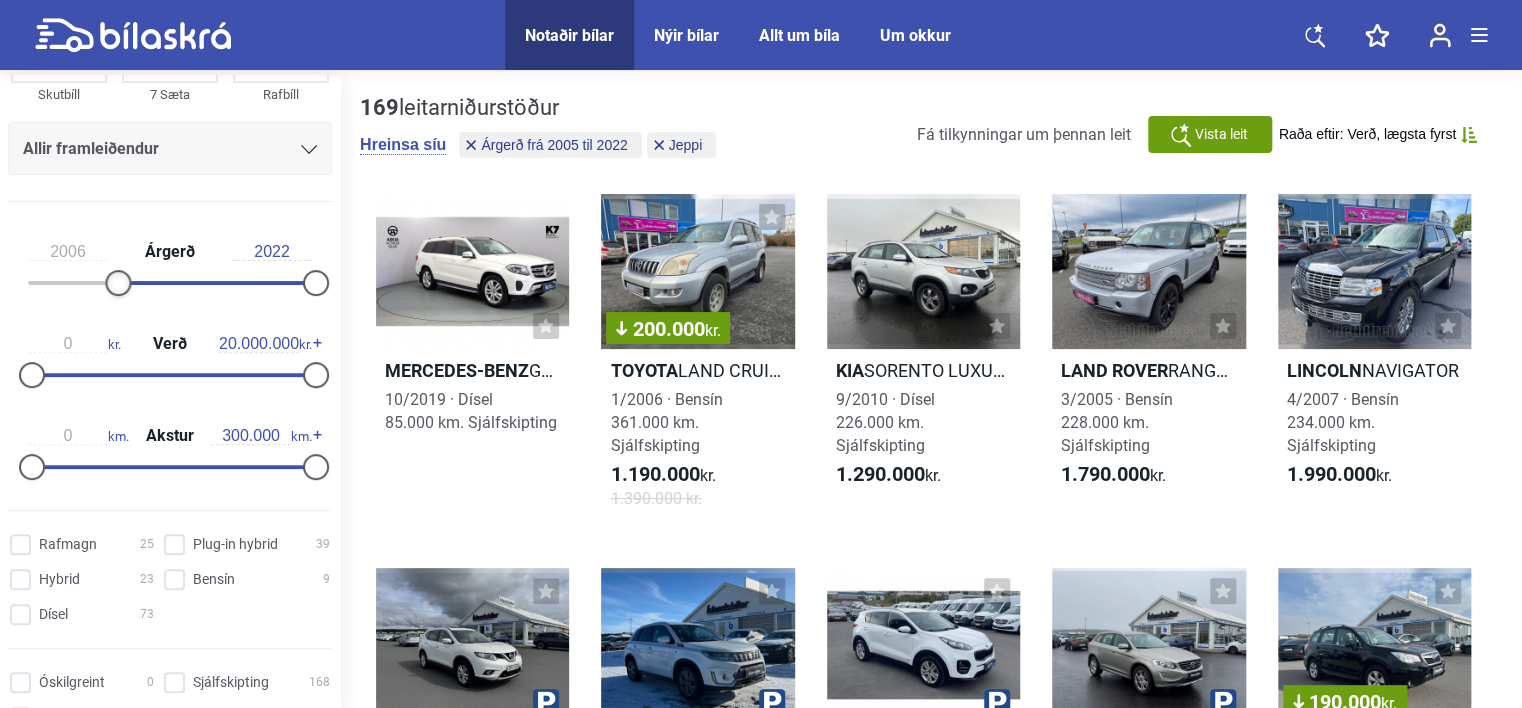 drag, startPoint x: 107, startPoint y: 289, endPoint x: 120, endPoint y: 289, distance: 13 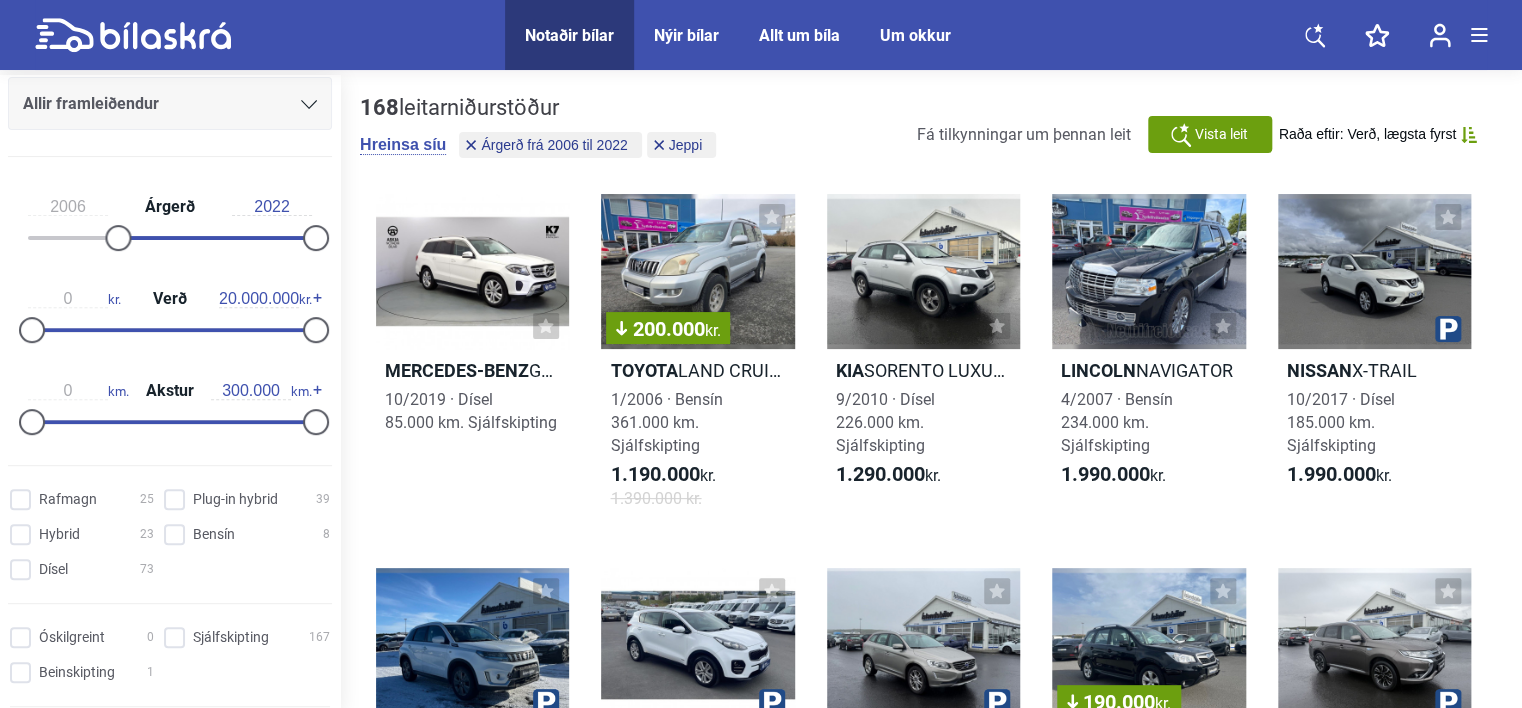 scroll, scrollTop: 224, scrollLeft: 0, axis: vertical 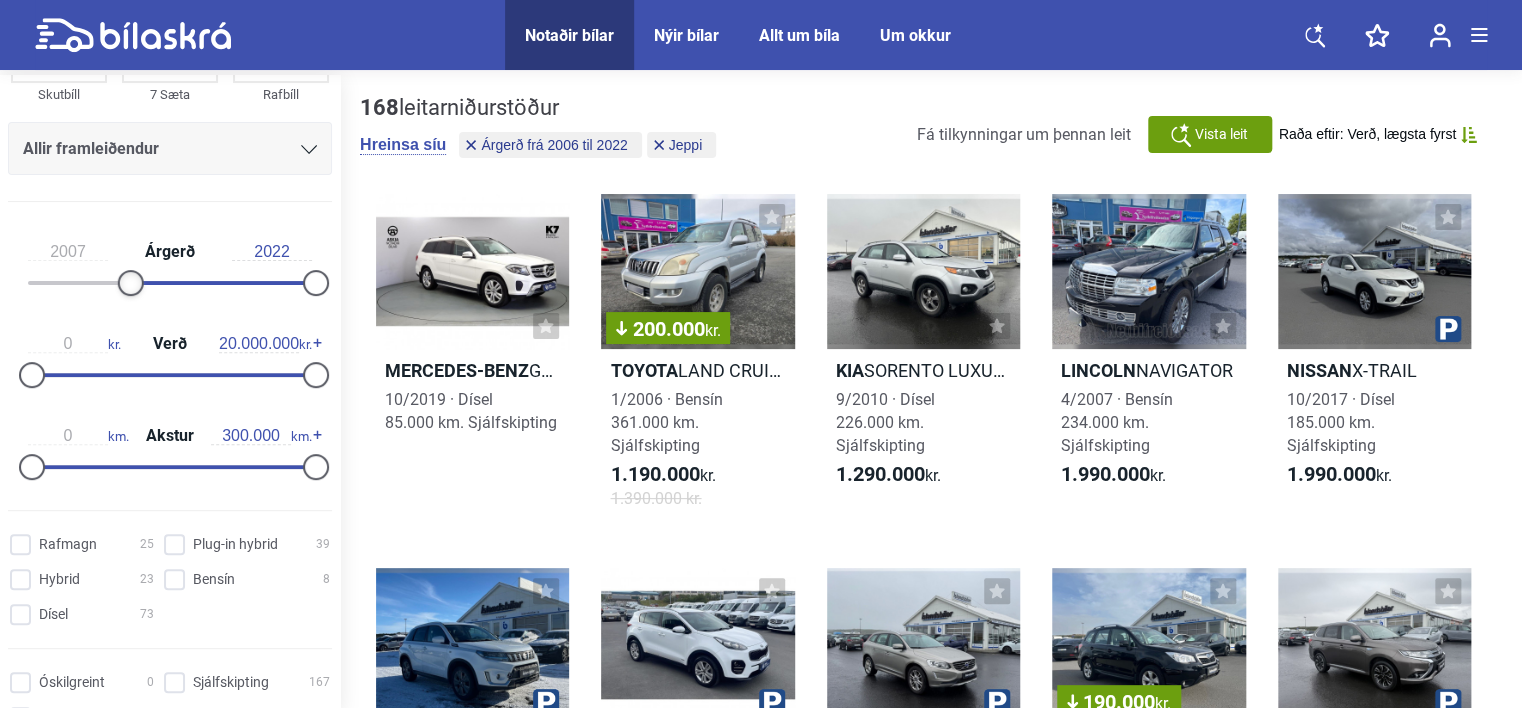 drag, startPoint x: 123, startPoint y: 281, endPoint x: 133, endPoint y: 284, distance: 10.440307 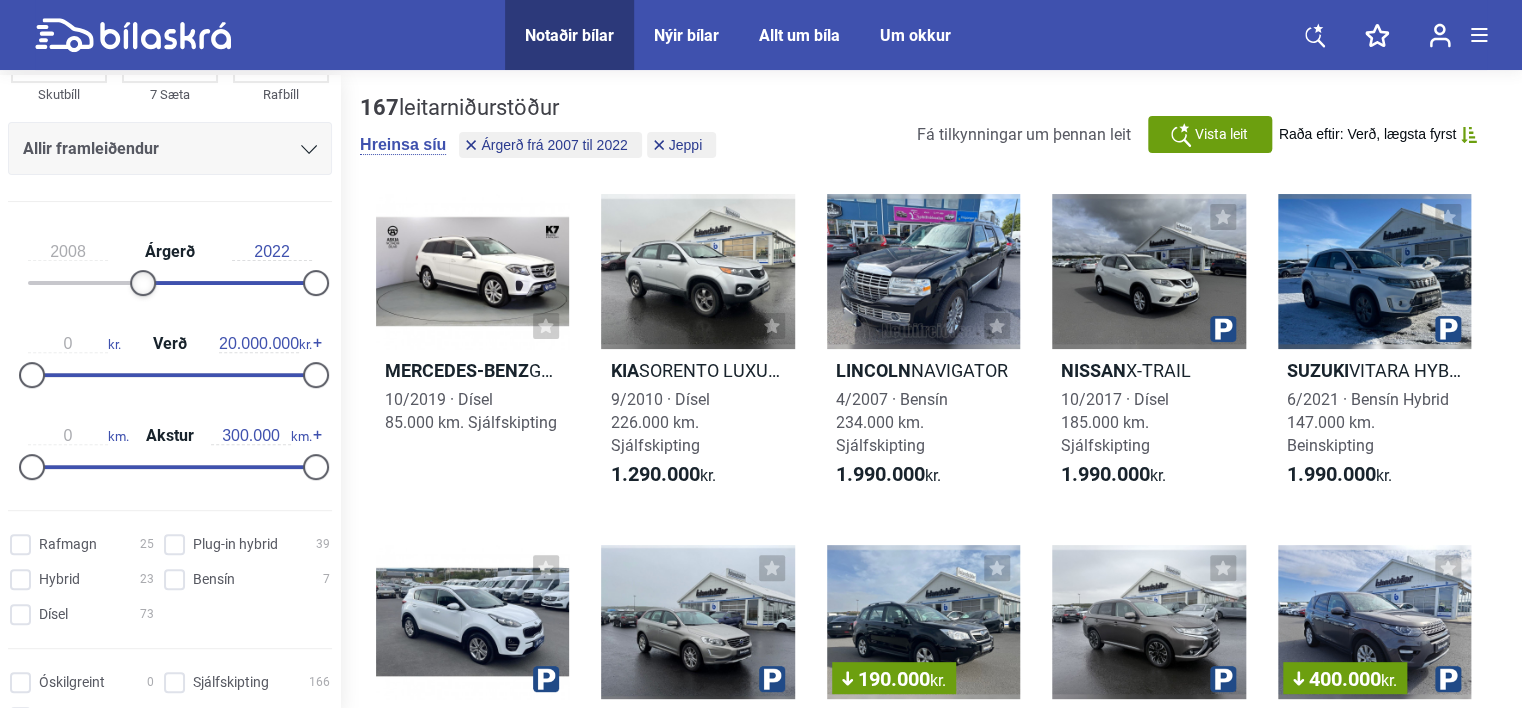 drag, startPoint x: 127, startPoint y: 284, endPoint x: 141, endPoint y: 287, distance: 14.3178215 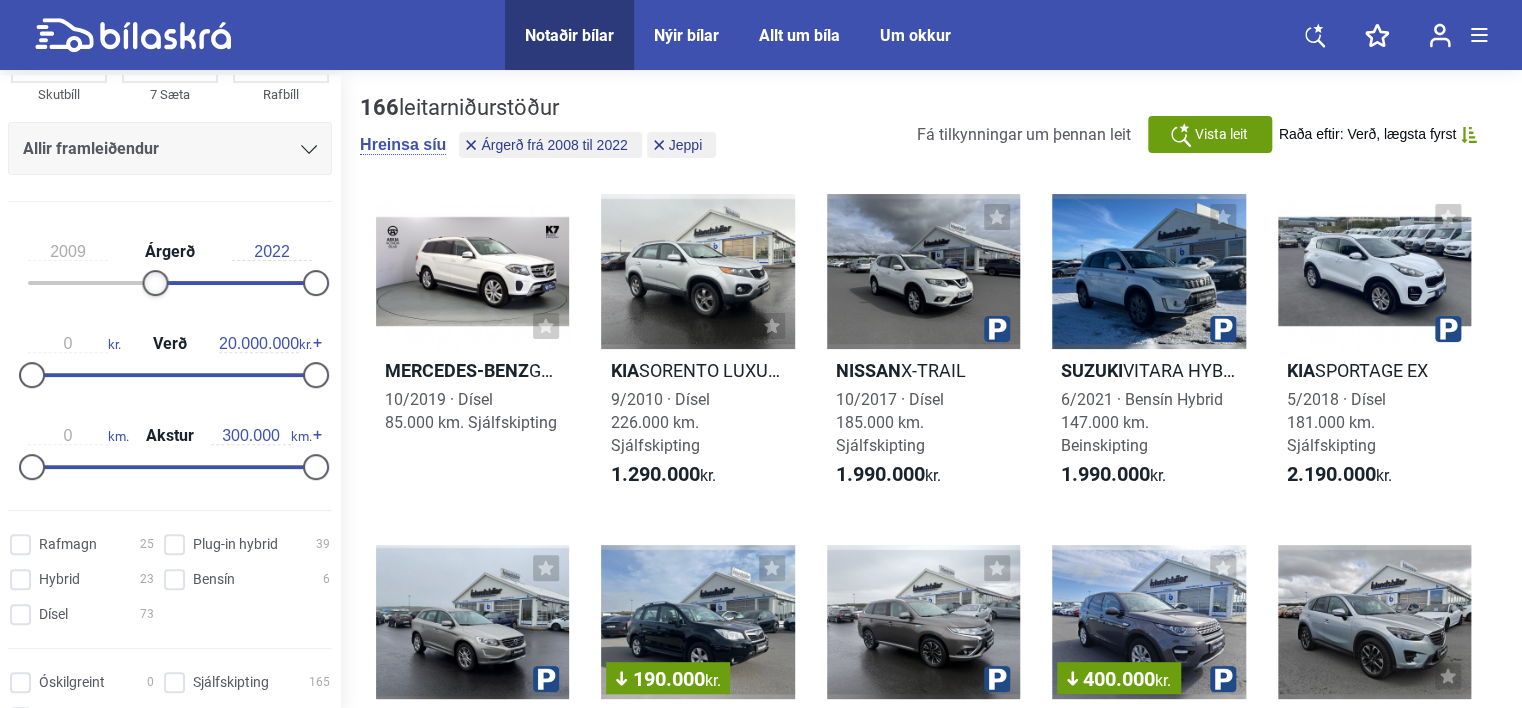 drag, startPoint x: 142, startPoint y: 287, endPoint x: 152, endPoint y: 289, distance: 10.198039 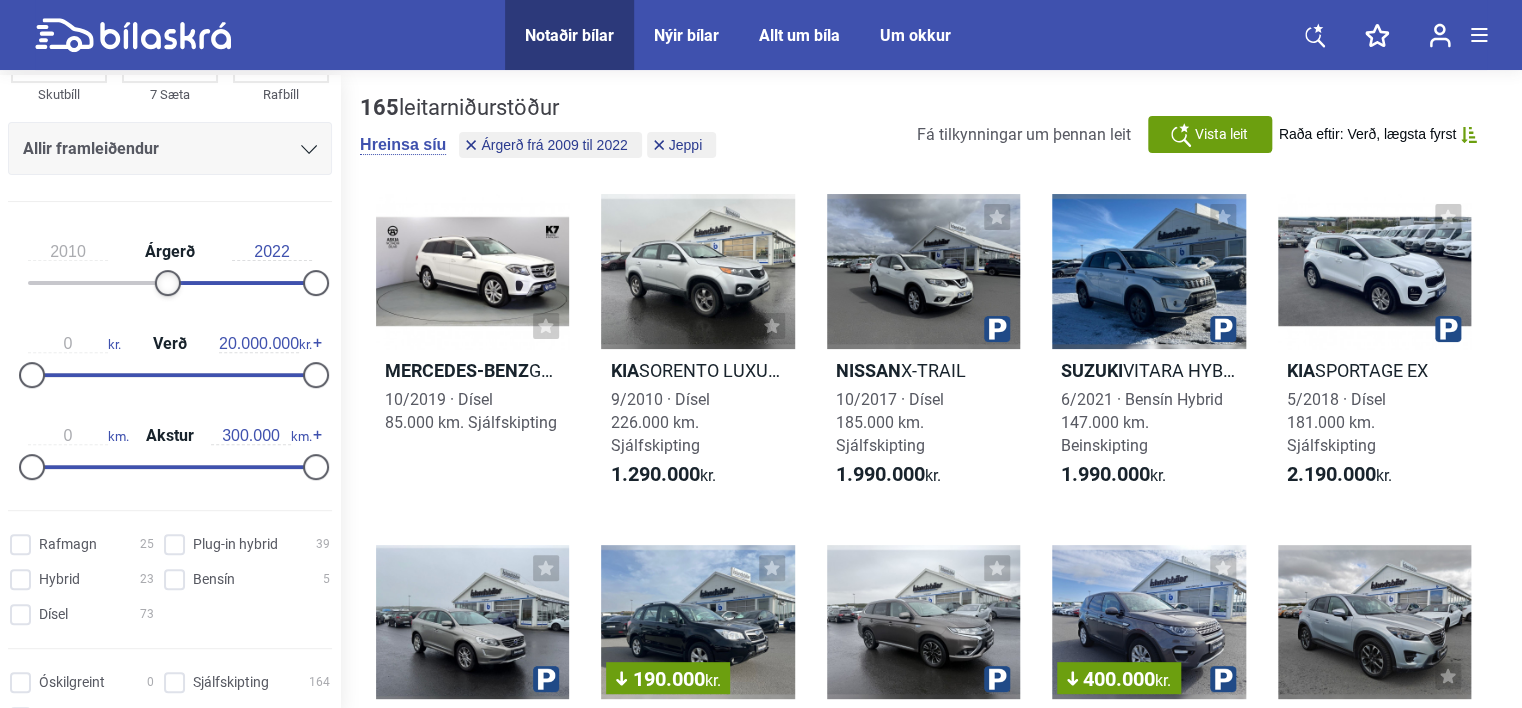 drag, startPoint x: 152, startPoint y: 289, endPoint x: 162, endPoint y: 292, distance: 10.440307 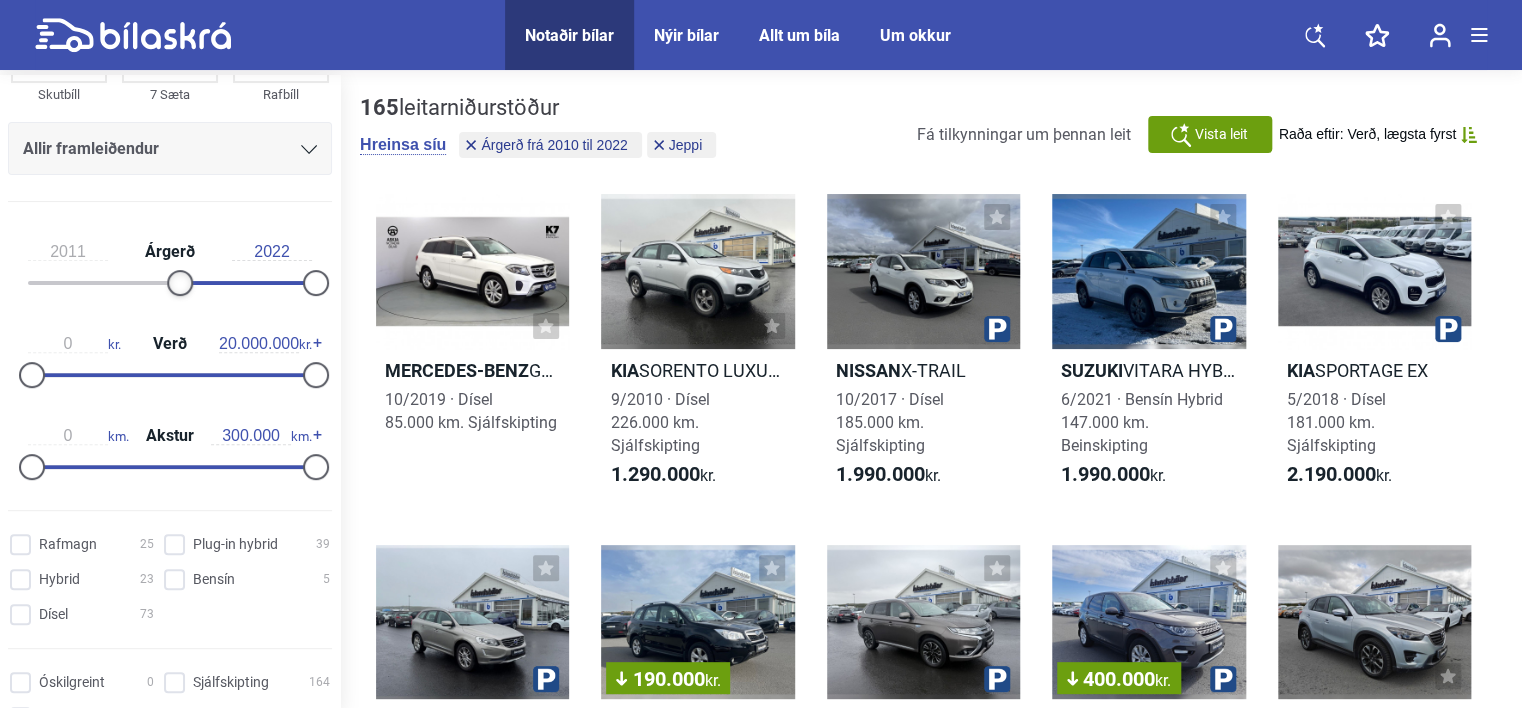 drag, startPoint x: 164, startPoint y: 288, endPoint x: 180, endPoint y: 292, distance: 16.492422 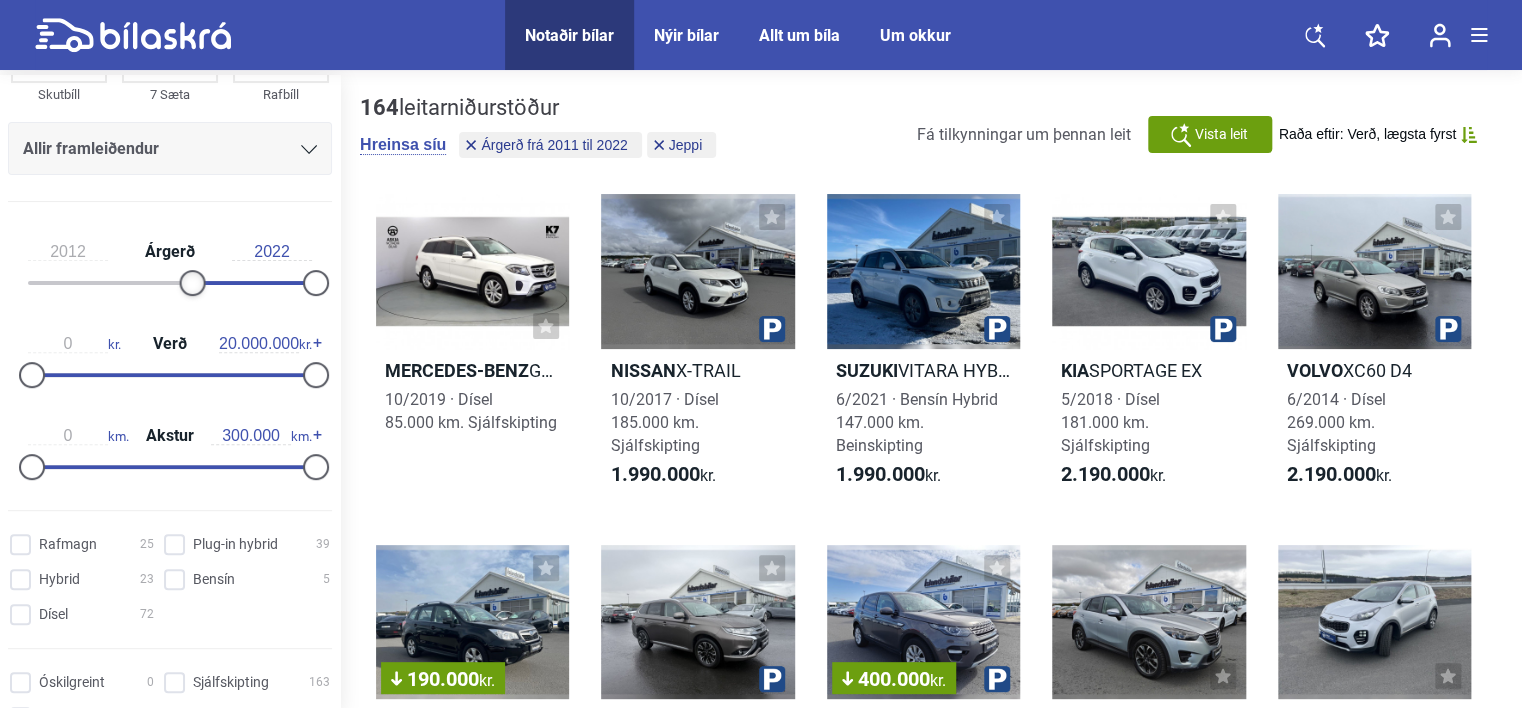 drag, startPoint x: 173, startPoint y: 280, endPoint x: 183, endPoint y: 281, distance: 10.049875 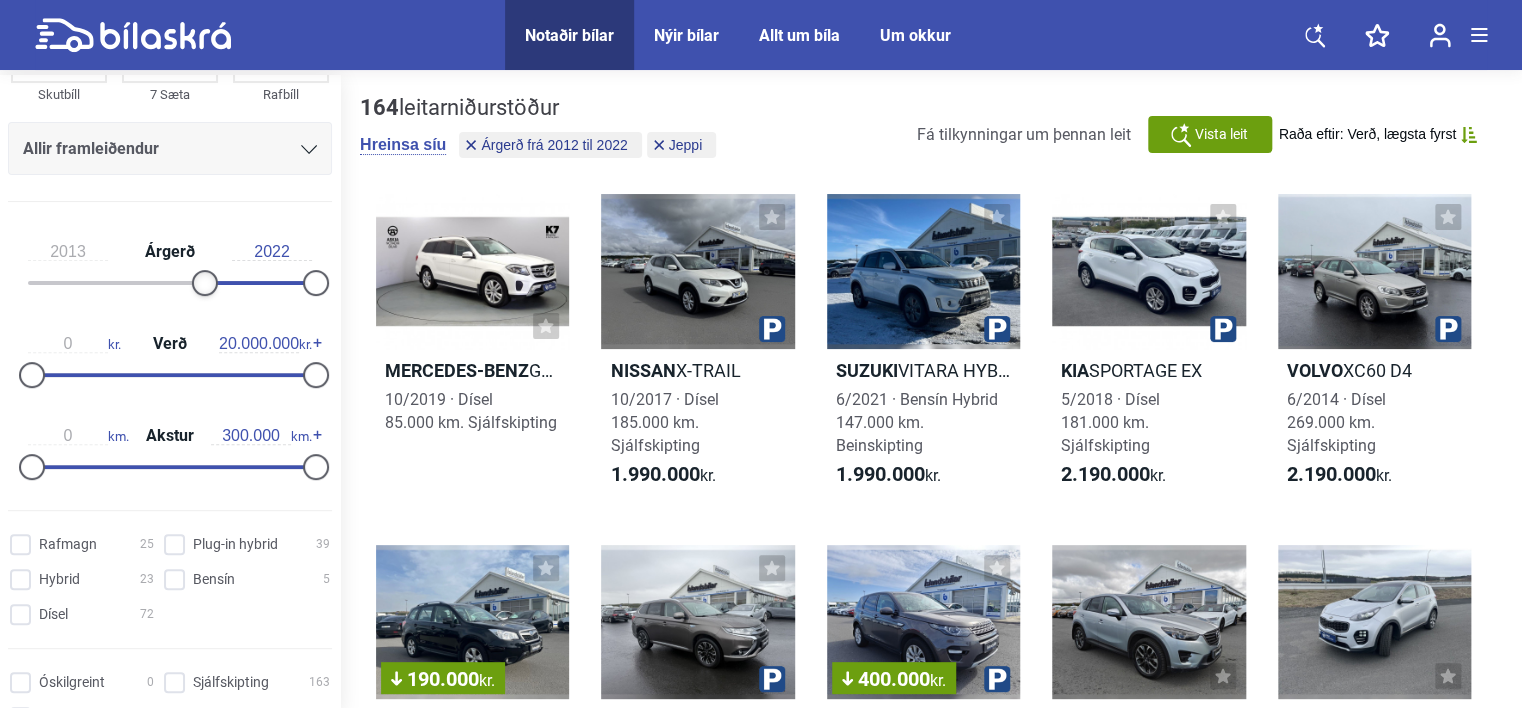 drag, startPoint x: 189, startPoint y: 283, endPoint x: 201, endPoint y: 284, distance: 12.0415945 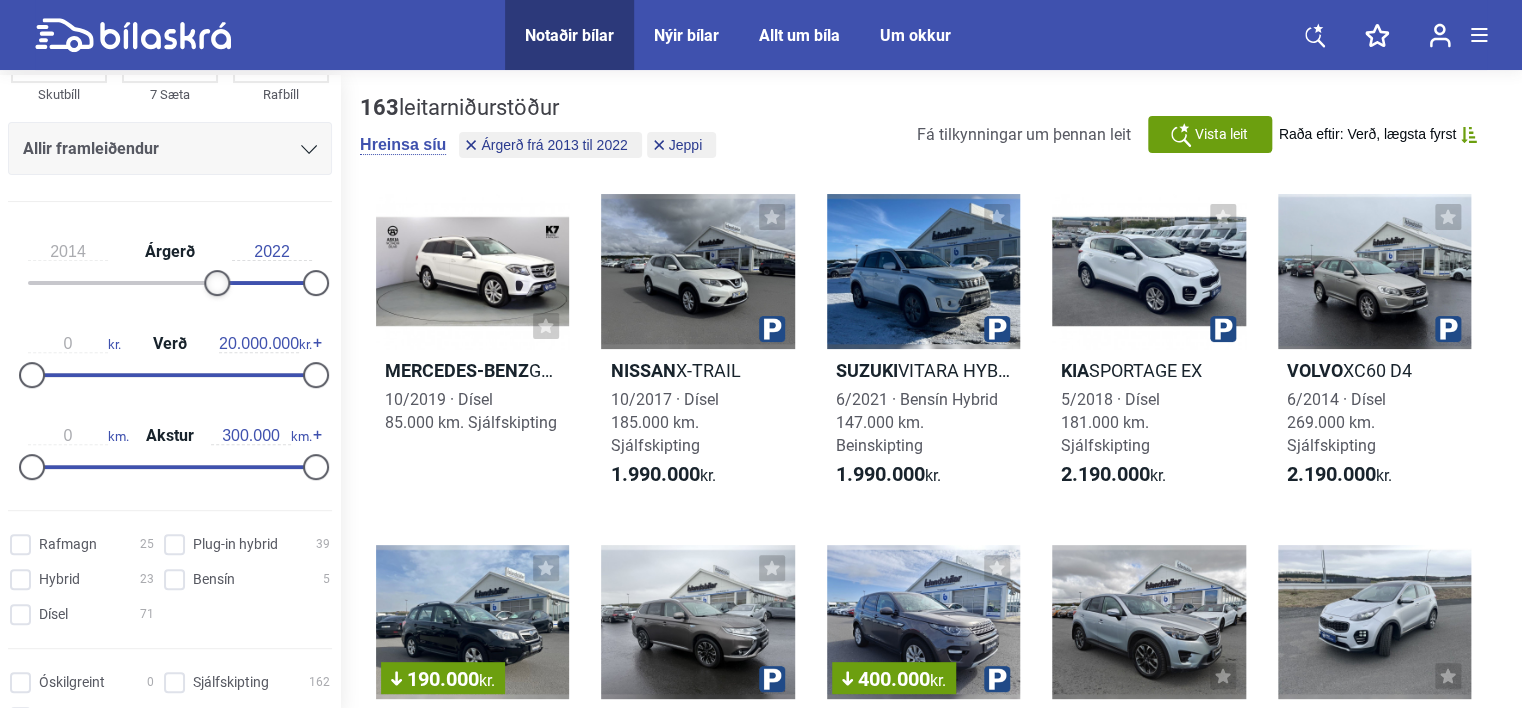 drag, startPoint x: 201, startPoint y: 284, endPoint x: 213, endPoint y: 286, distance: 12.165525 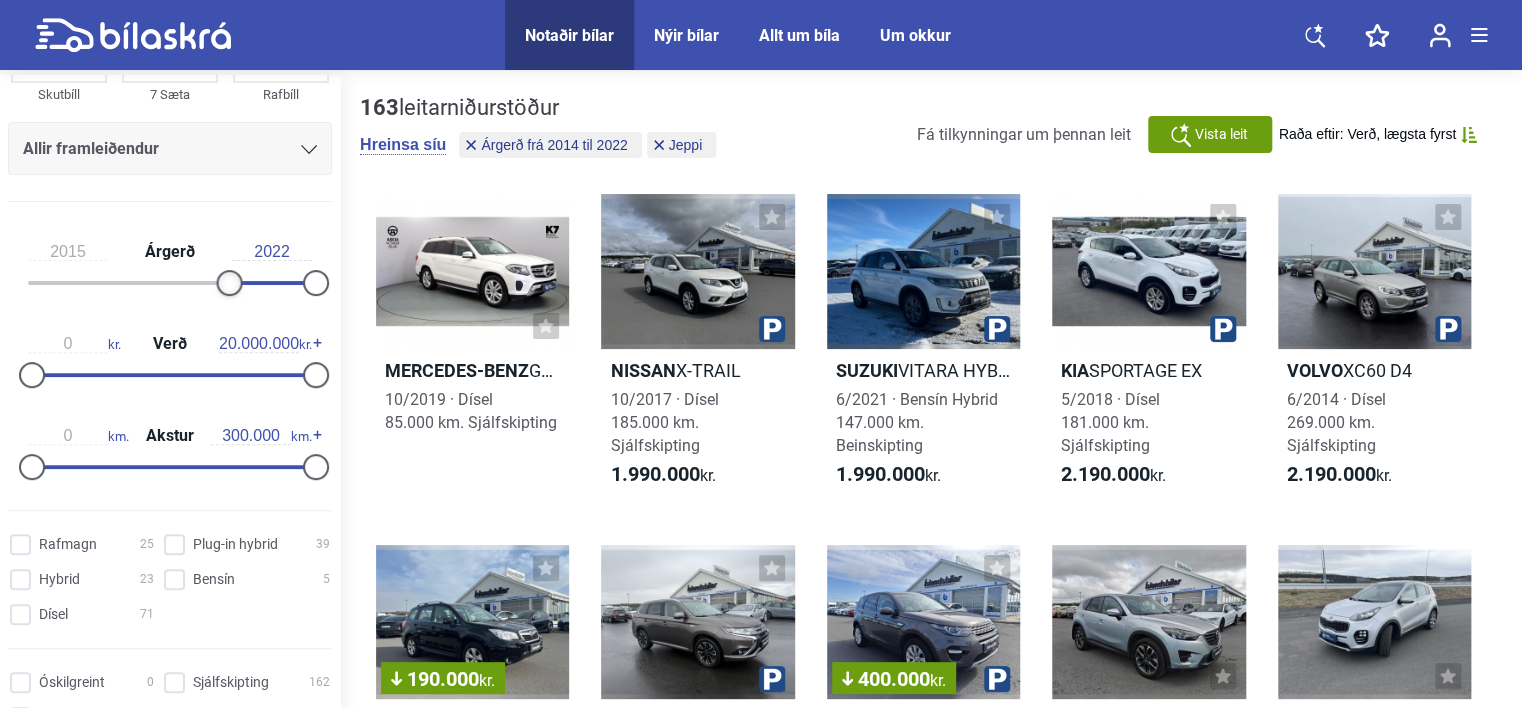 drag, startPoint x: 213, startPoint y: 286, endPoint x: 224, endPoint y: 289, distance: 11.401754 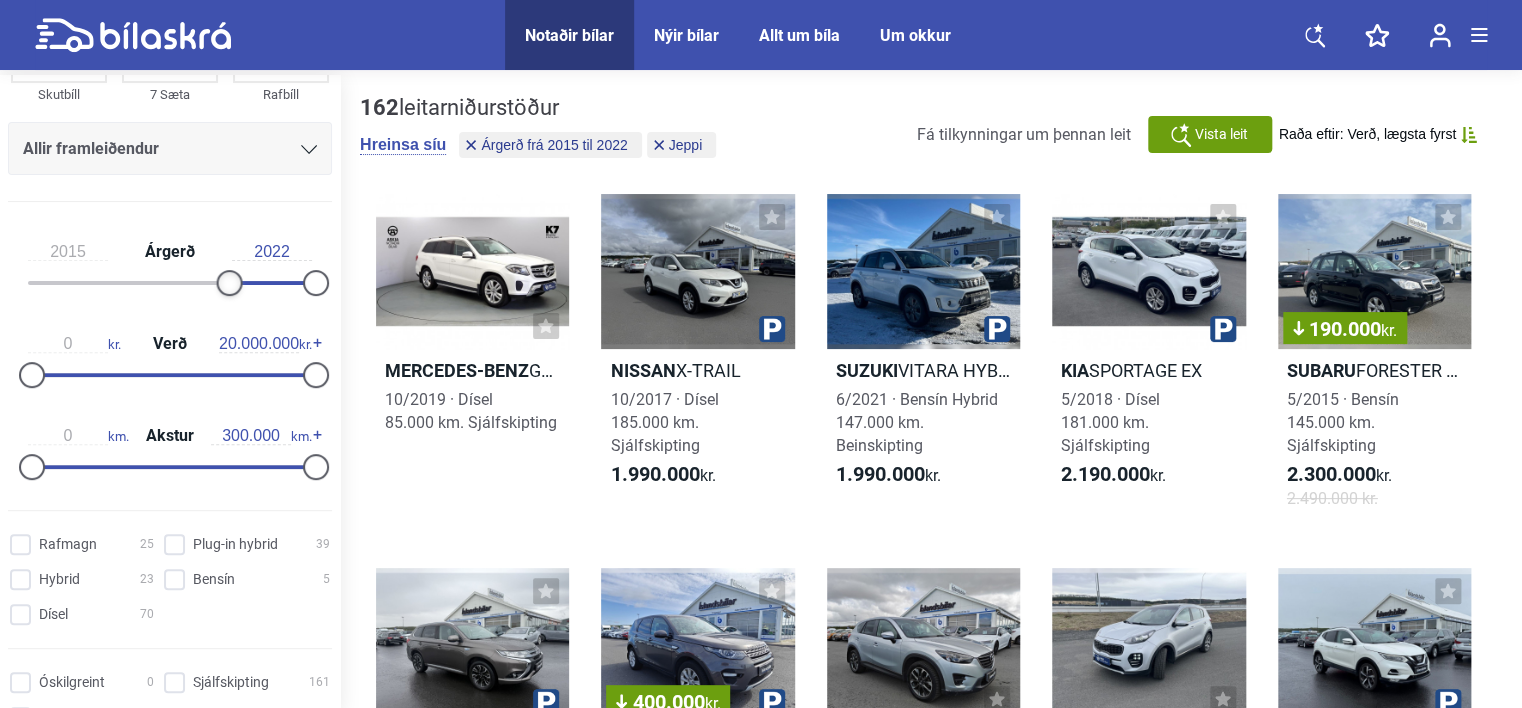 type on "2016" 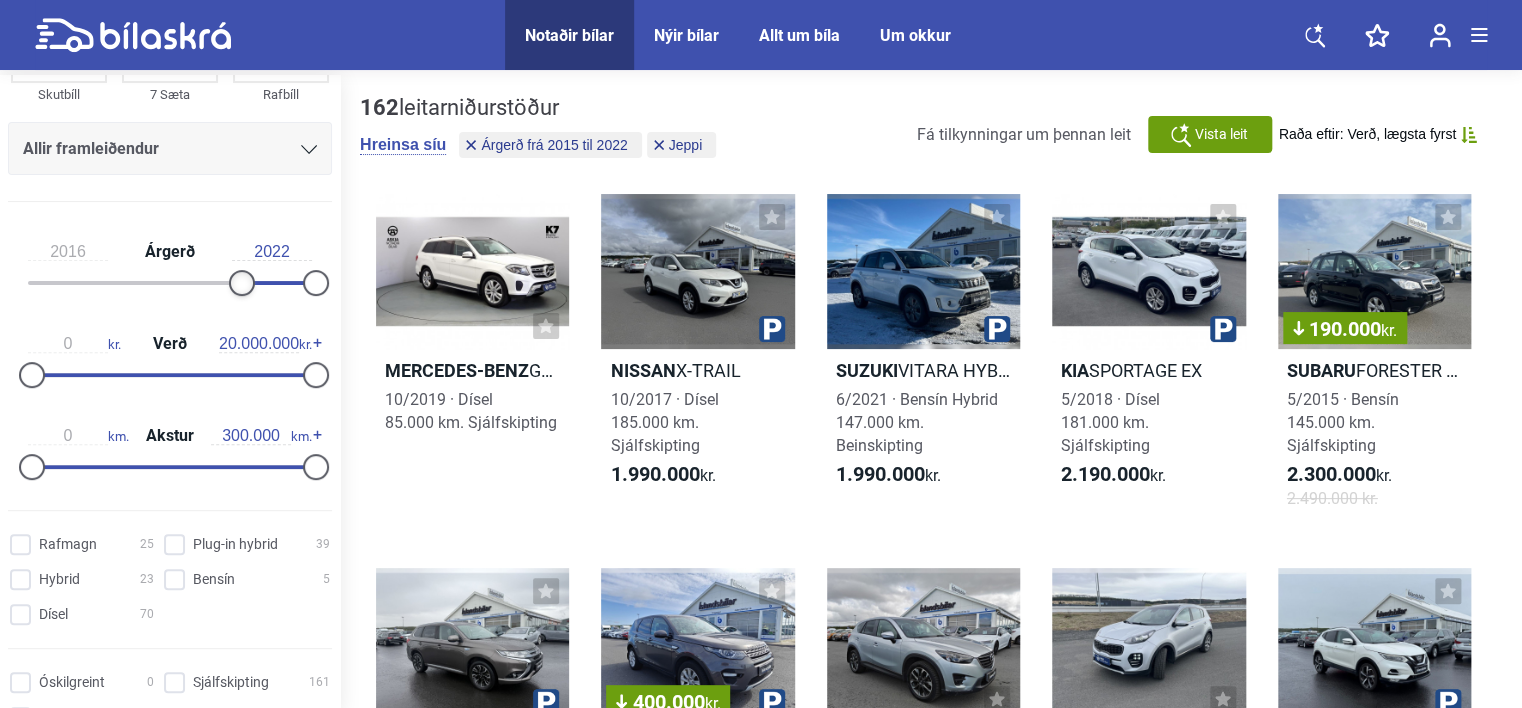 drag, startPoint x: 225, startPoint y: 288, endPoint x: 237, endPoint y: 290, distance: 12.165525 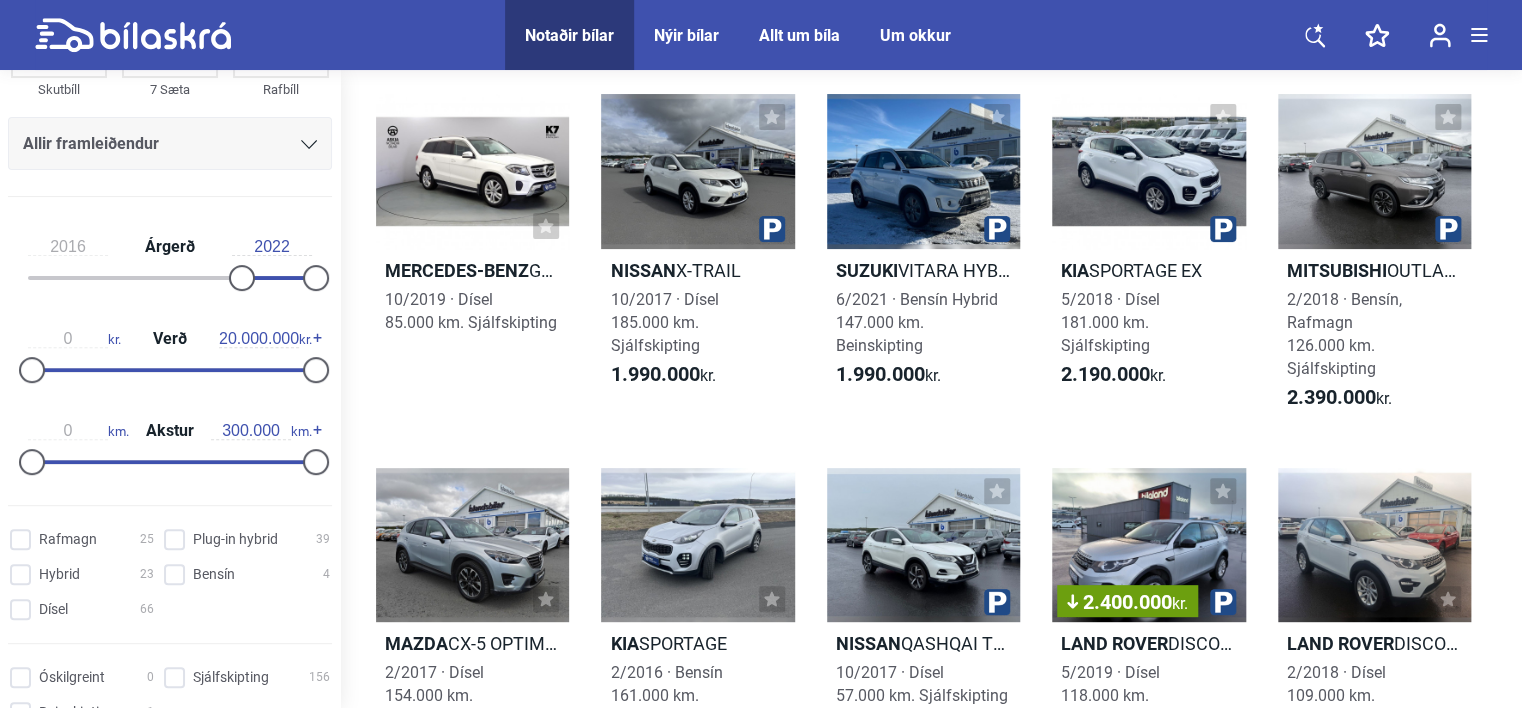 scroll, scrollTop: 0, scrollLeft: 0, axis: both 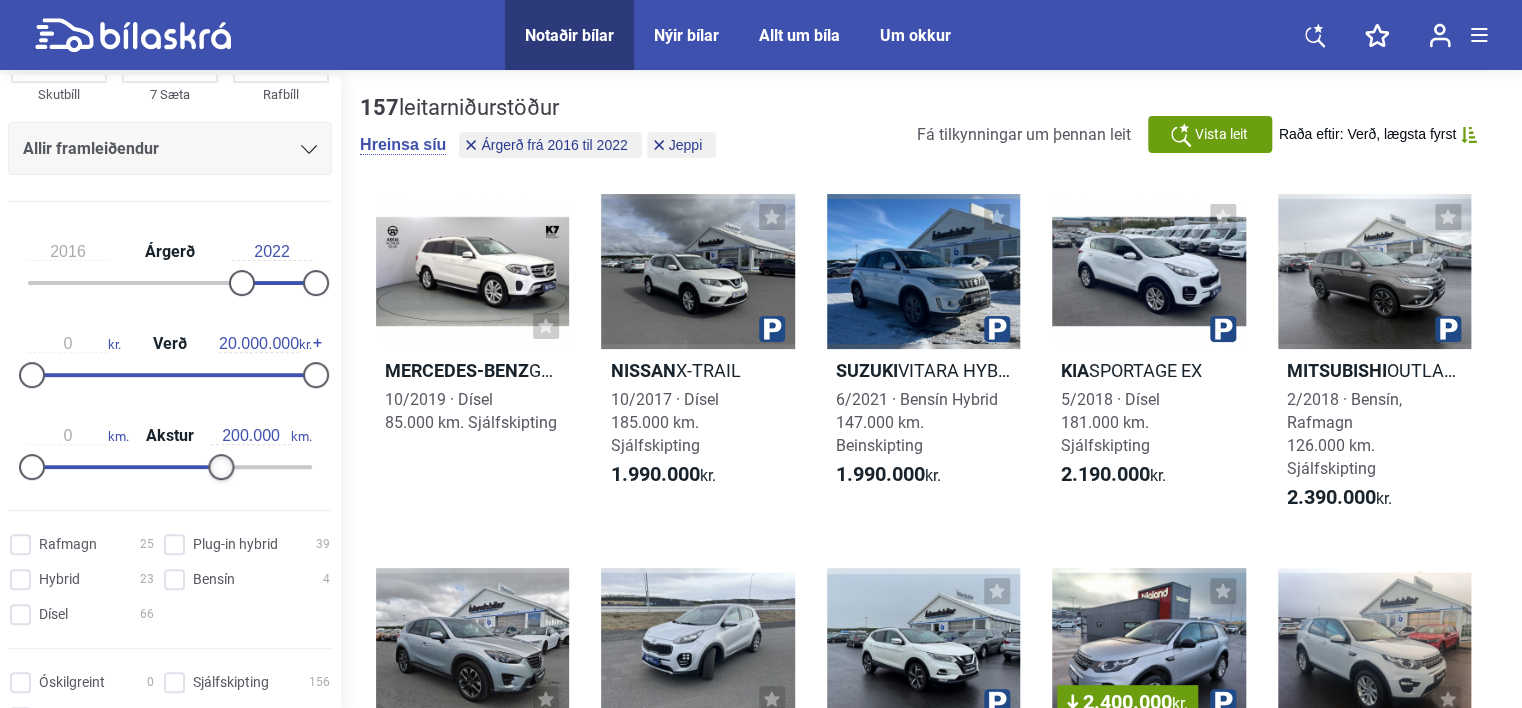 drag, startPoint x: 309, startPoint y: 468, endPoint x: 216, endPoint y: 465, distance: 93.04838 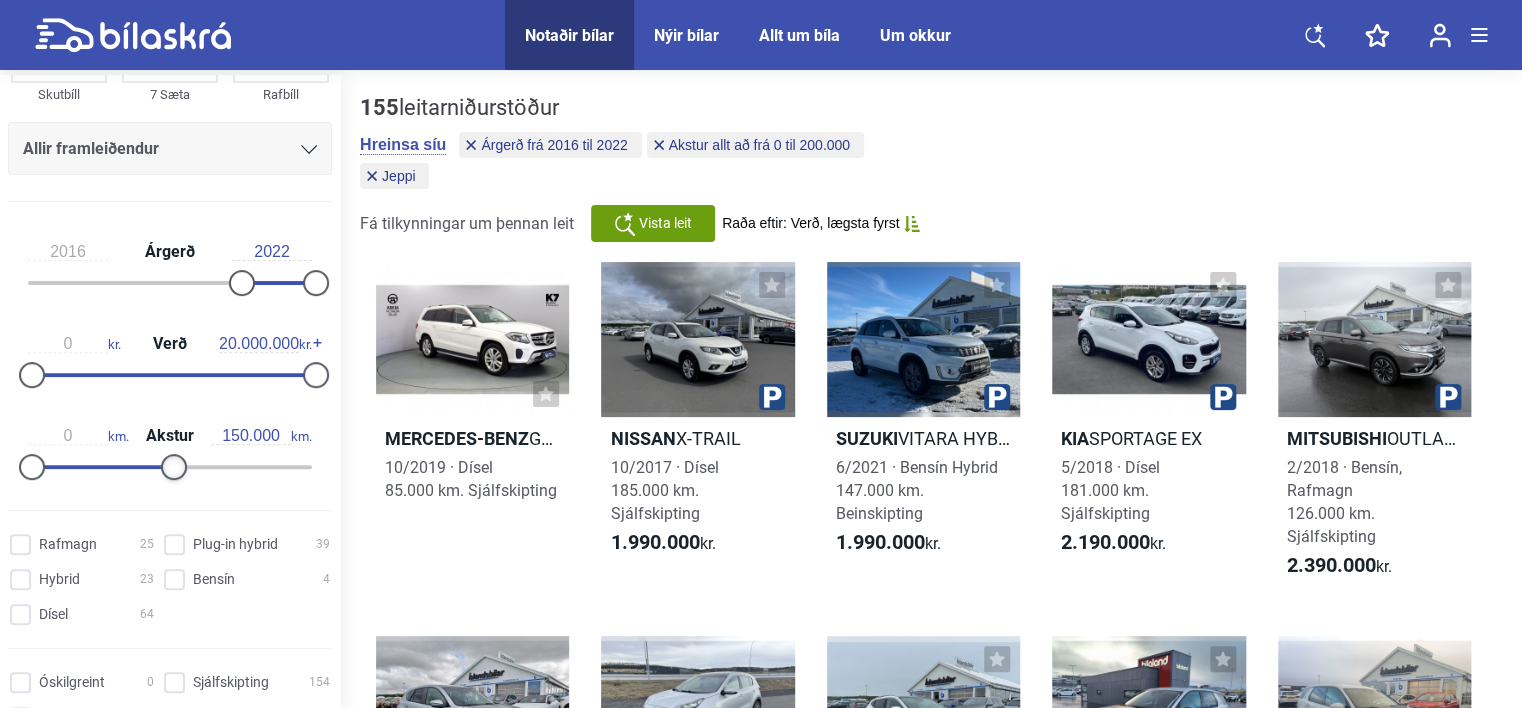 drag, startPoint x: 208, startPoint y: 466, endPoint x: 168, endPoint y: 466, distance: 40 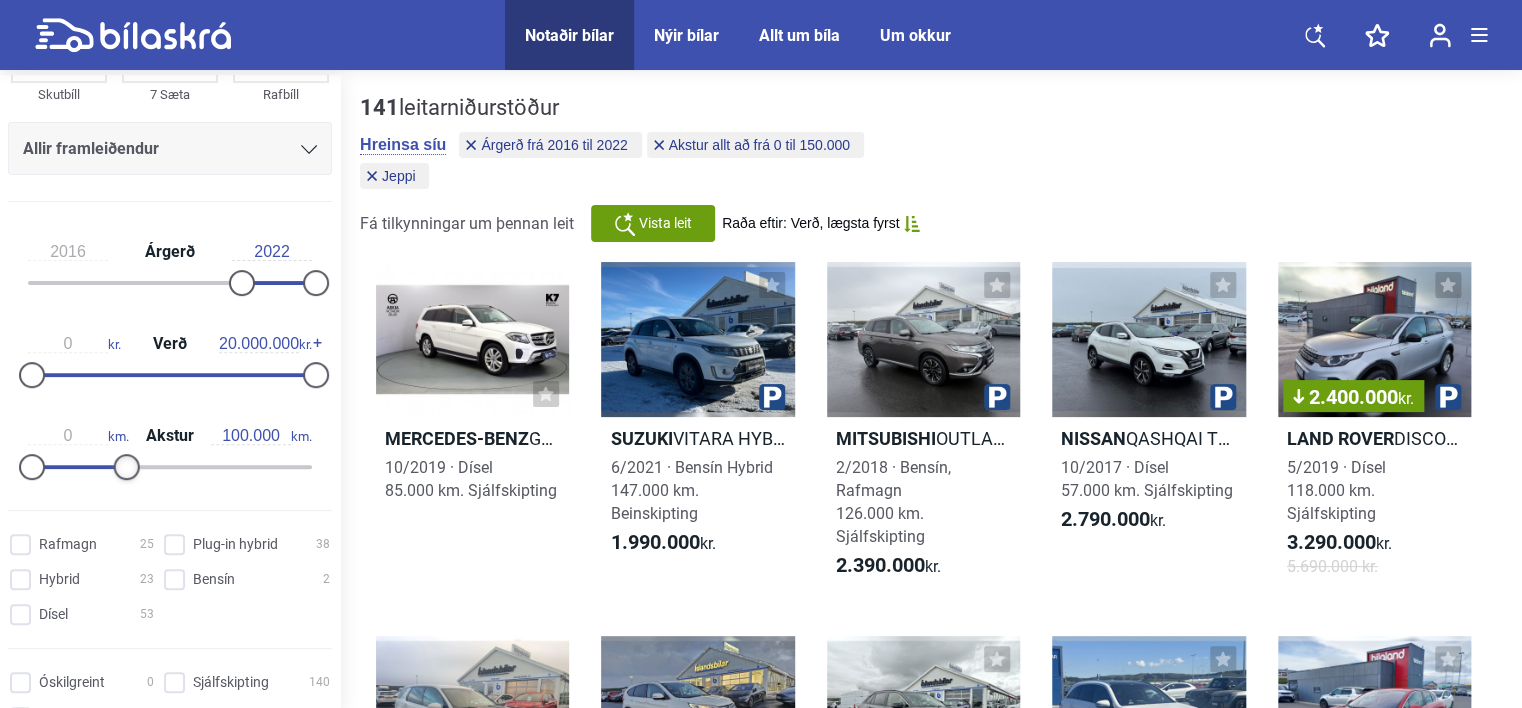 drag, startPoint x: 167, startPoint y: 467, endPoint x: 120, endPoint y: 470, distance: 47.095646 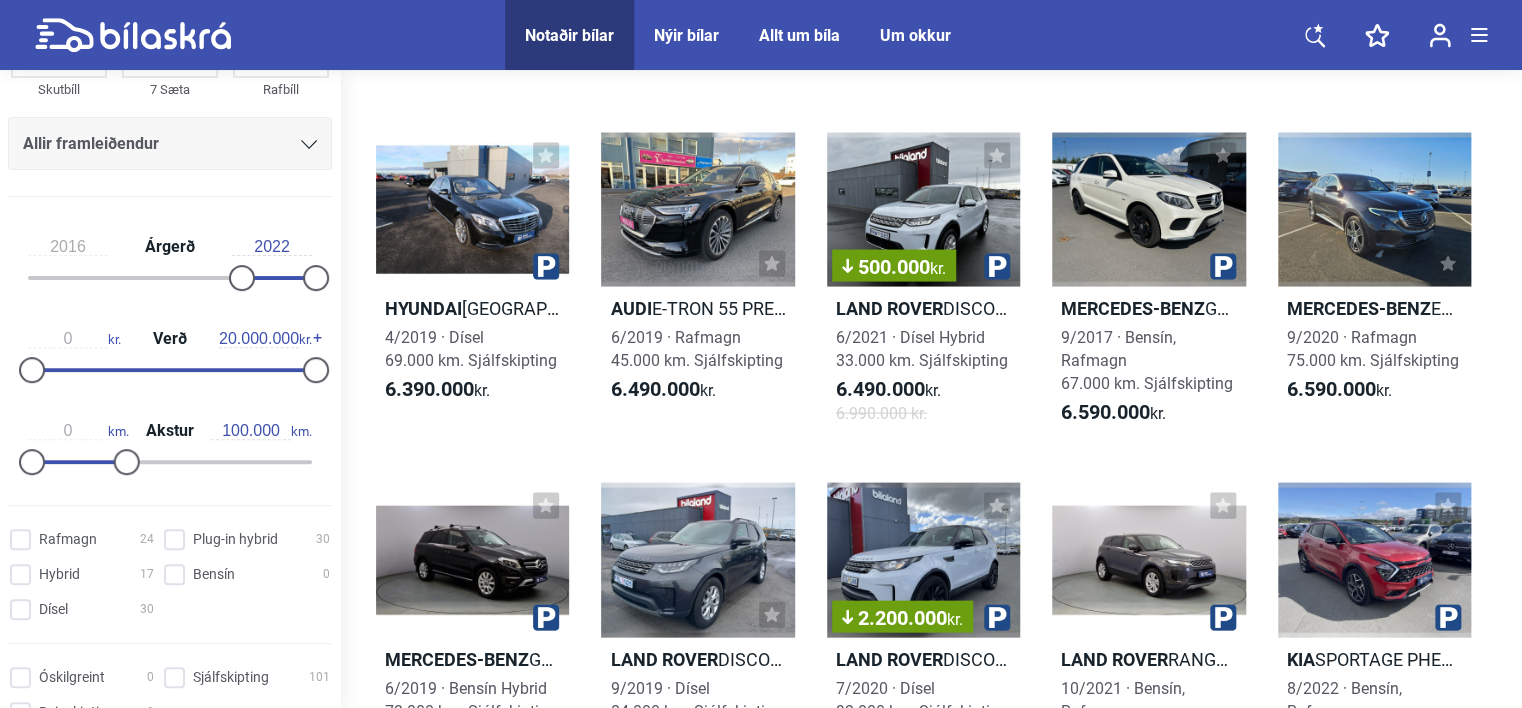 scroll, scrollTop: 2000, scrollLeft: 0, axis: vertical 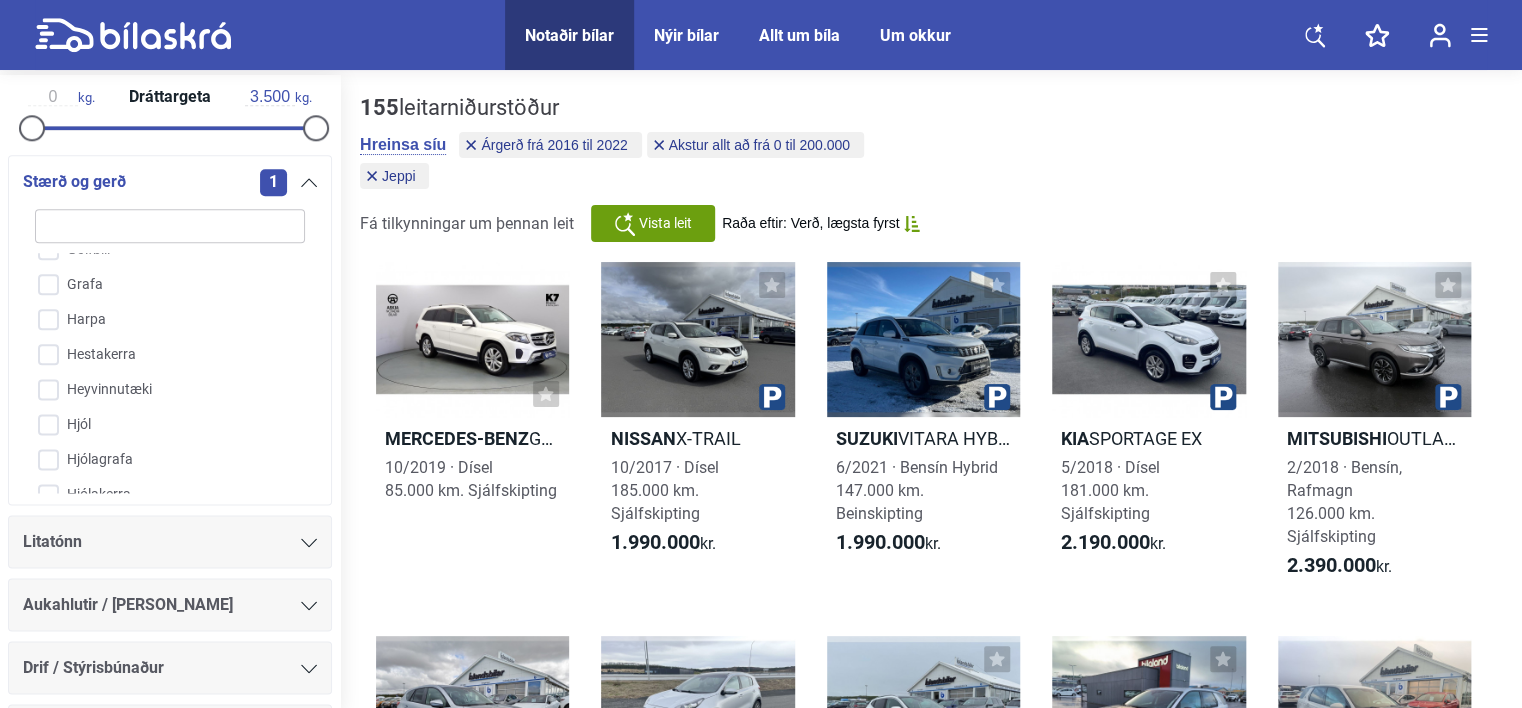 type on "300.000" 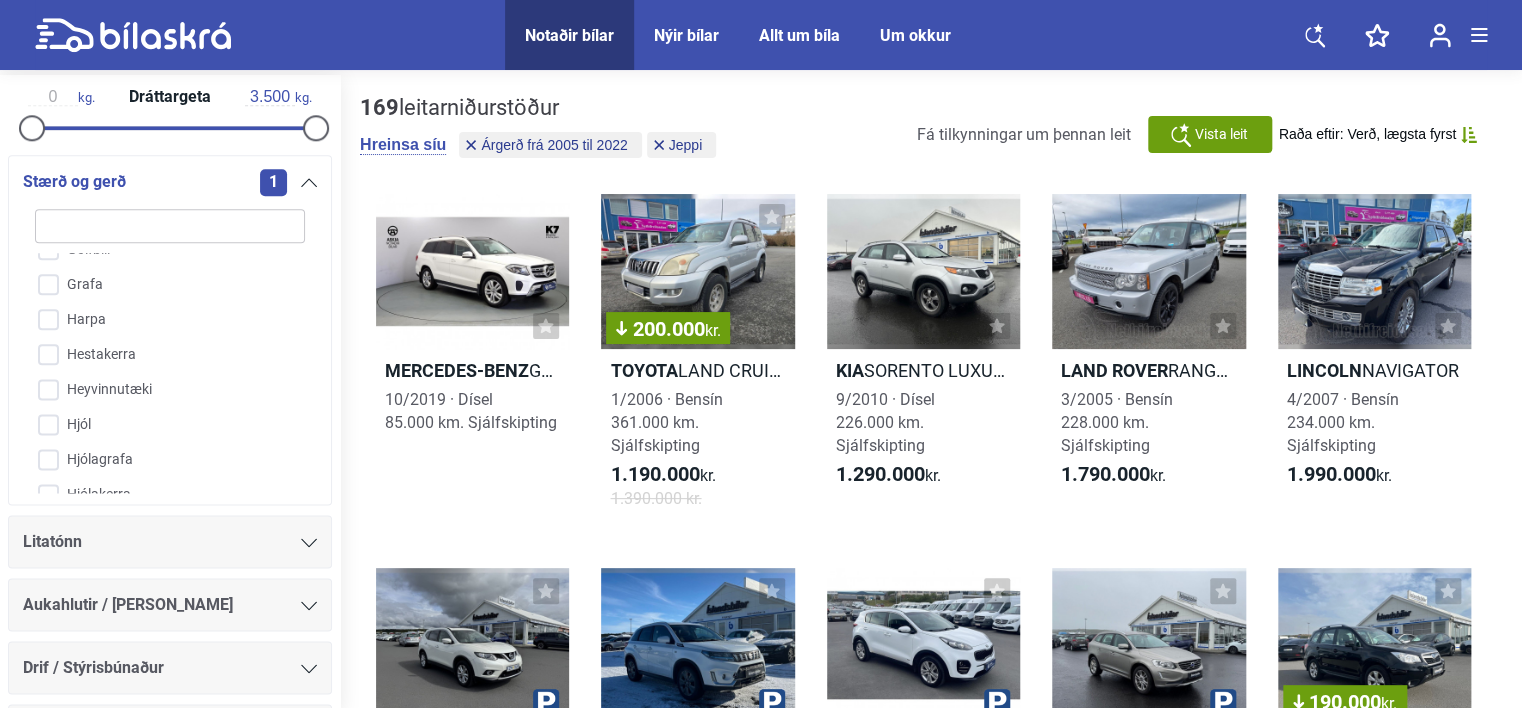 type on "1999" 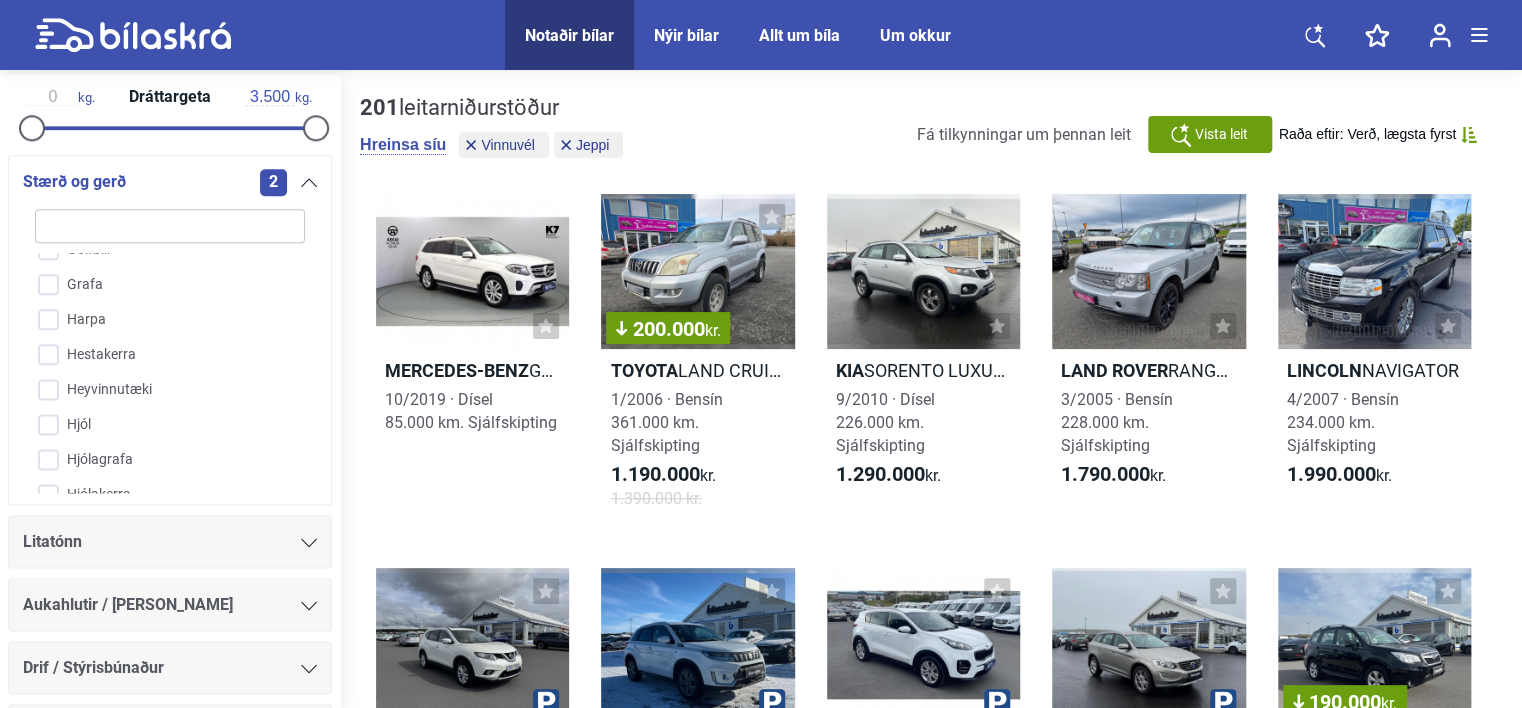 checkbox on "false" 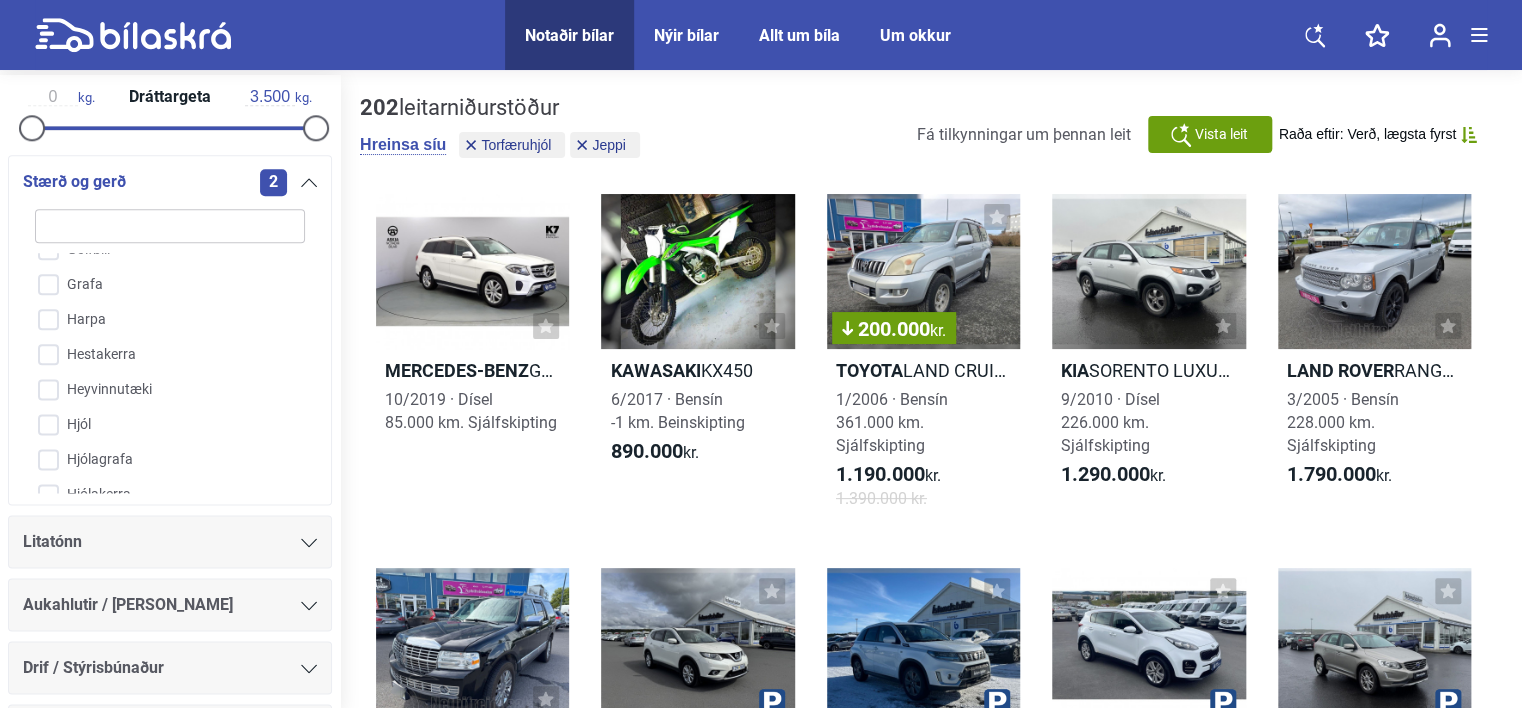 checkbox on "false" 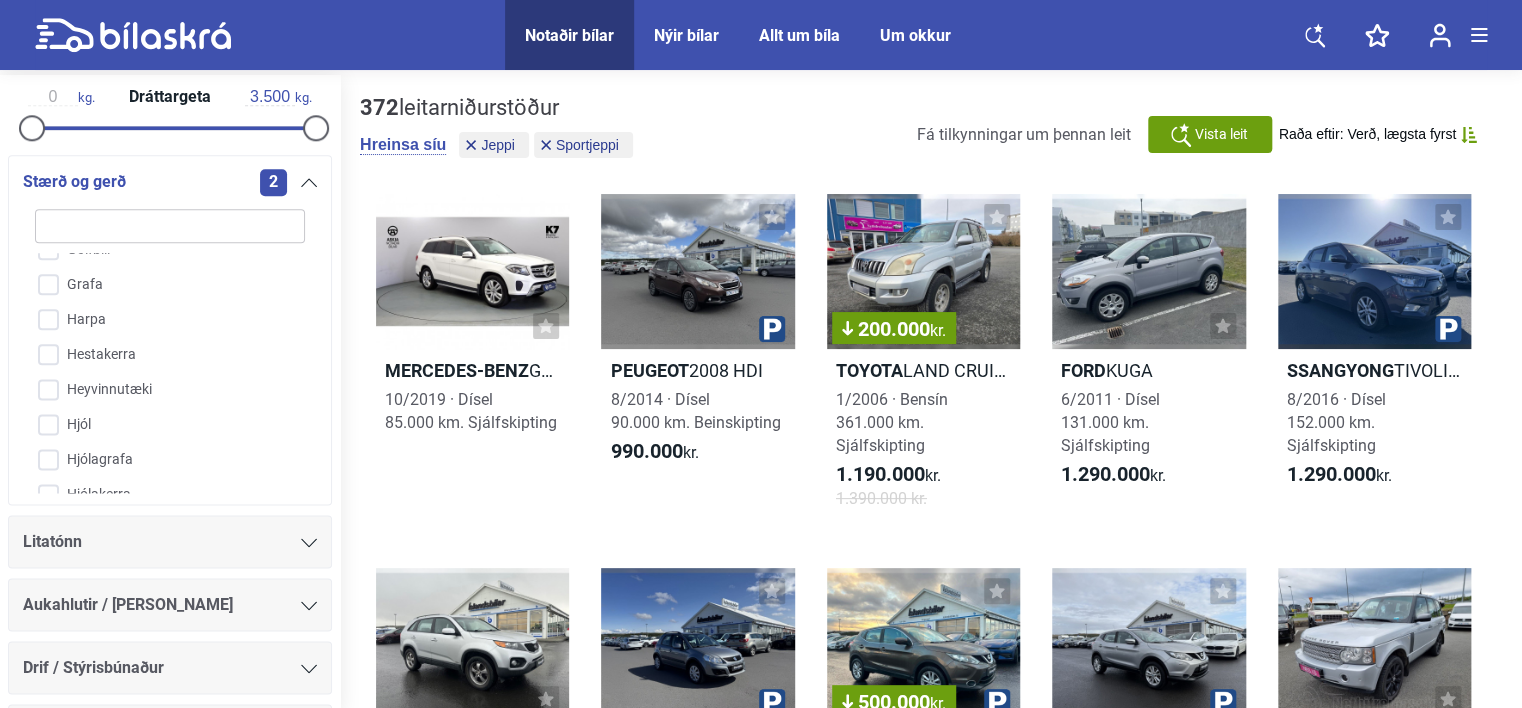 checkbox on "false" 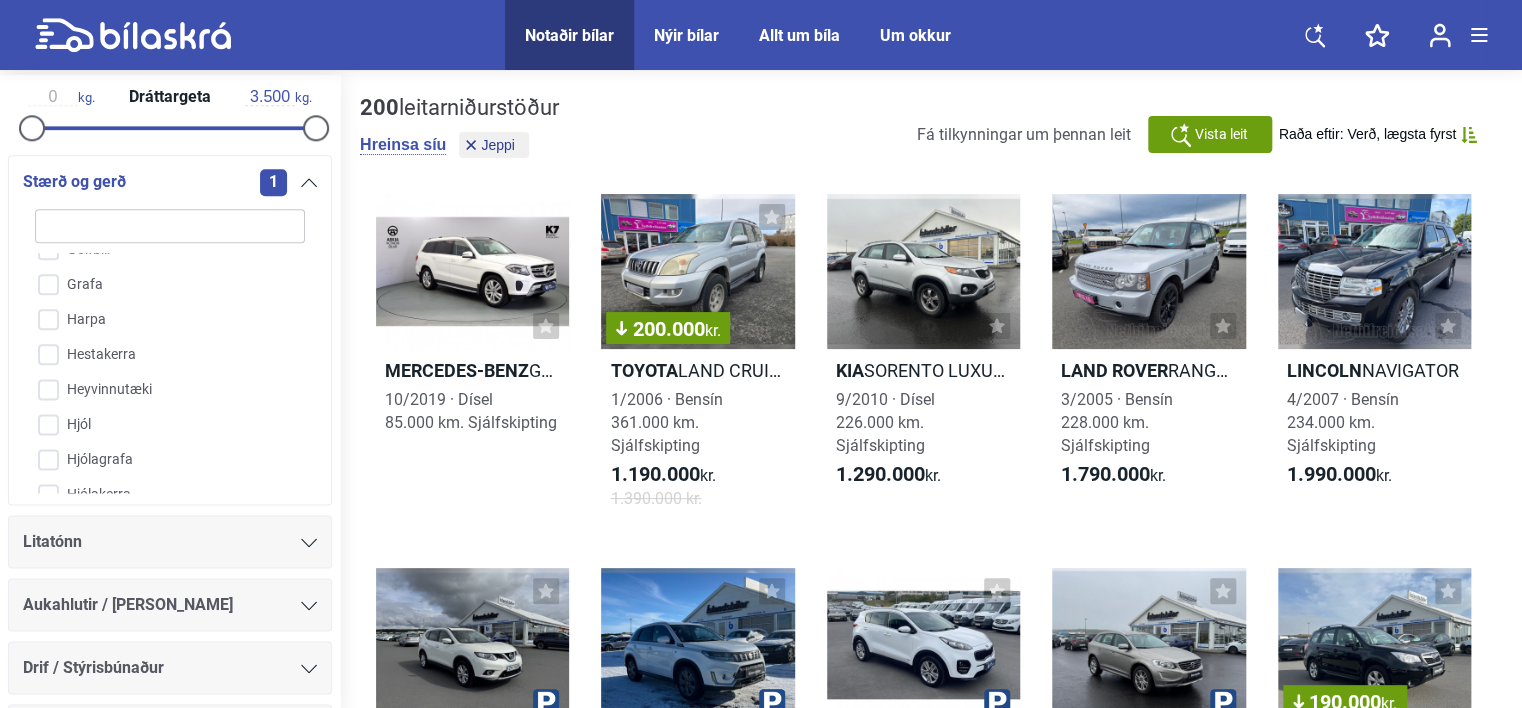 checkbox on "false" 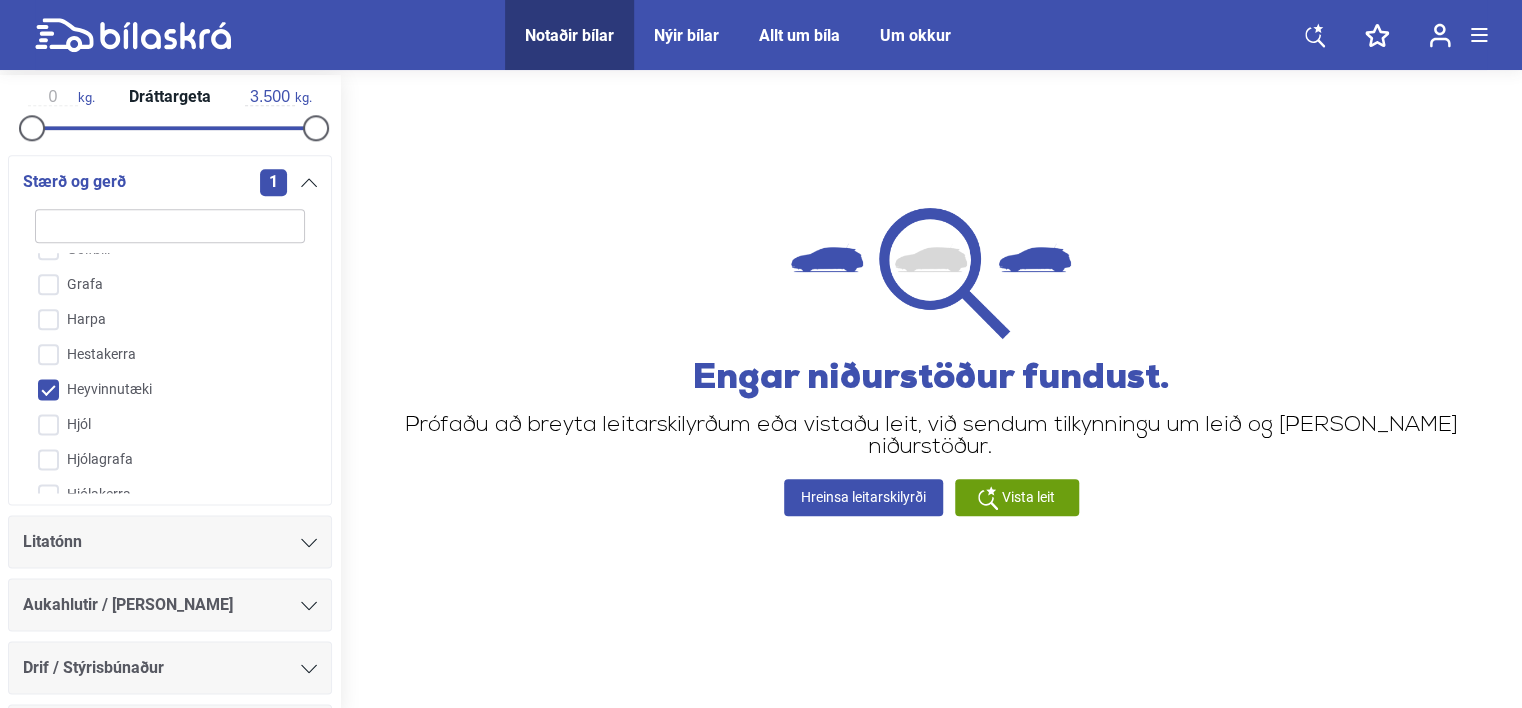 checkbox on "false" 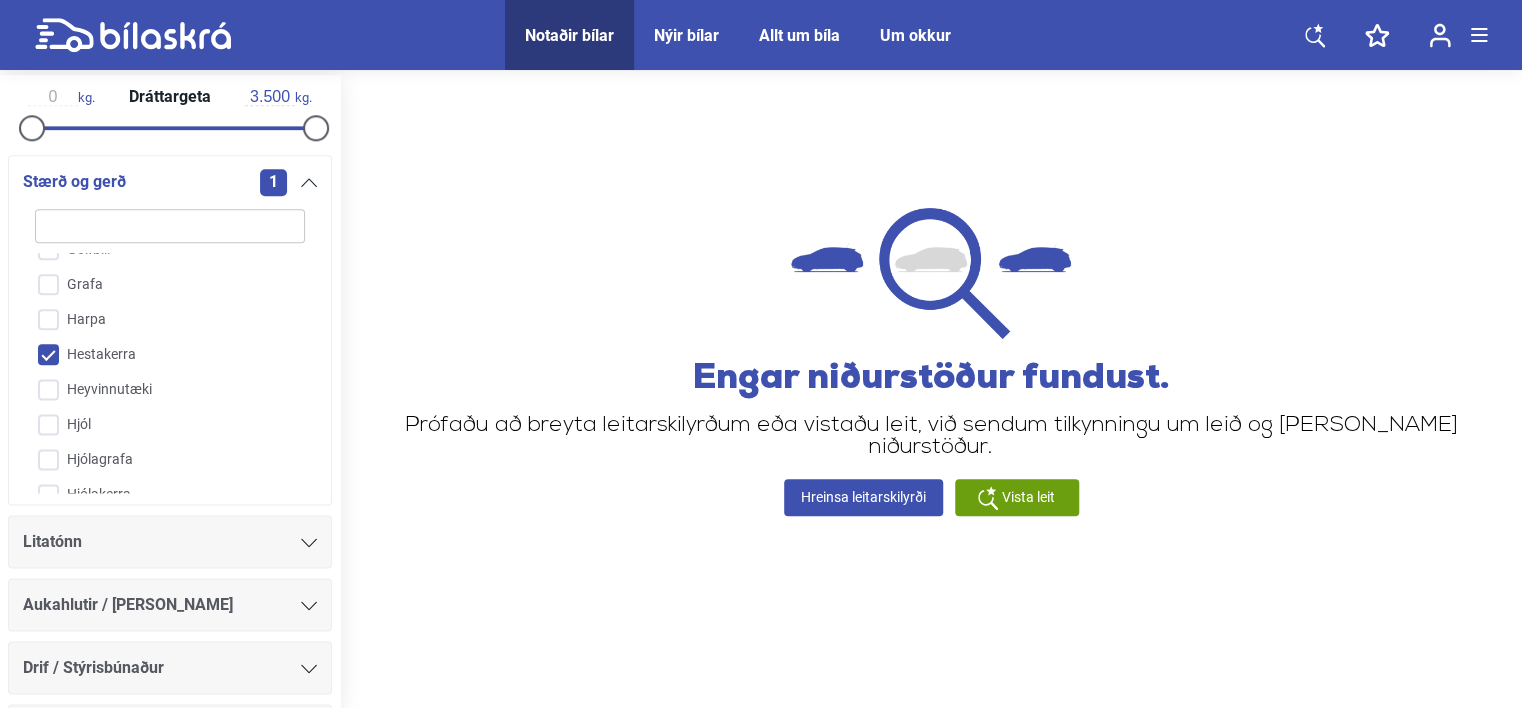 checkbox on "false" 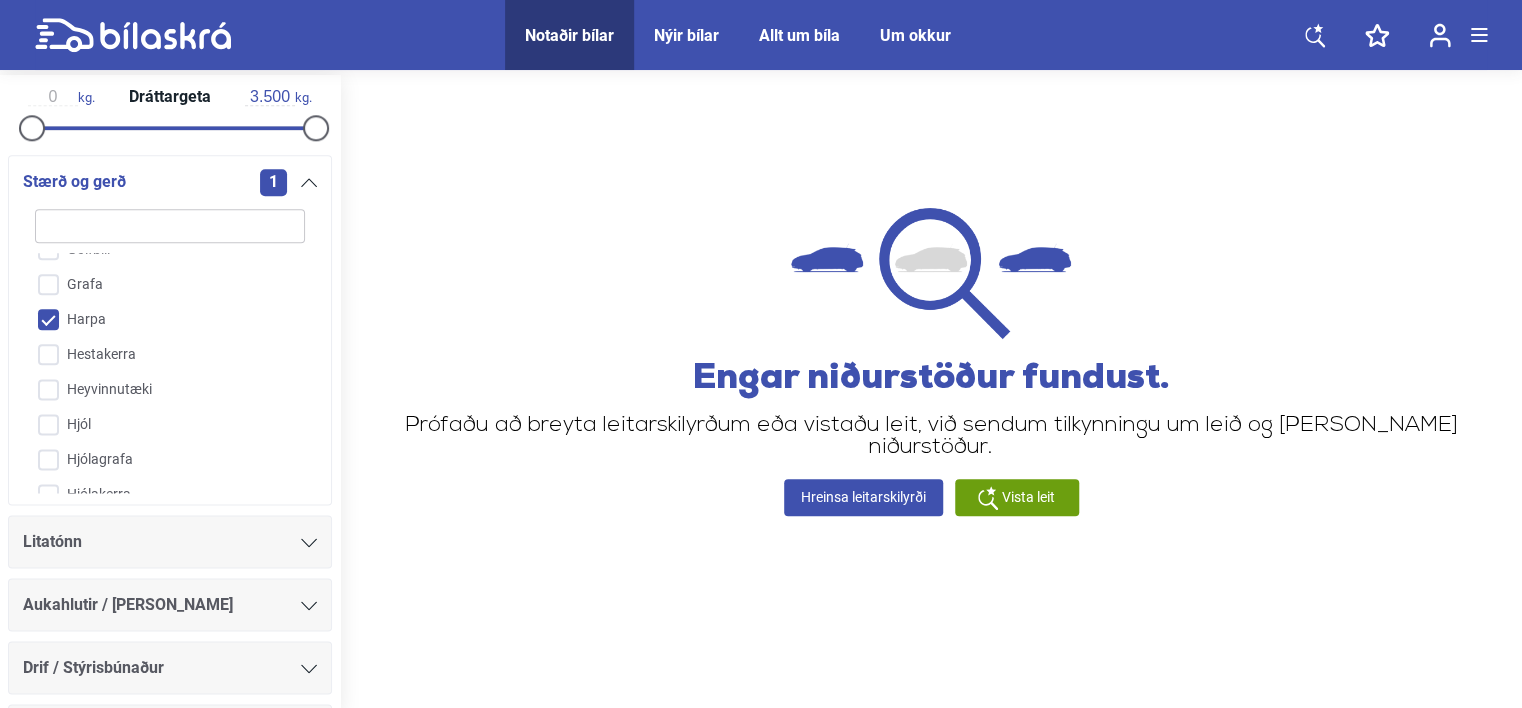 checkbox on "false" 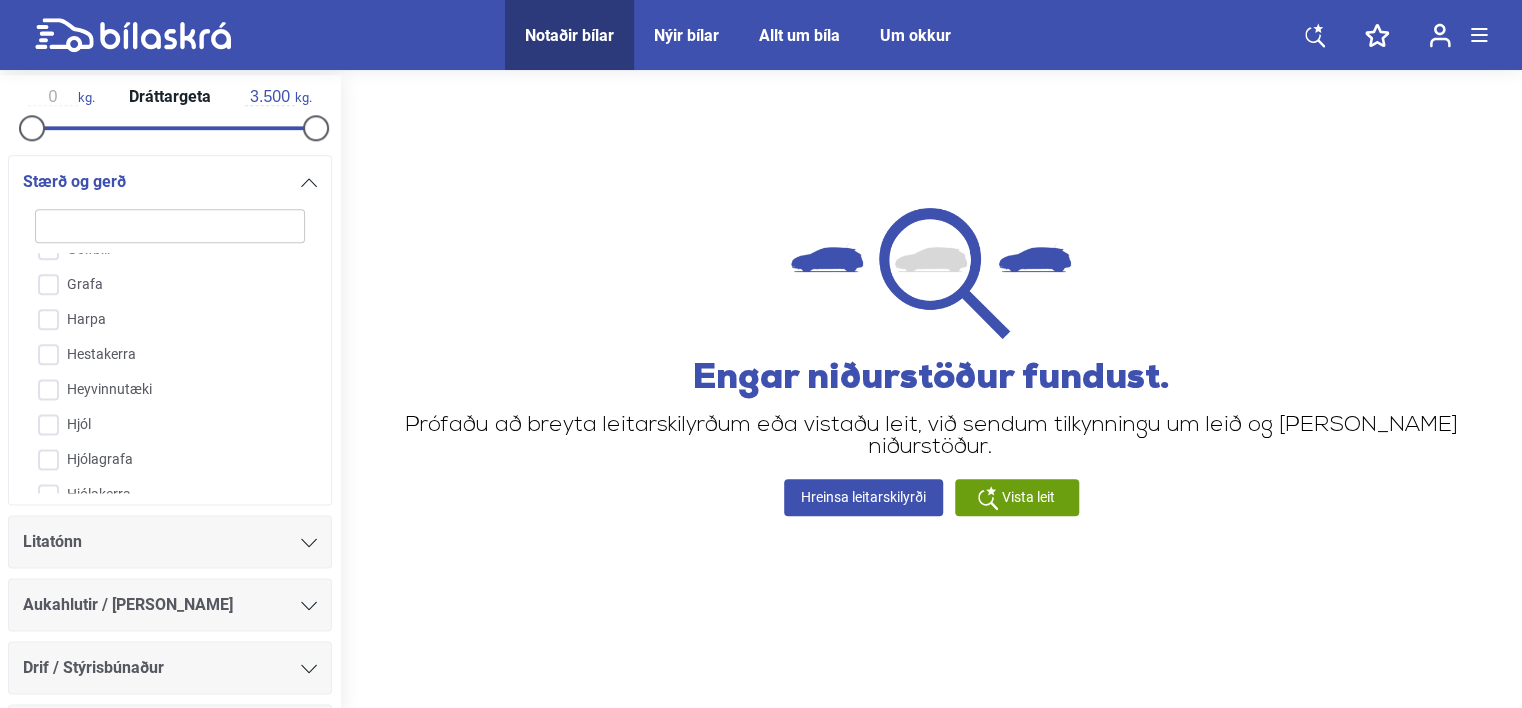 checkbox on "false" 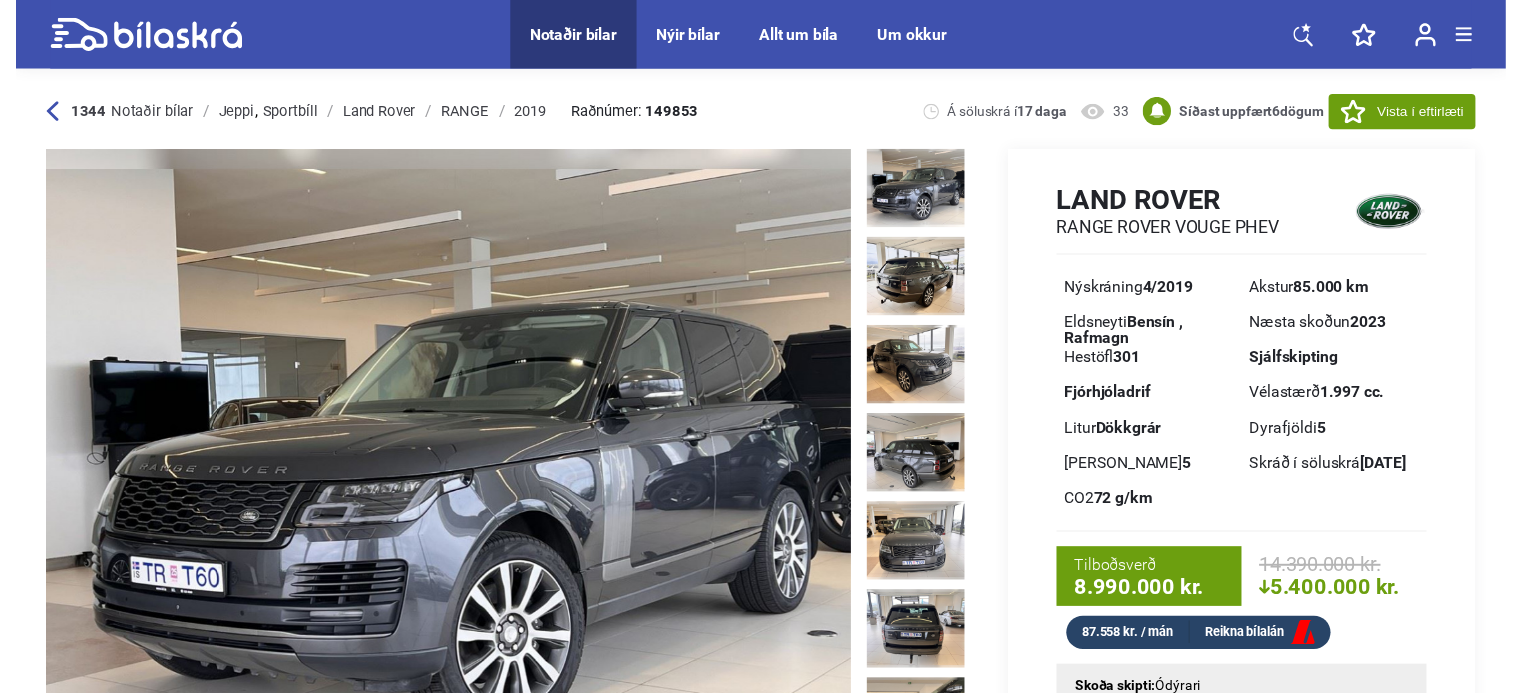 scroll, scrollTop: 0, scrollLeft: 0, axis: both 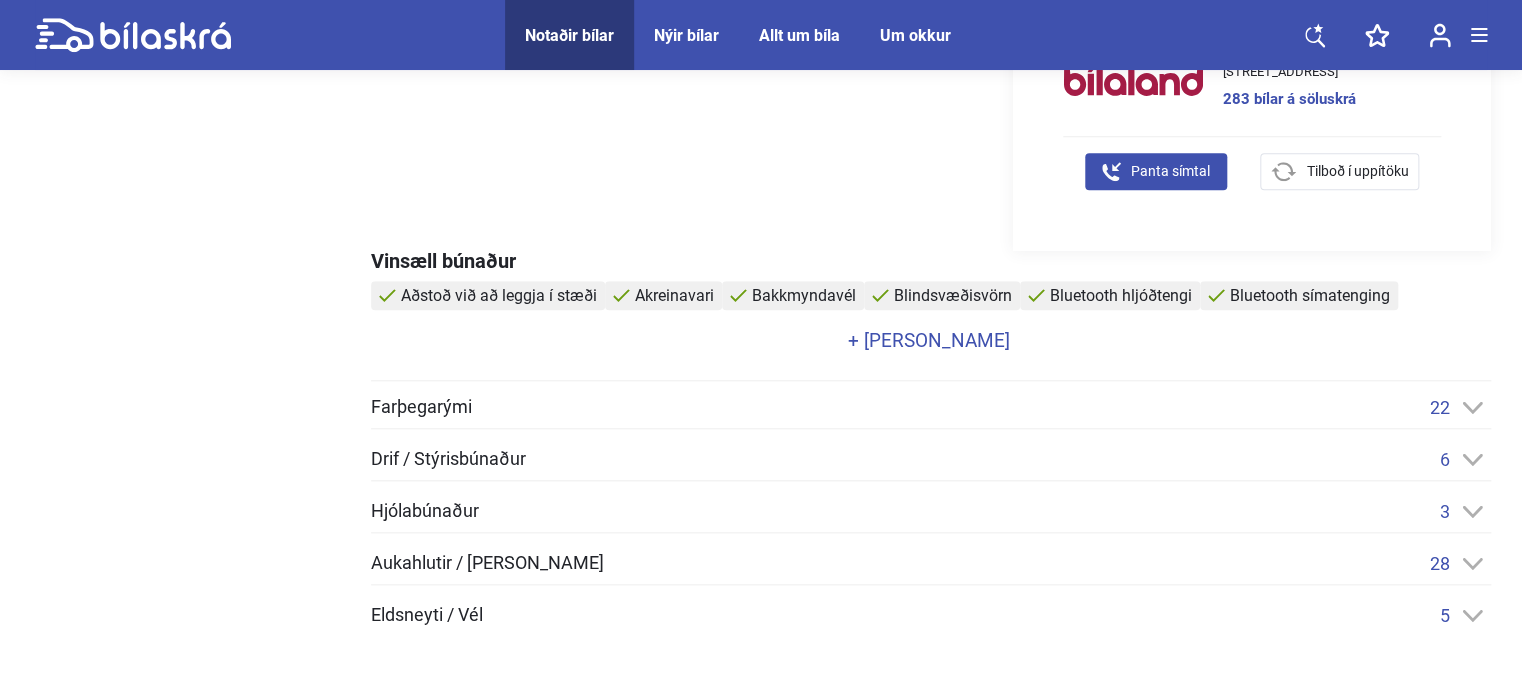 click on "+ [PERSON_NAME]" at bounding box center (928, 340) 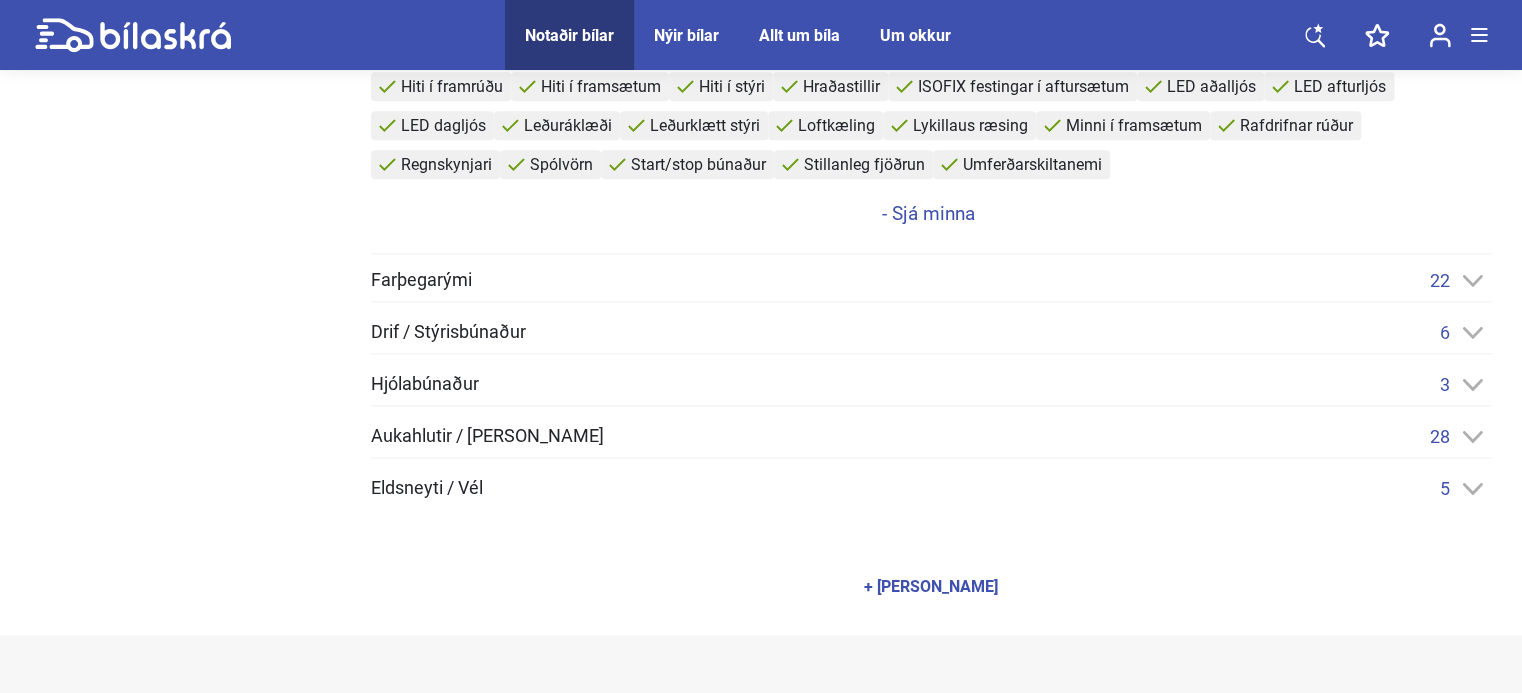 scroll, scrollTop: 1100, scrollLeft: 0, axis: vertical 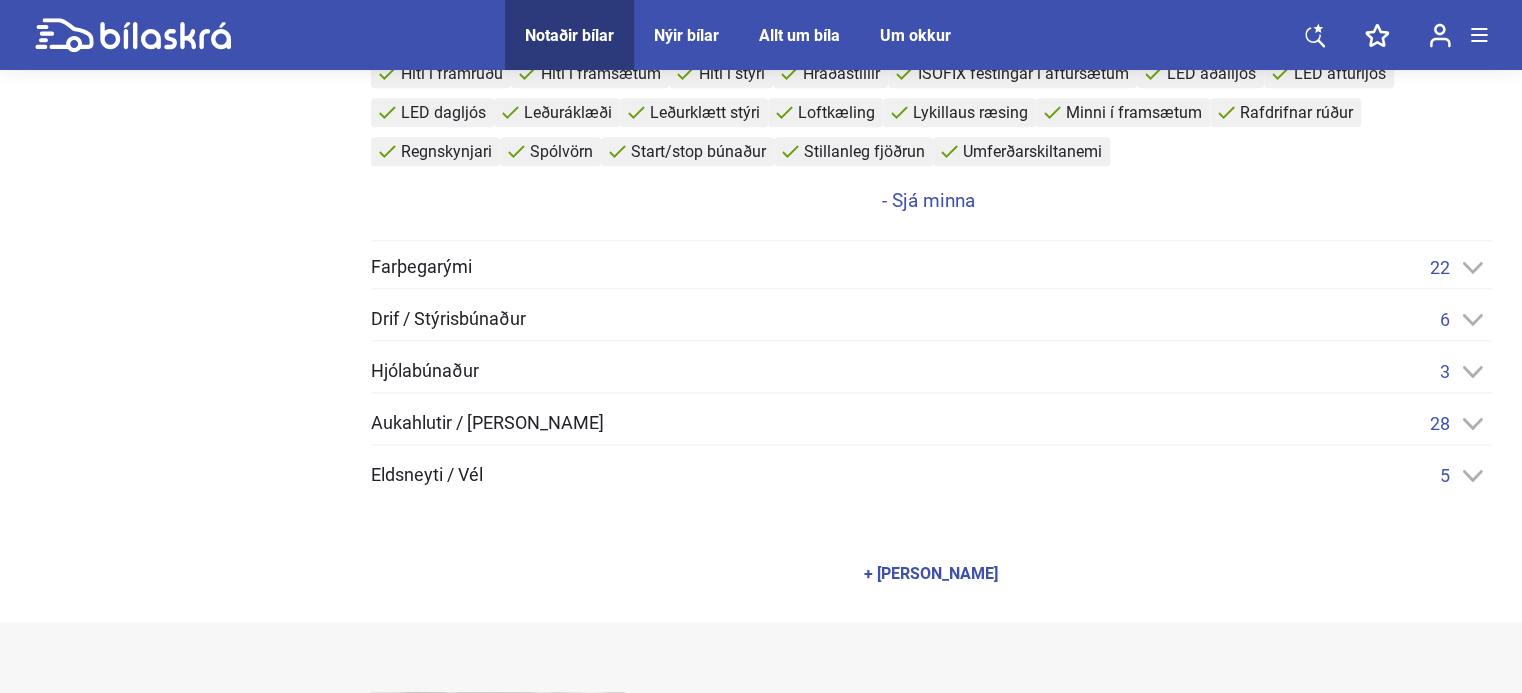 click on "Farþegarými 22" at bounding box center [931, 267] 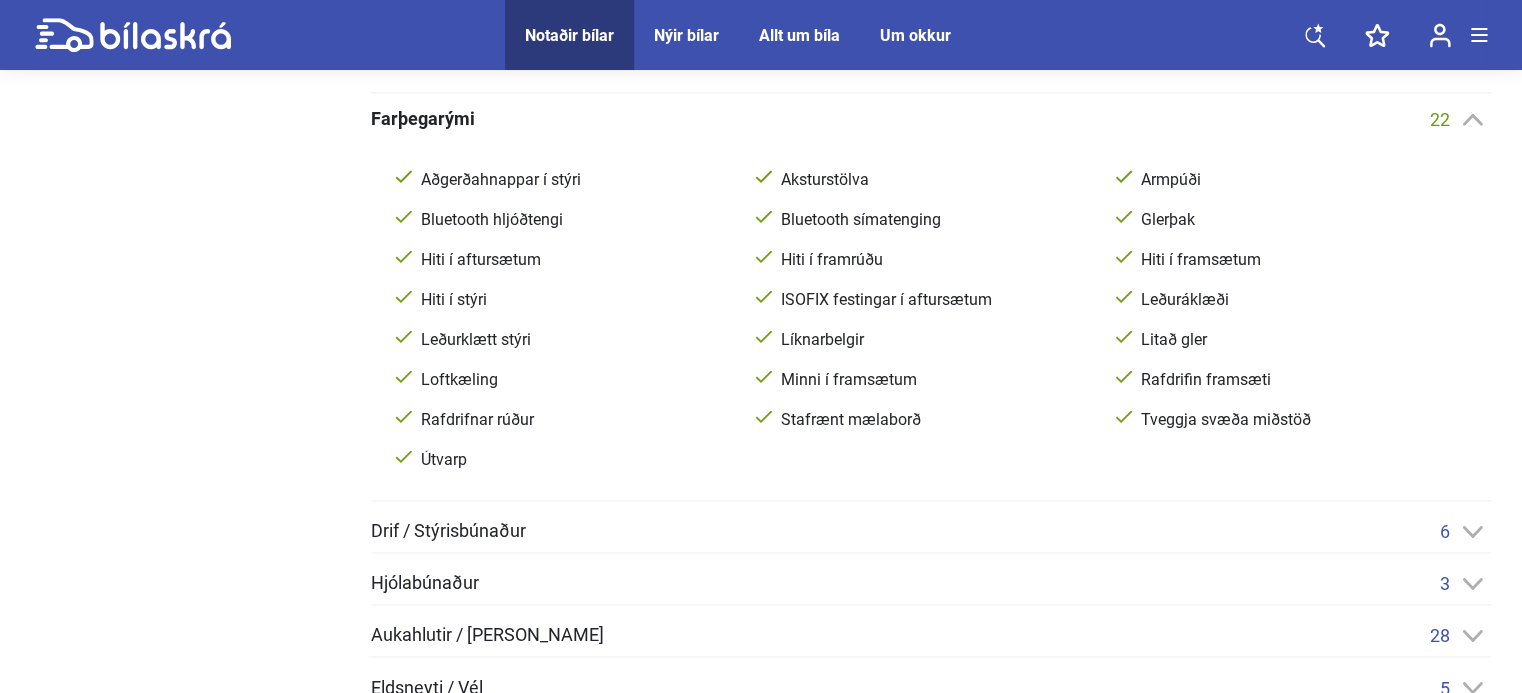 scroll, scrollTop: 1400, scrollLeft: 0, axis: vertical 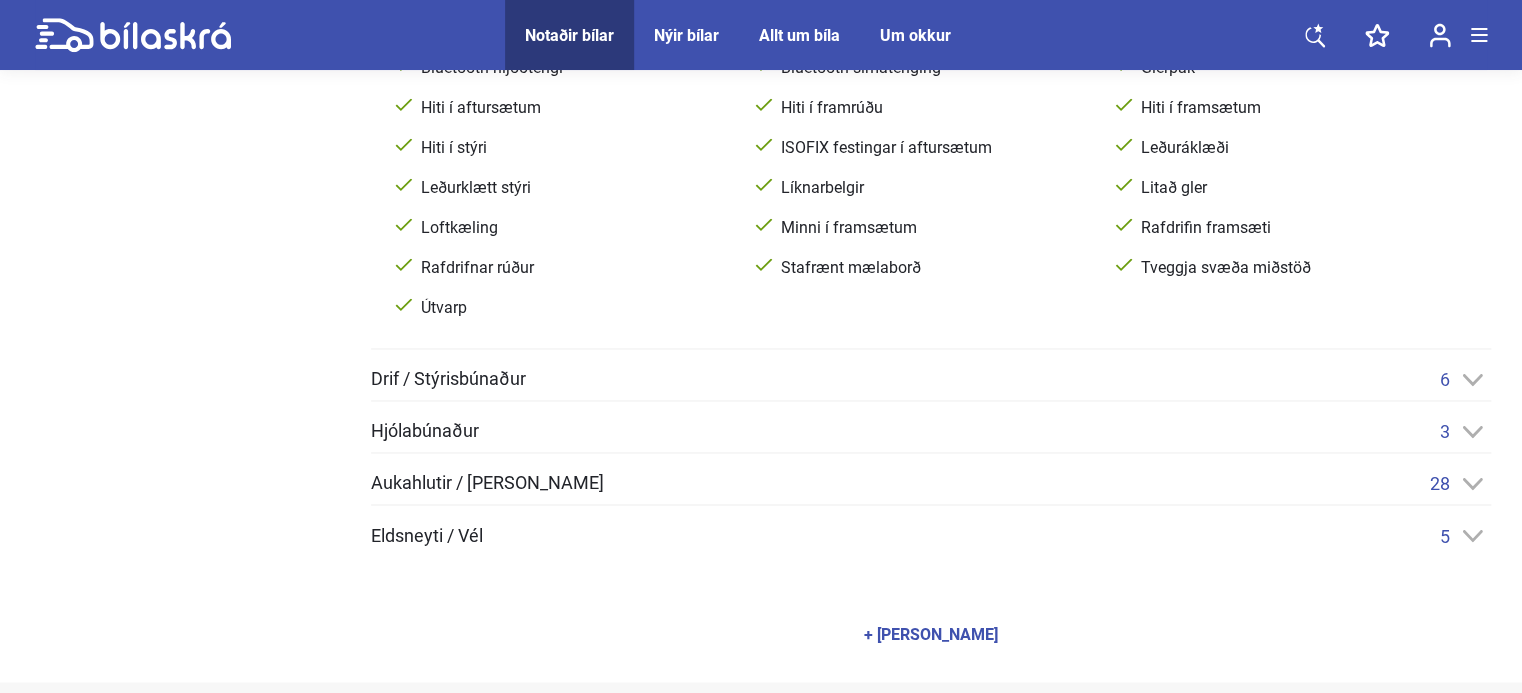 click on "Drif / Stýrisbúnaður 6" at bounding box center (931, 379) 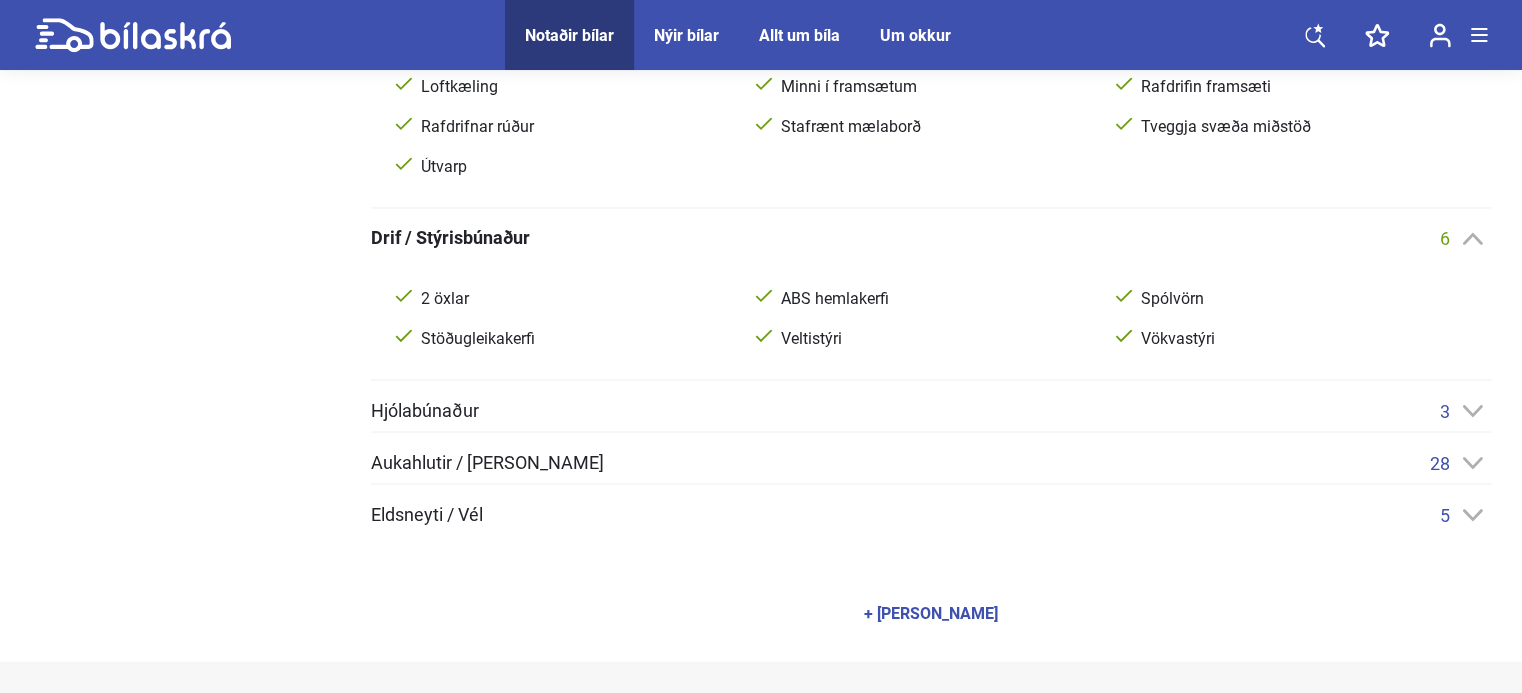scroll, scrollTop: 1700, scrollLeft: 0, axis: vertical 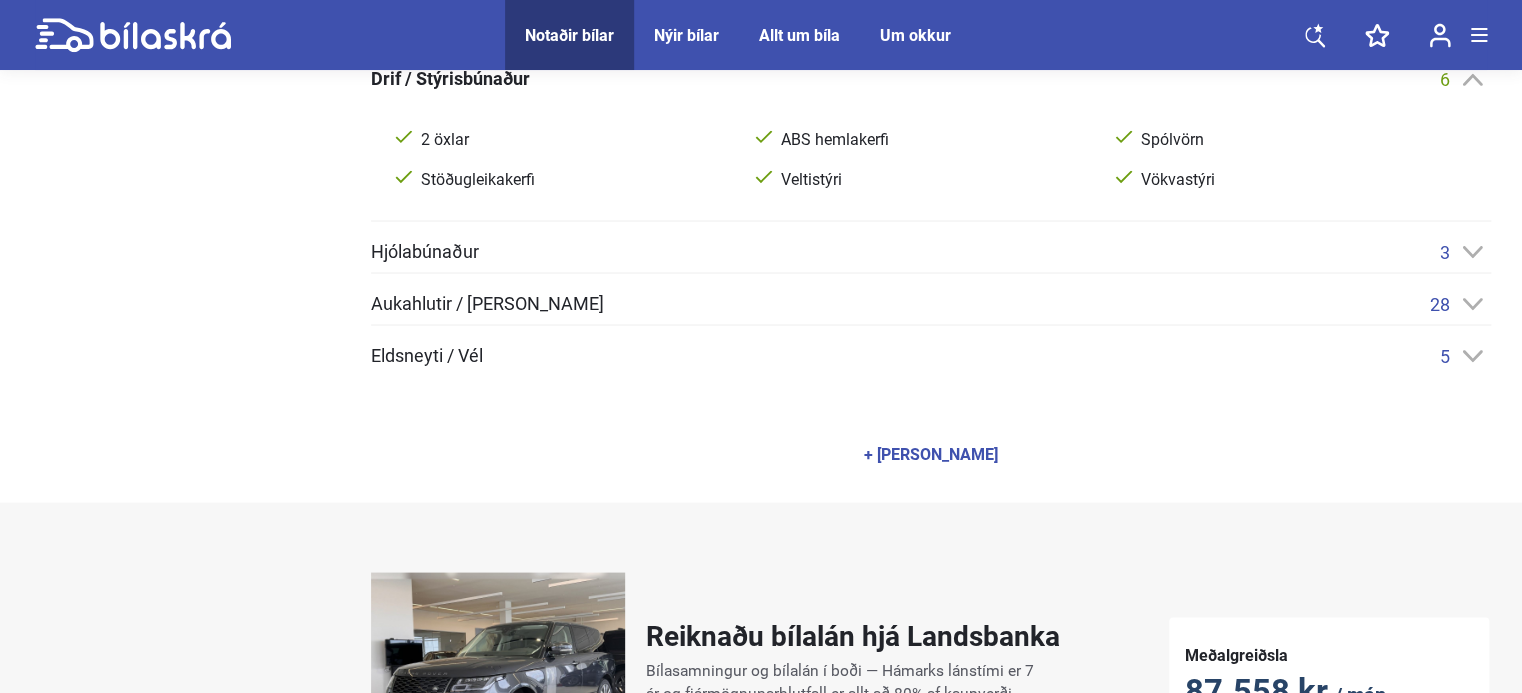 click on "Eldsneyti / Vél 5" at bounding box center (931, 355) 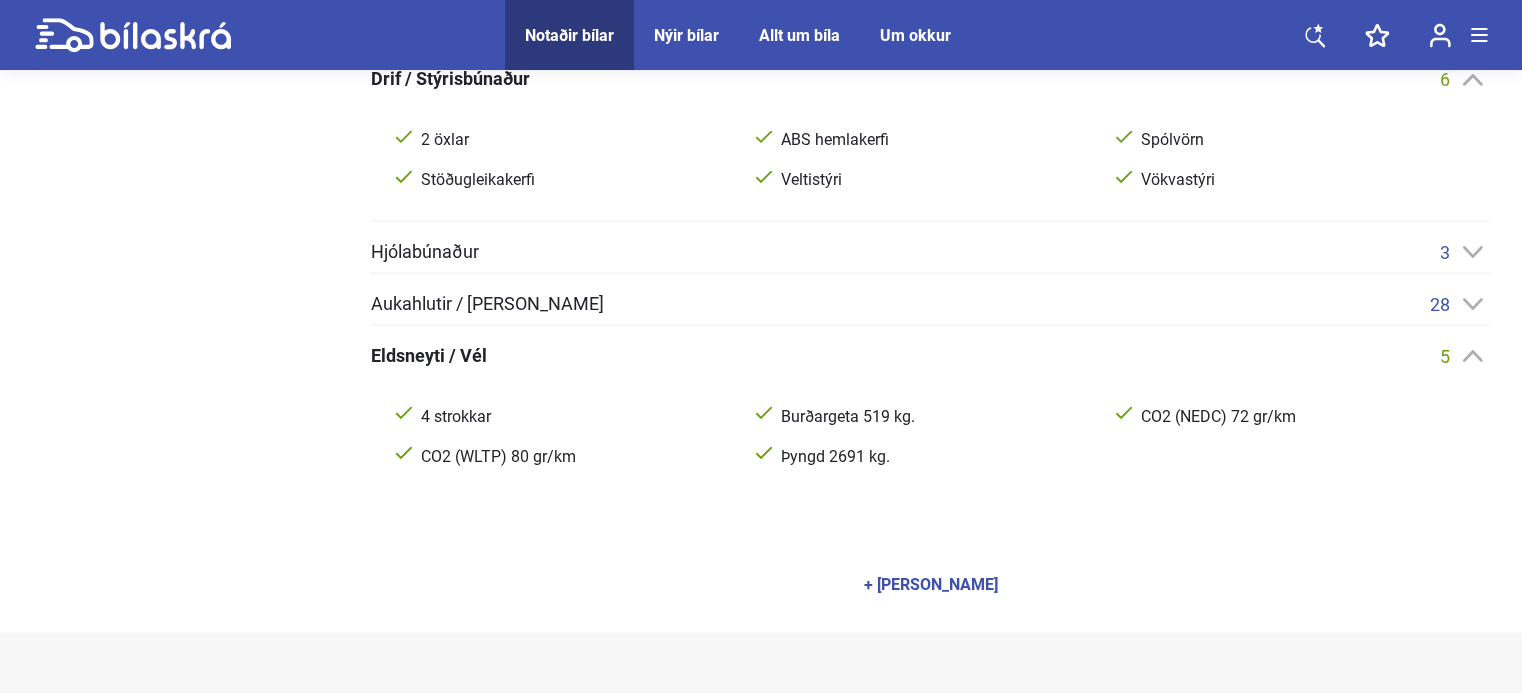 click on "Aukahlutir / Annar búnaður 28" at bounding box center [931, 303] 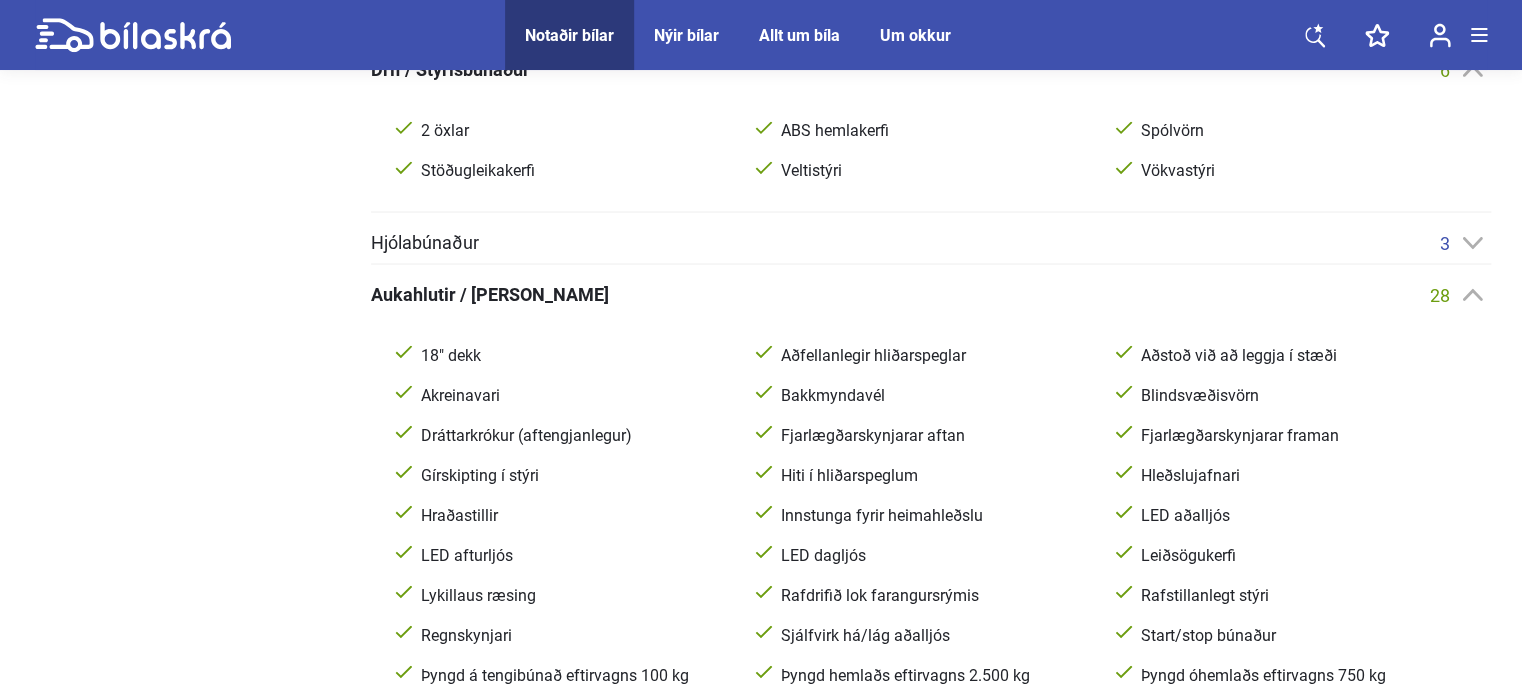 scroll, scrollTop: 1600, scrollLeft: 0, axis: vertical 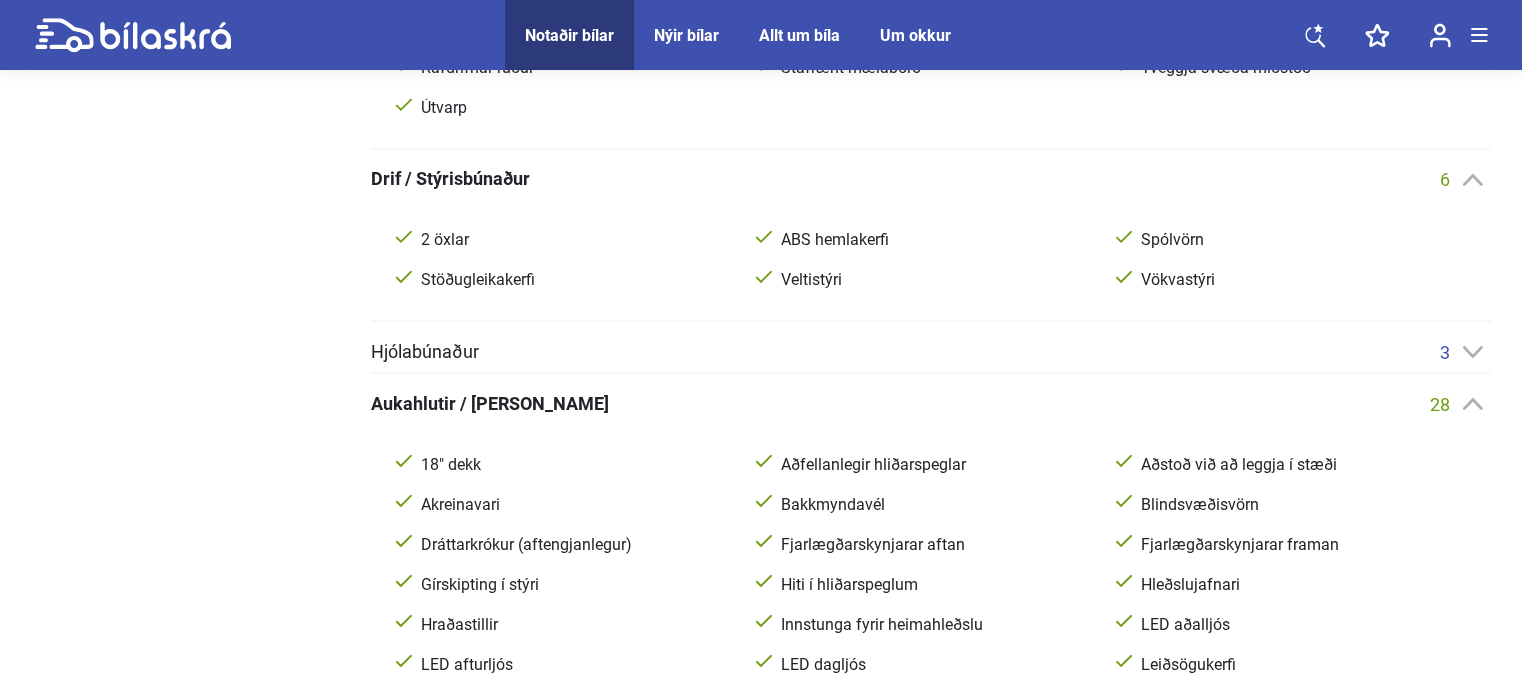 click on "Hjólabúnaður 3" at bounding box center [931, 351] 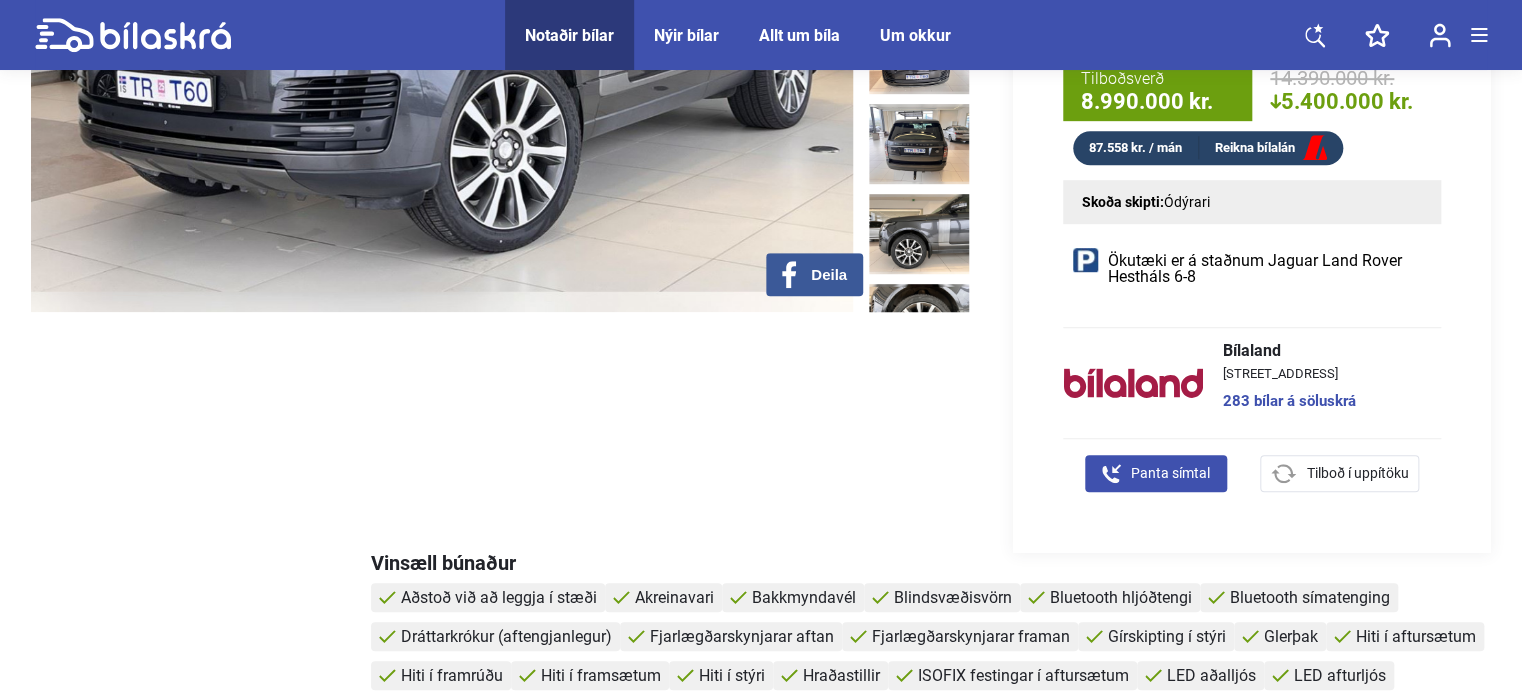 scroll, scrollTop: 300, scrollLeft: 0, axis: vertical 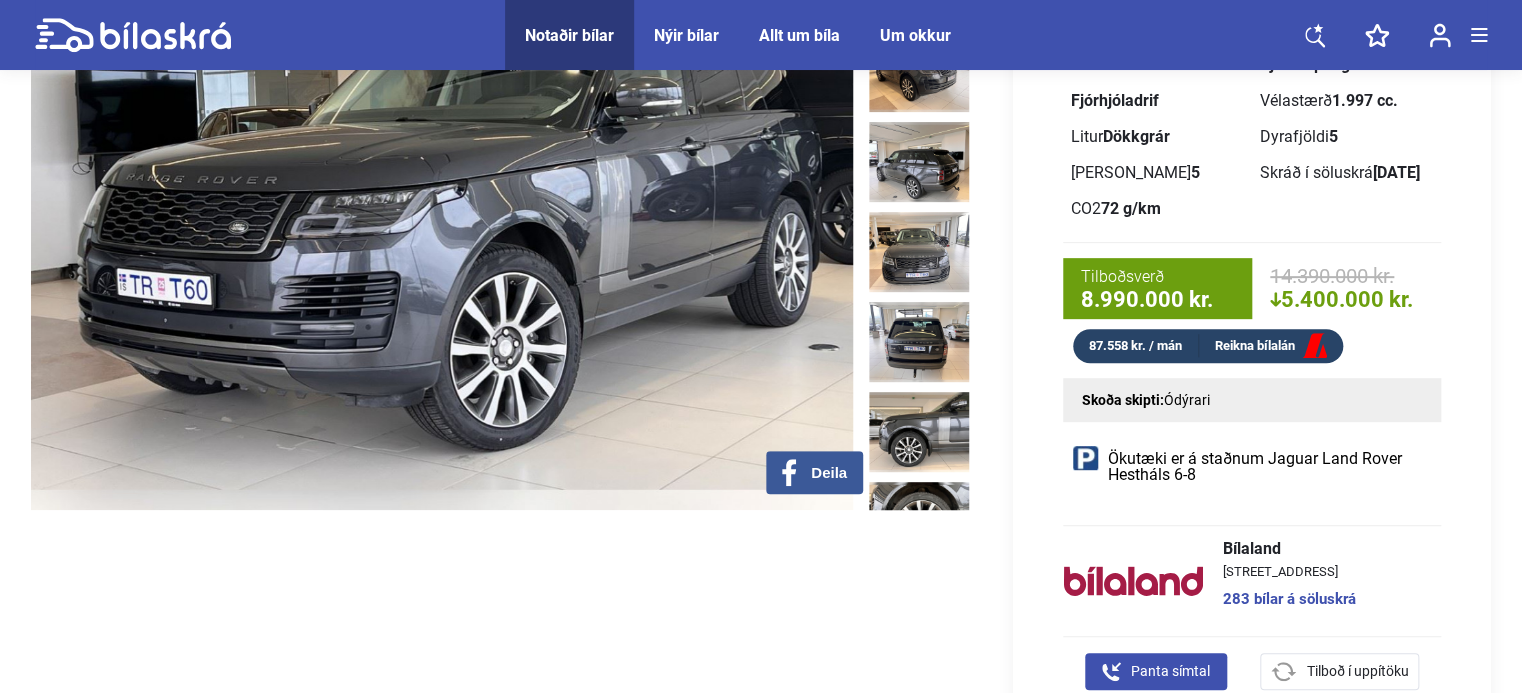 click on "Reikna bílalán" at bounding box center [1271, 346] 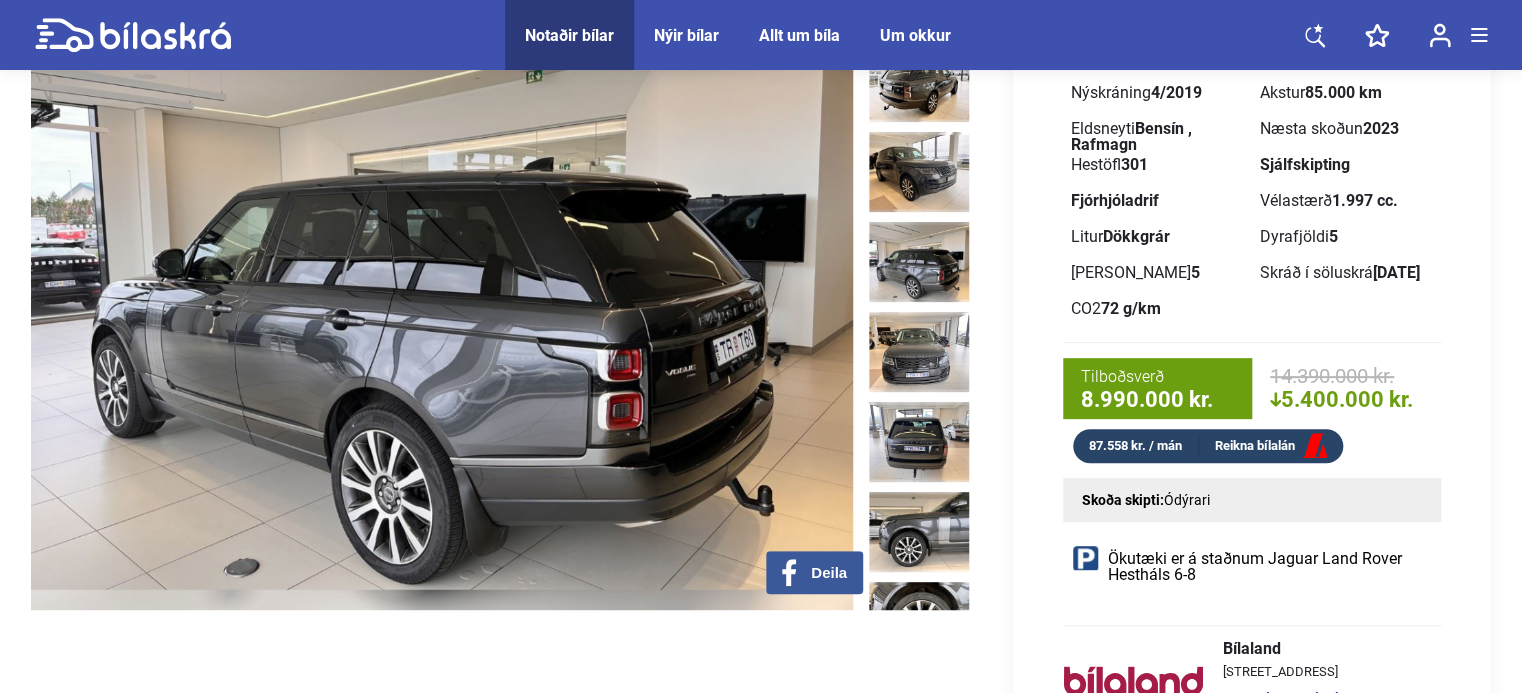 scroll, scrollTop: 100, scrollLeft: 0, axis: vertical 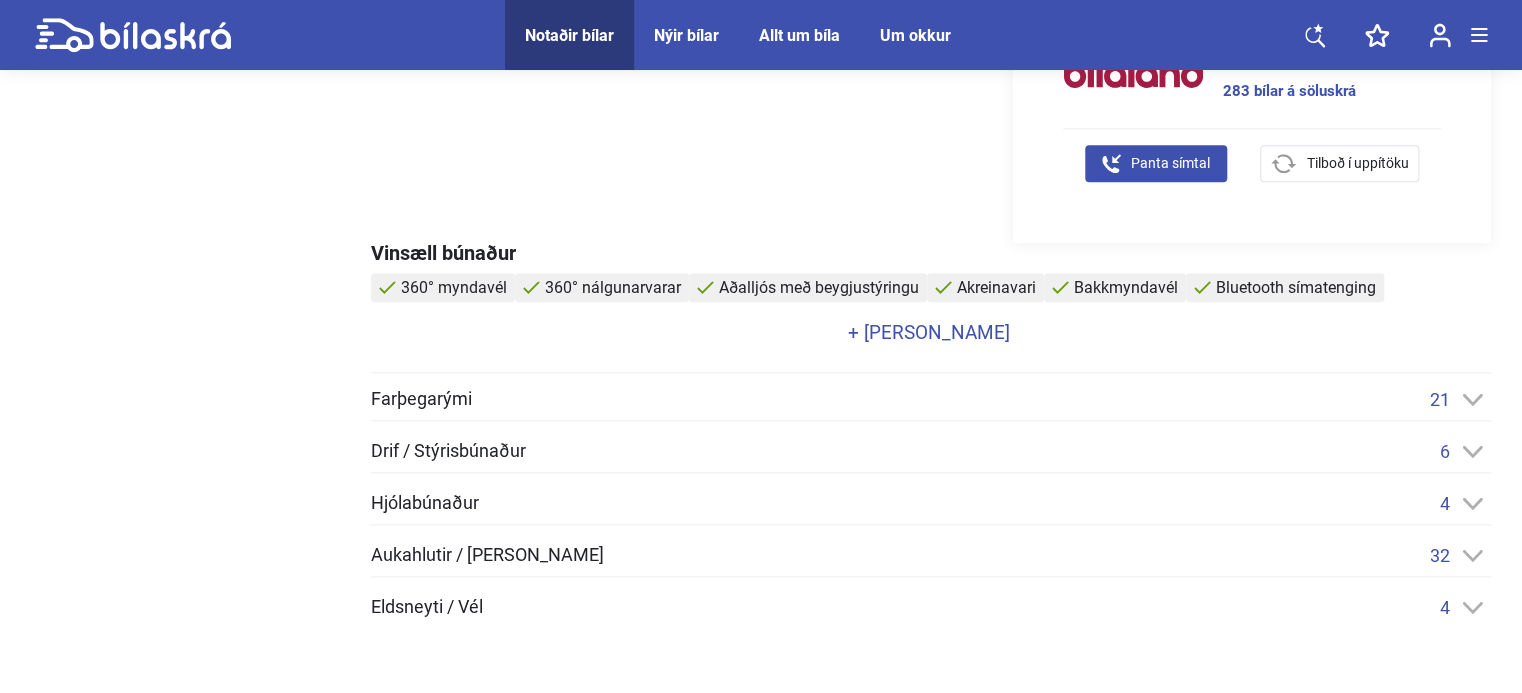click on "+ [PERSON_NAME]" at bounding box center [928, 332] 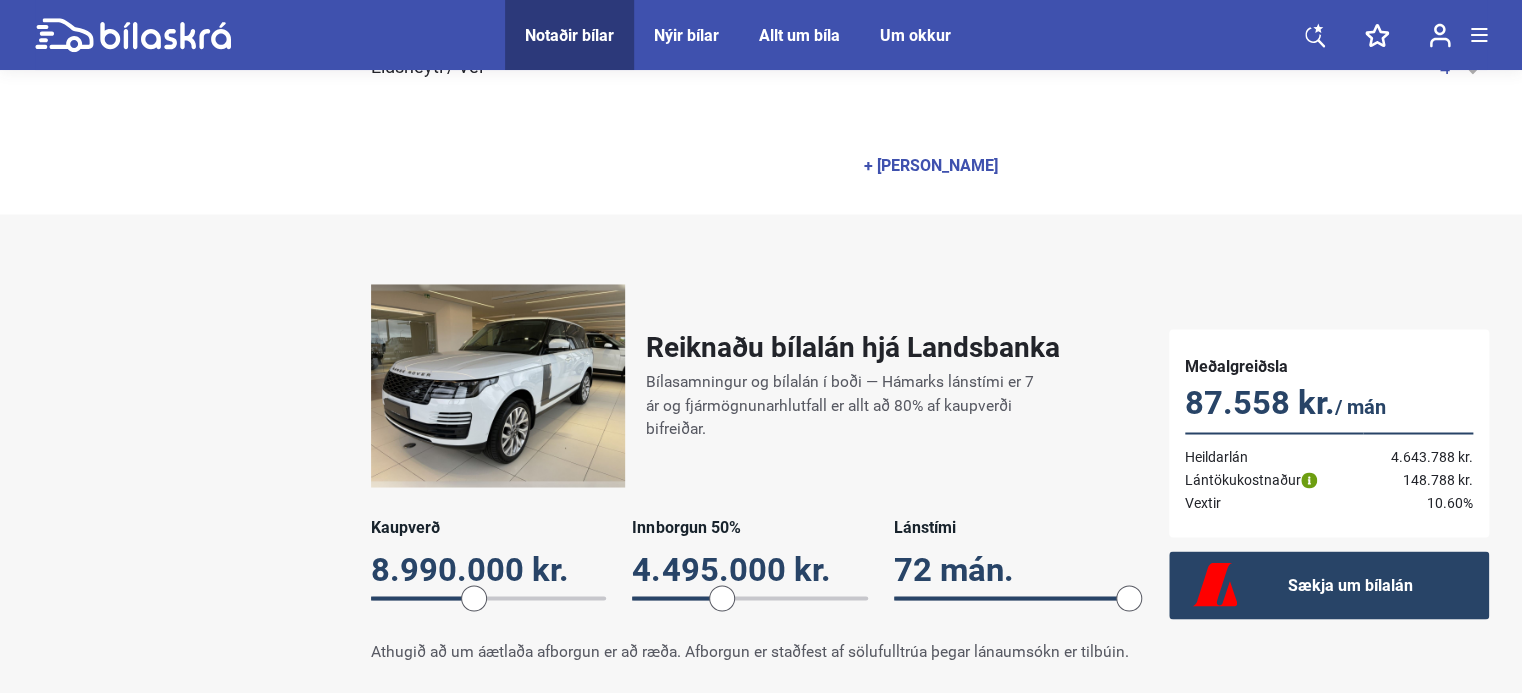 scroll, scrollTop: 1600, scrollLeft: 0, axis: vertical 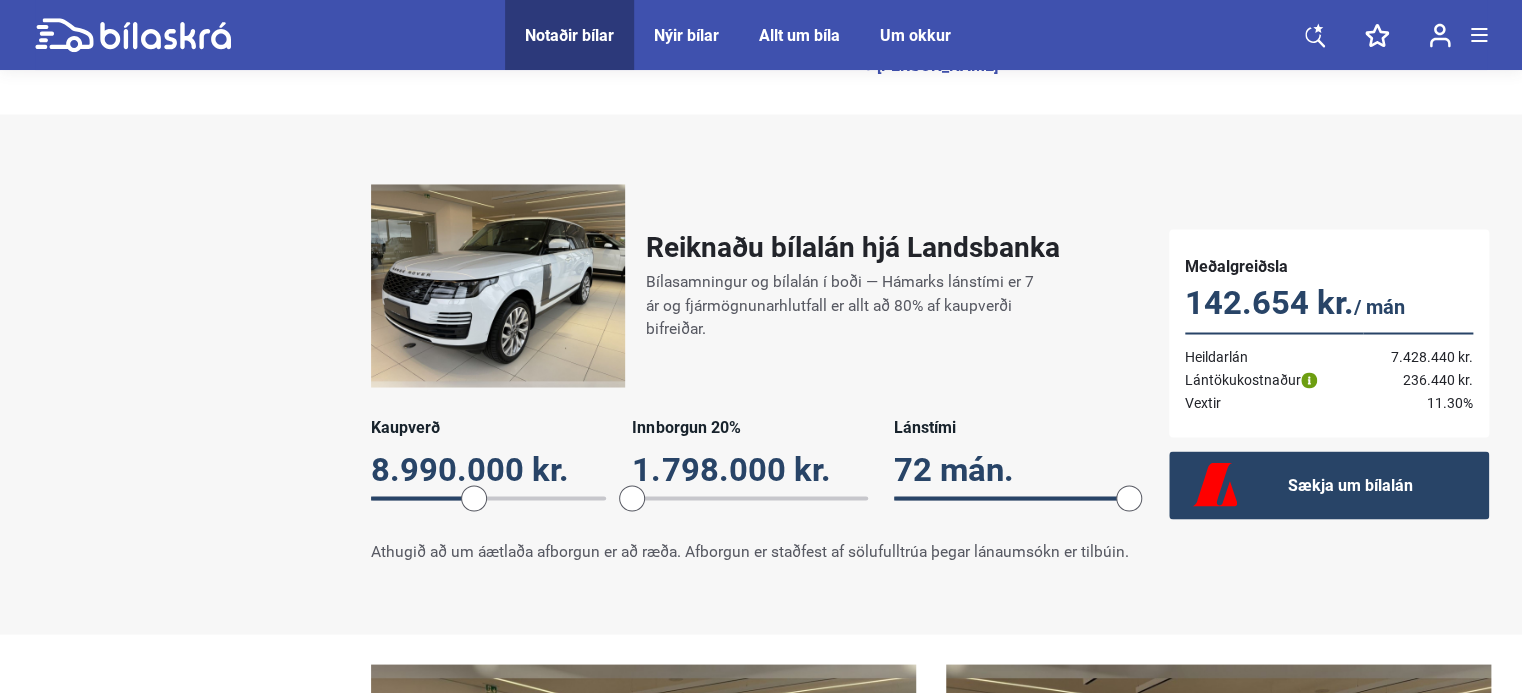 drag, startPoint x: 728, startPoint y: 490, endPoint x: 625, endPoint y: 476, distance: 103.947105 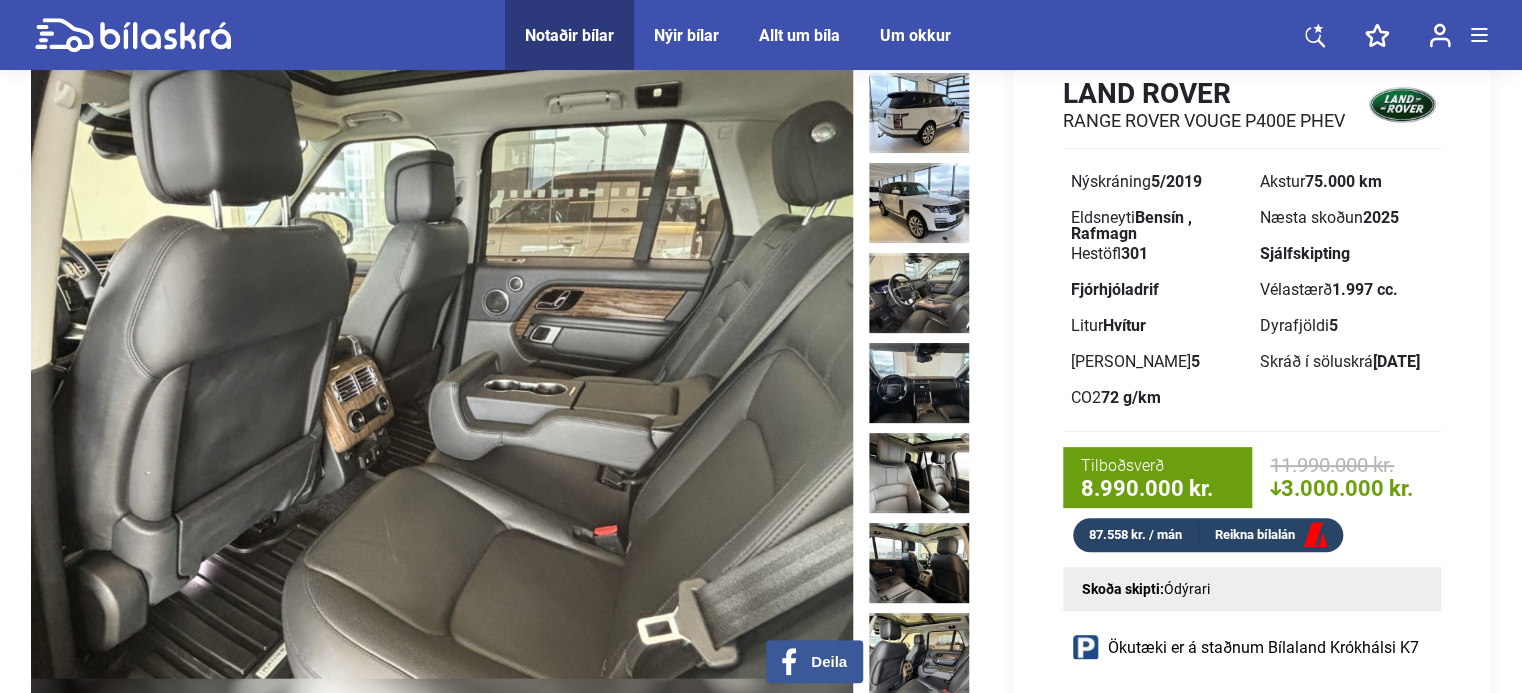 scroll, scrollTop: 0, scrollLeft: 0, axis: both 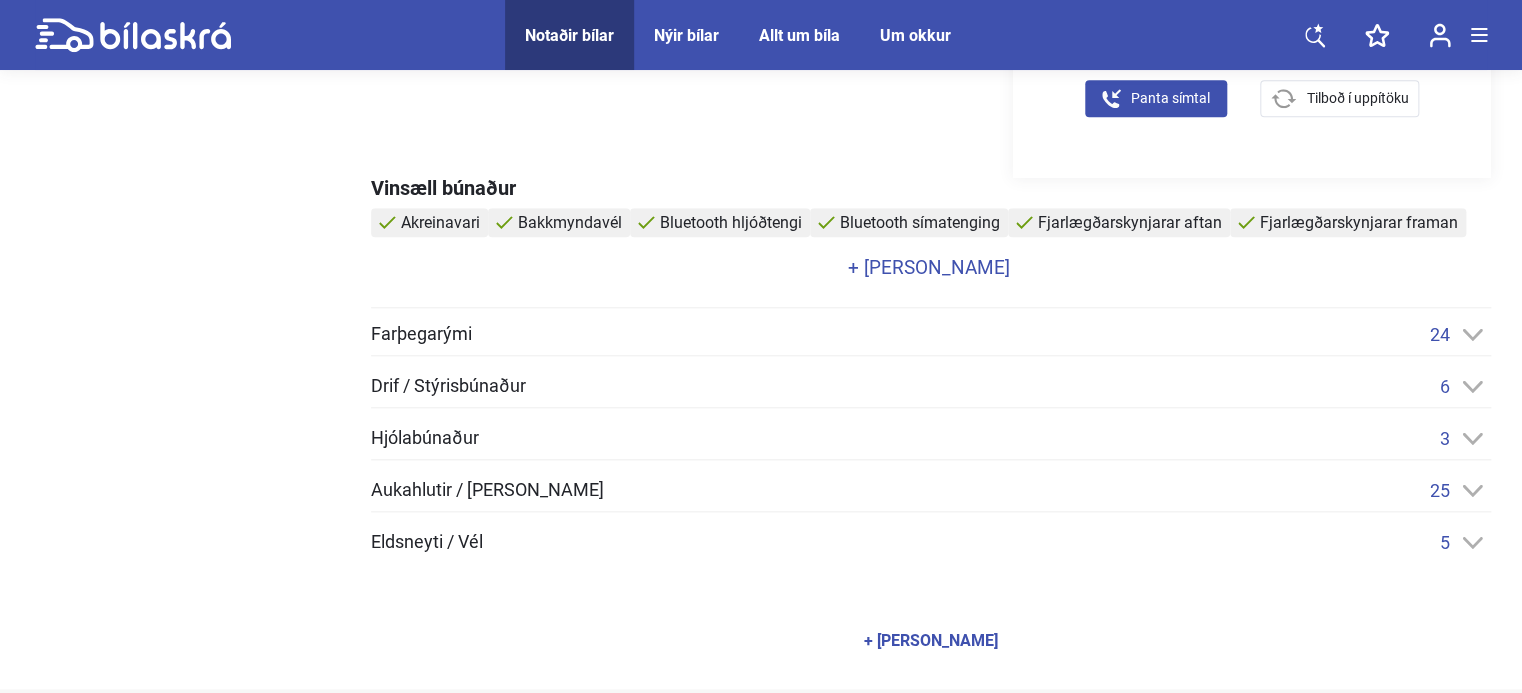 click on "Hjólabúnaður 3 Álfelgur Loftpúðafjöðrun Stillanleg fjöðrun" at bounding box center (931, 444) 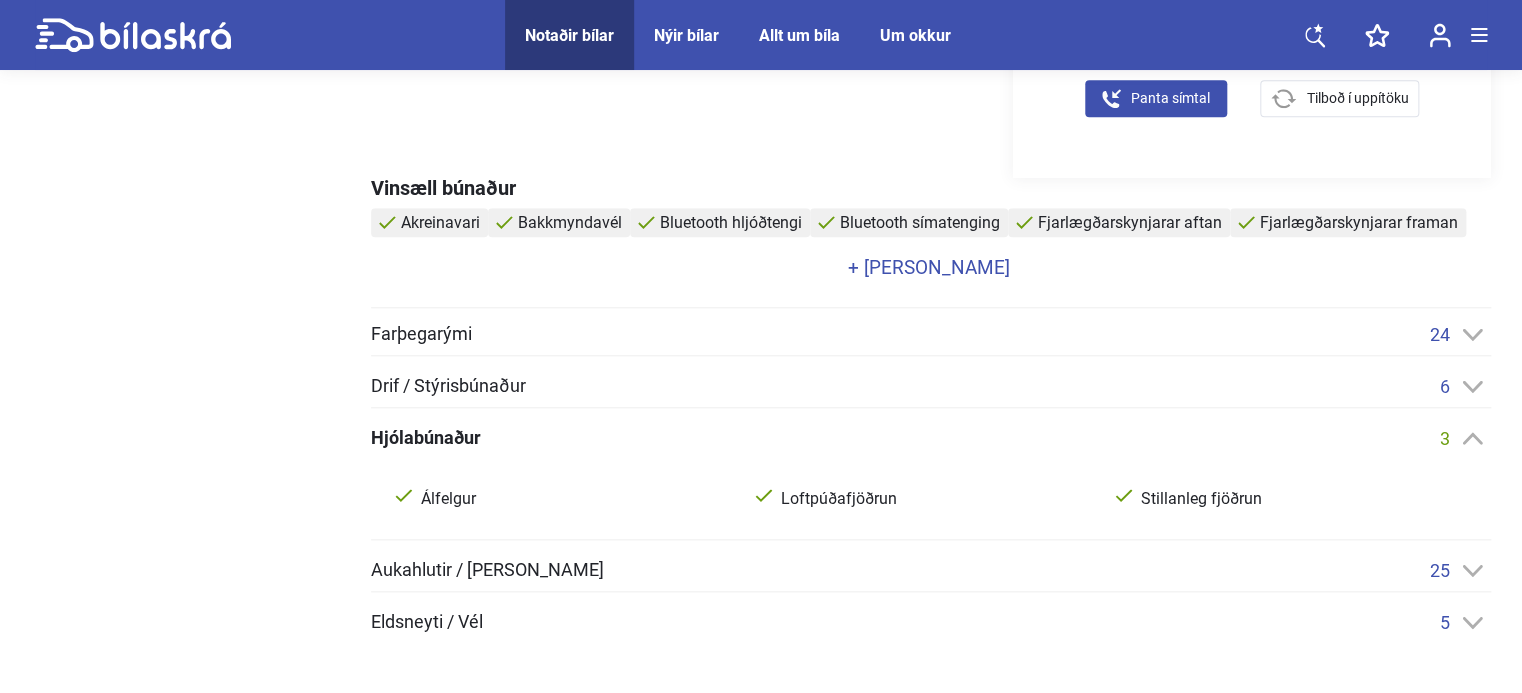 click on "Drif / Stýrisbúnaður 6" at bounding box center [931, 386] 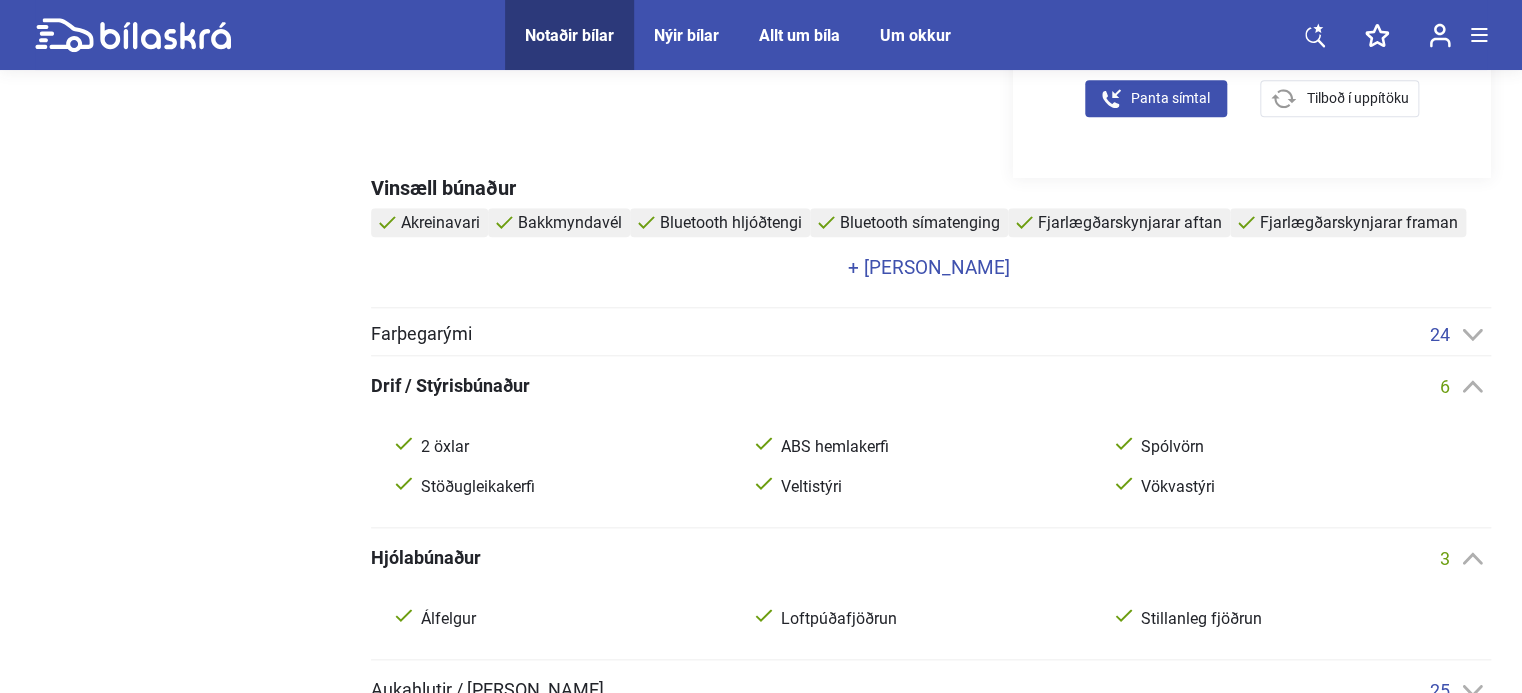 click on "Farþegarými 24" at bounding box center (931, 334) 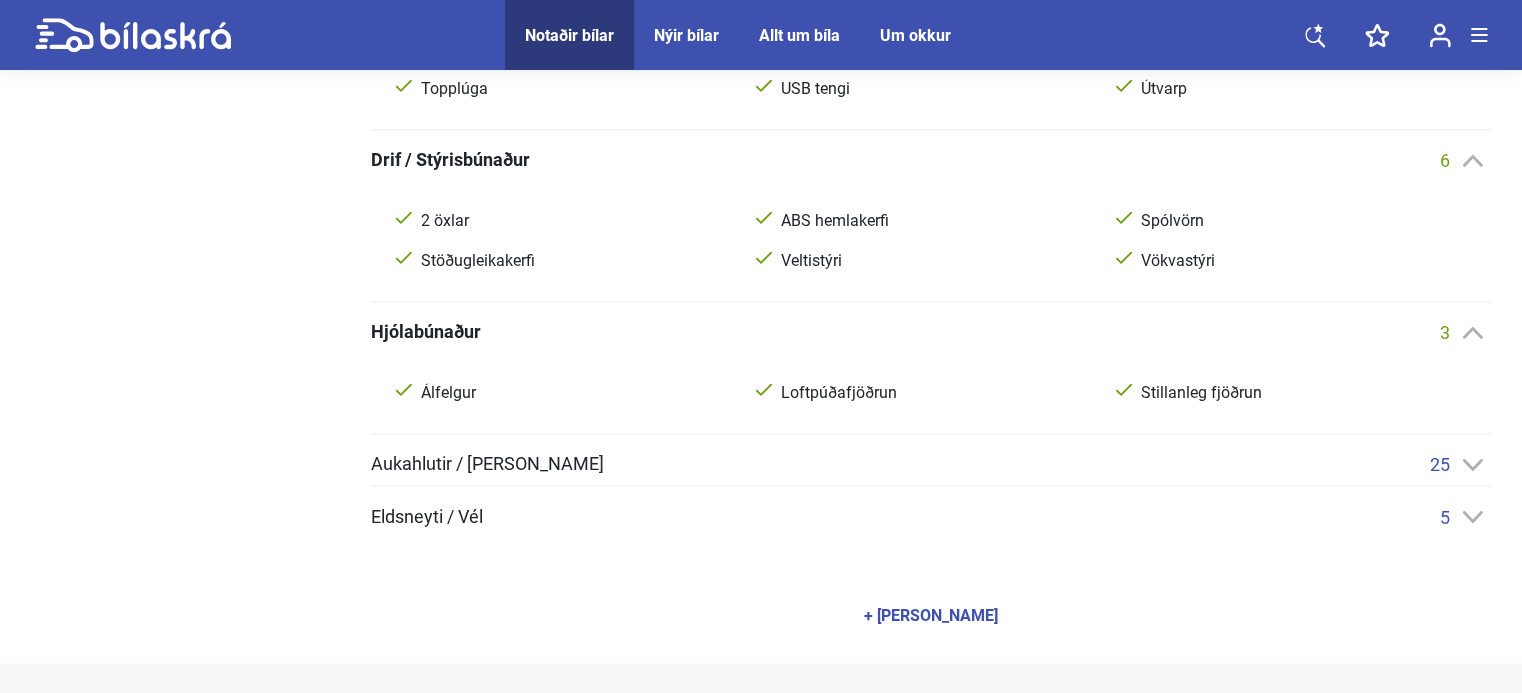 scroll, scrollTop: 1400, scrollLeft: 0, axis: vertical 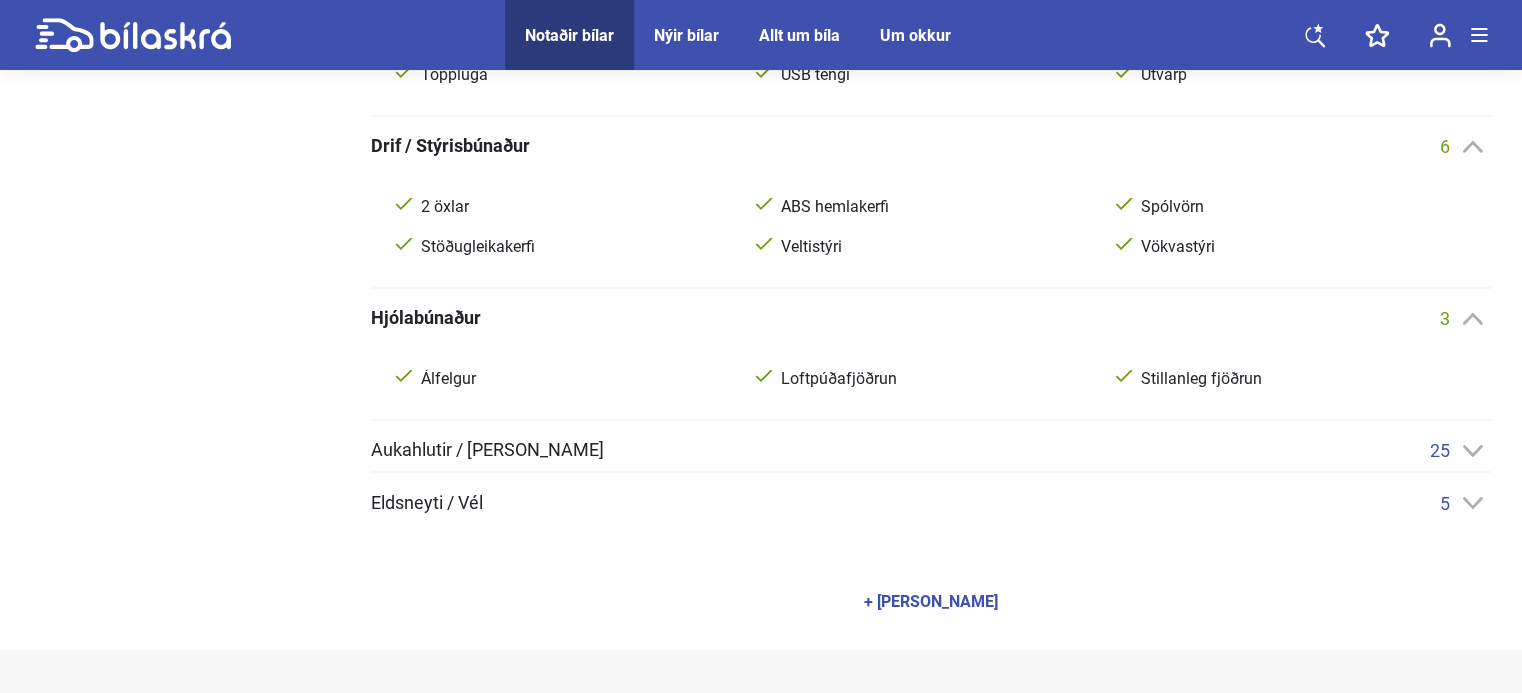 click on "Aukahlutir / Annar búnaður 25 Aðfellanlegir hliðarspeglar Akreinavari Bakkmyndavél Fjarlægðarskynjarar aftan Fjarlægðarskynjarar framan Fjarstýrðar samlæsingar Hleðslujafnari Hraðastillir Innstunga fyrir heimahleðslu LED aðalljós LED afturljós LED dagljós Leiðsögukerfi Lykillaus ræsing Lykillaust aðgengi Minni í hliðarspeglum Rafdrifið lok farangursrýmis Rafdrifin handbremsa Rafdrifnir hliðarspeglar Regnskynjari Þokuljós aftan Þokuljós framan Þyngd á tengibúnað eftirvagns 100 kg Þyngd hemlaðs eftirvagns 2.500 kg Þyngd óhemlaðs eftirvagns 750 kg" at bounding box center (931, 456) 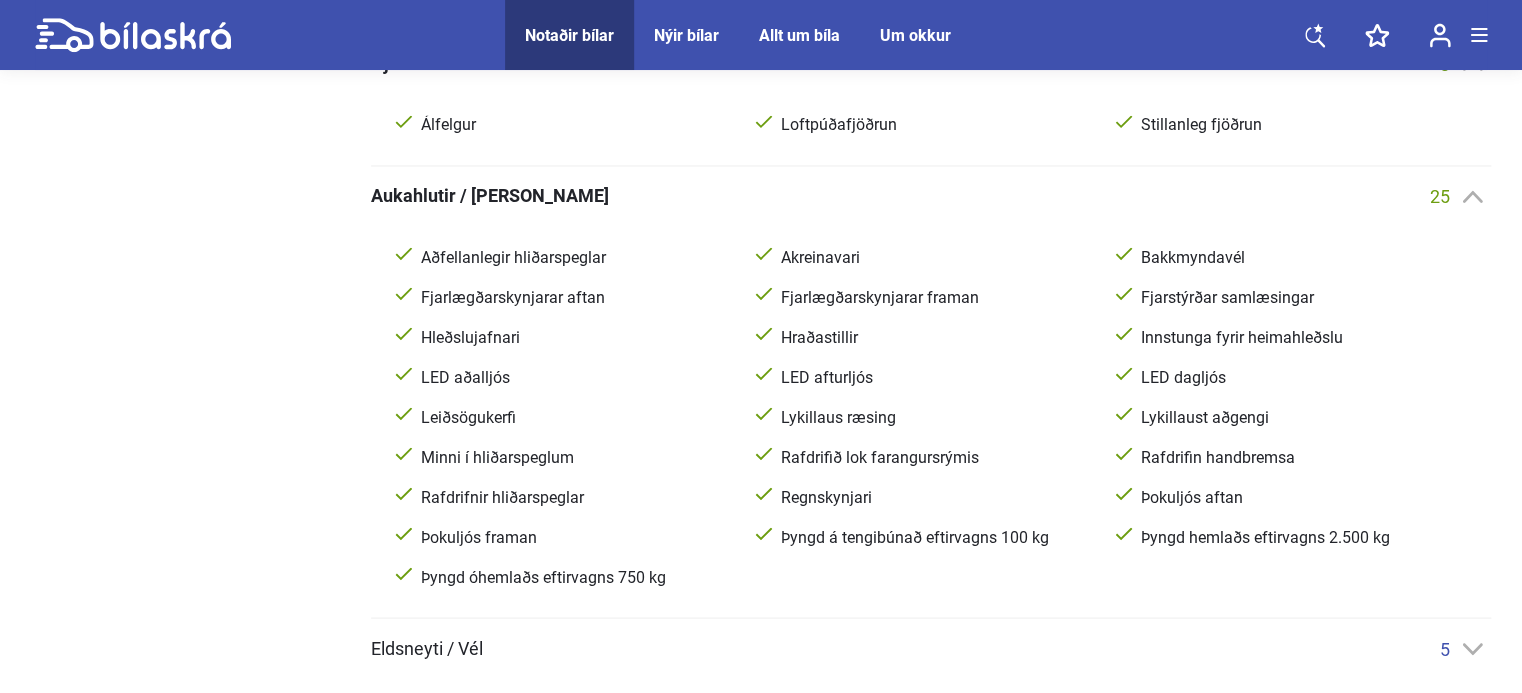 scroll, scrollTop: 1900, scrollLeft: 0, axis: vertical 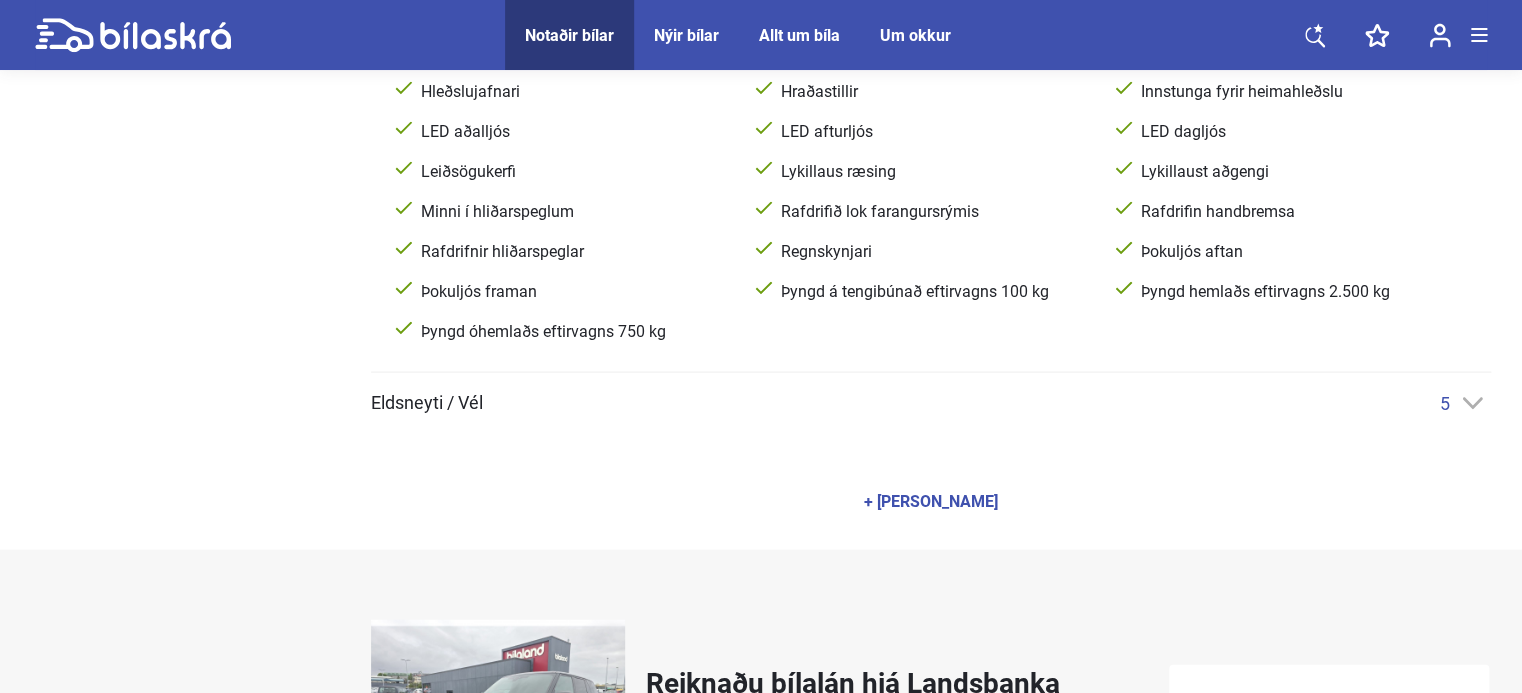 click on "Eldsneyti / Vél 5" at bounding box center [931, 402] 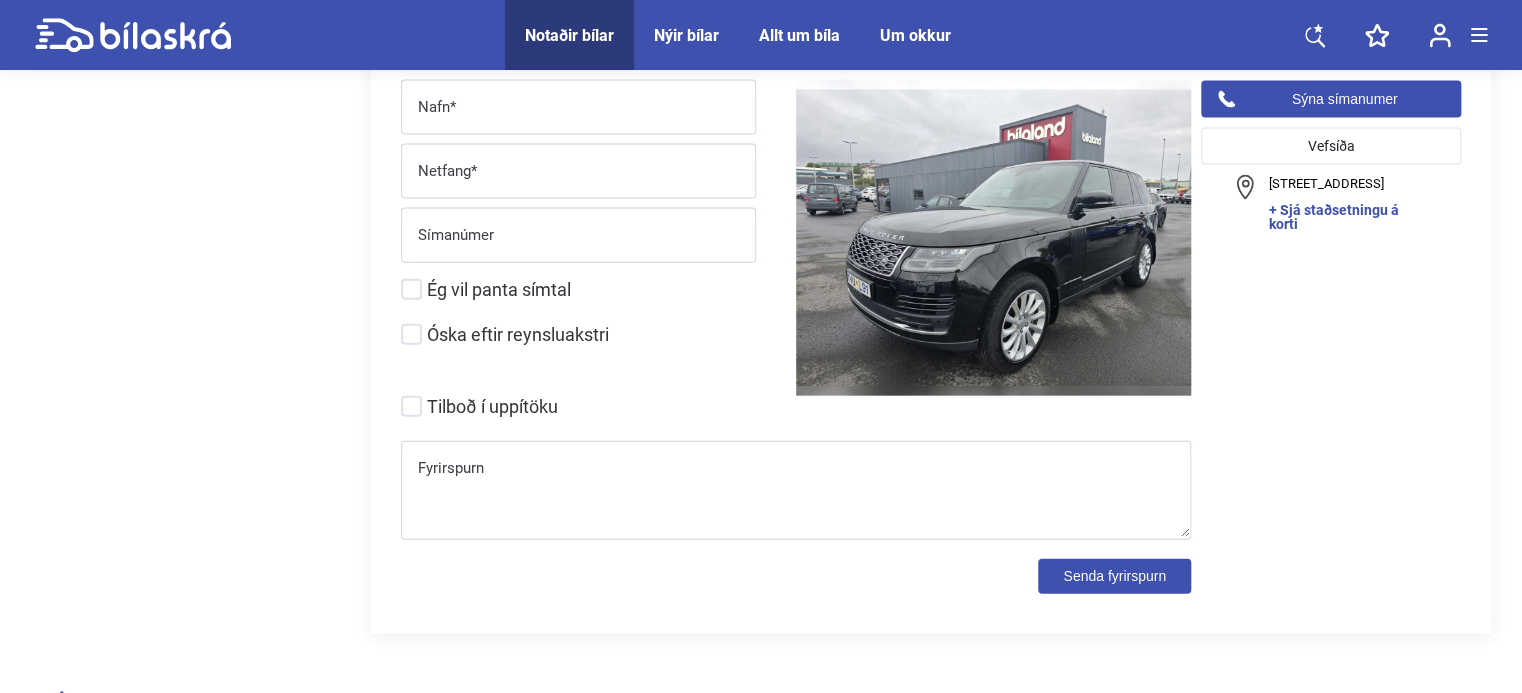 scroll, scrollTop: 9800, scrollLeft: 0, axis: vertical 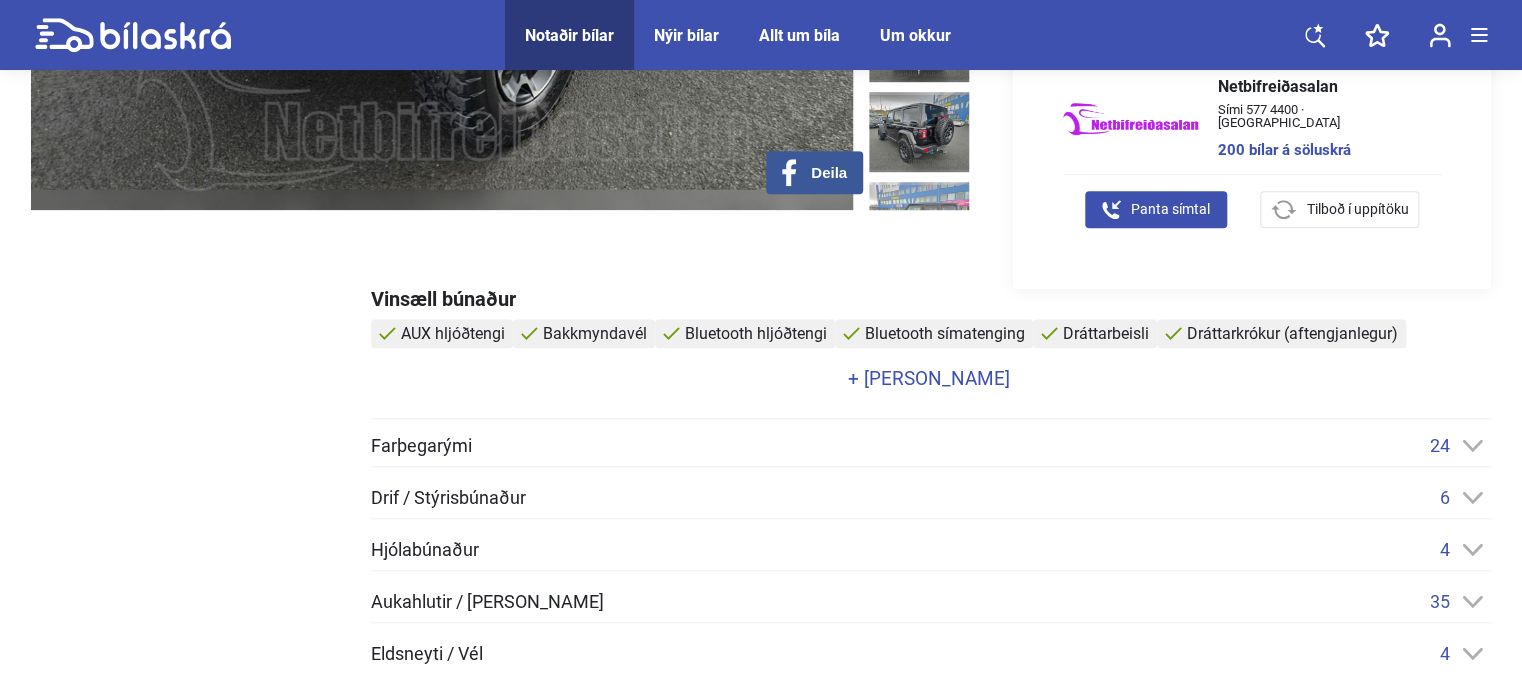 click on "+ [PERSON_NAME]" at bounding box center (928, 378) 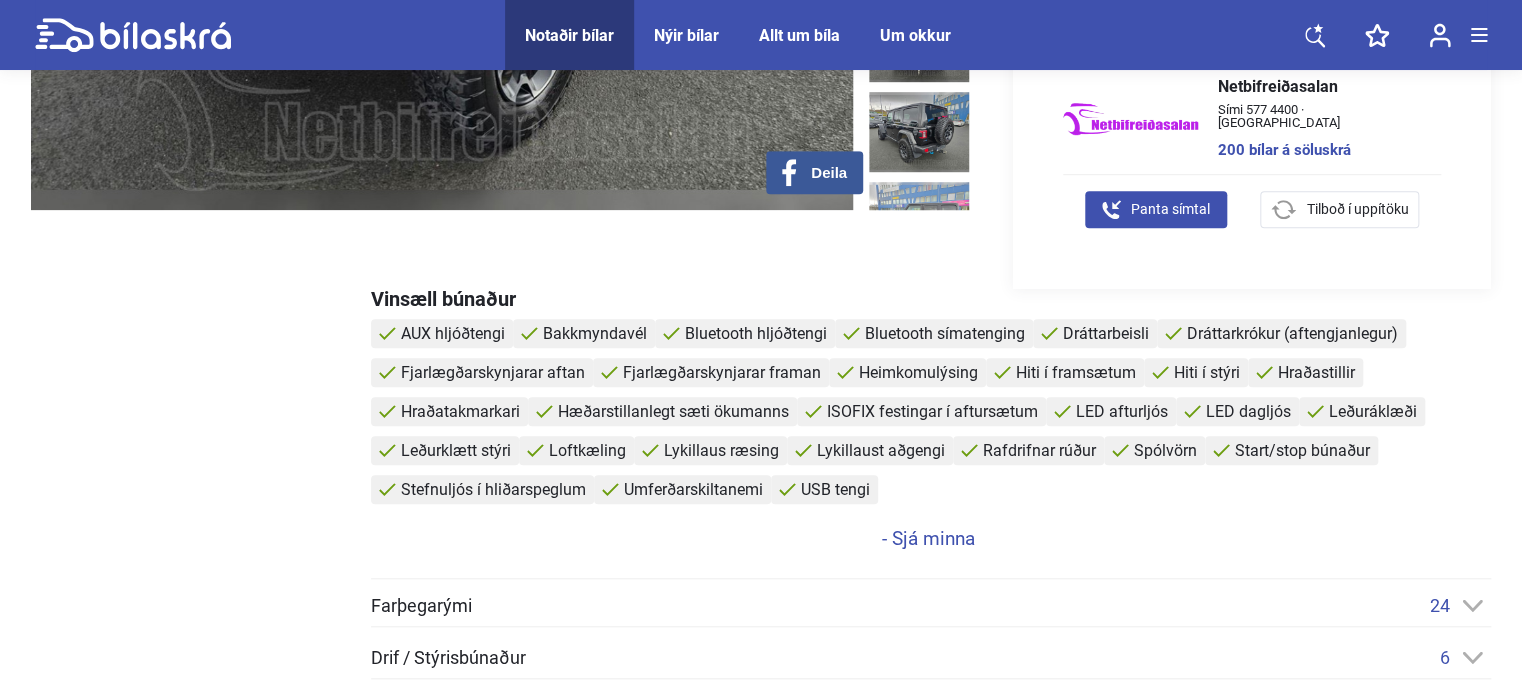 scroll, scrollTop: 800, scrollLeft: 0, axis: vertical 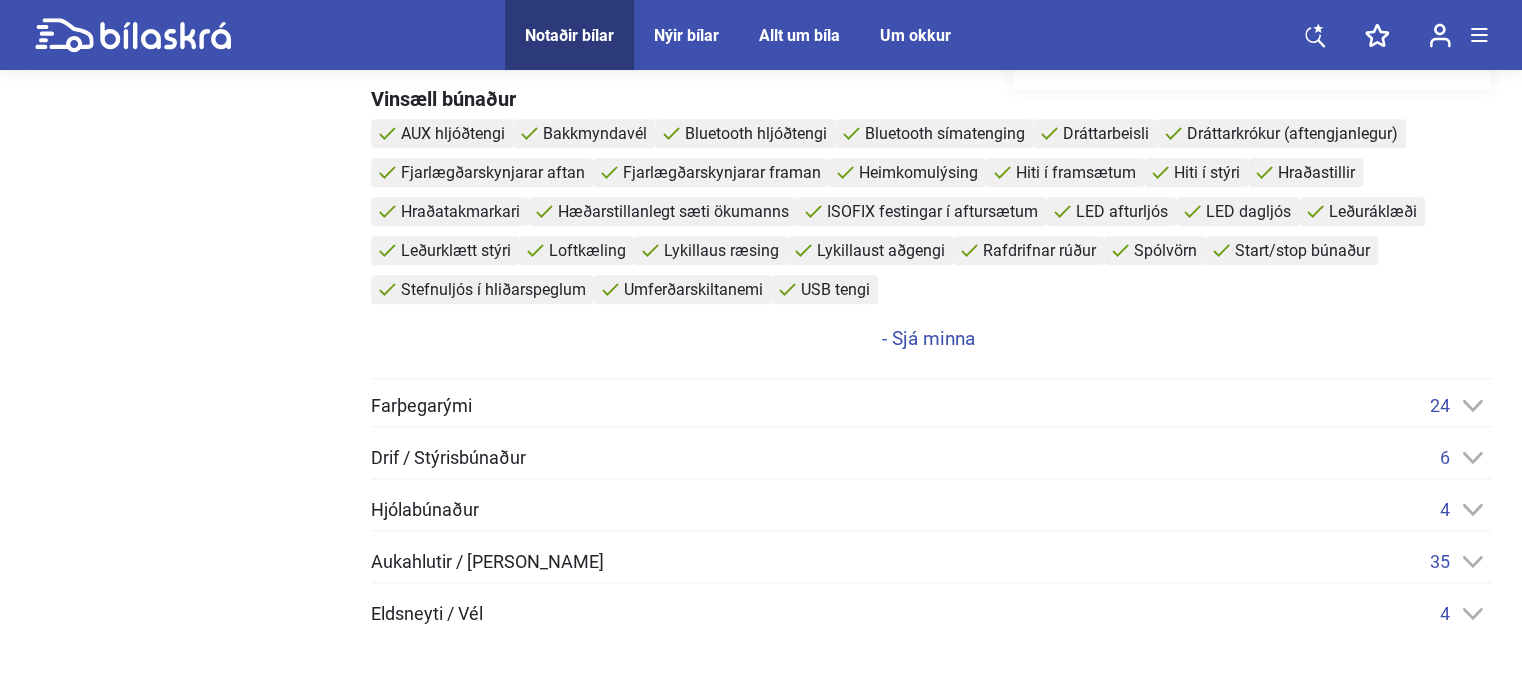 click on "Farþegarými 24" at bounding box center (931, 405) 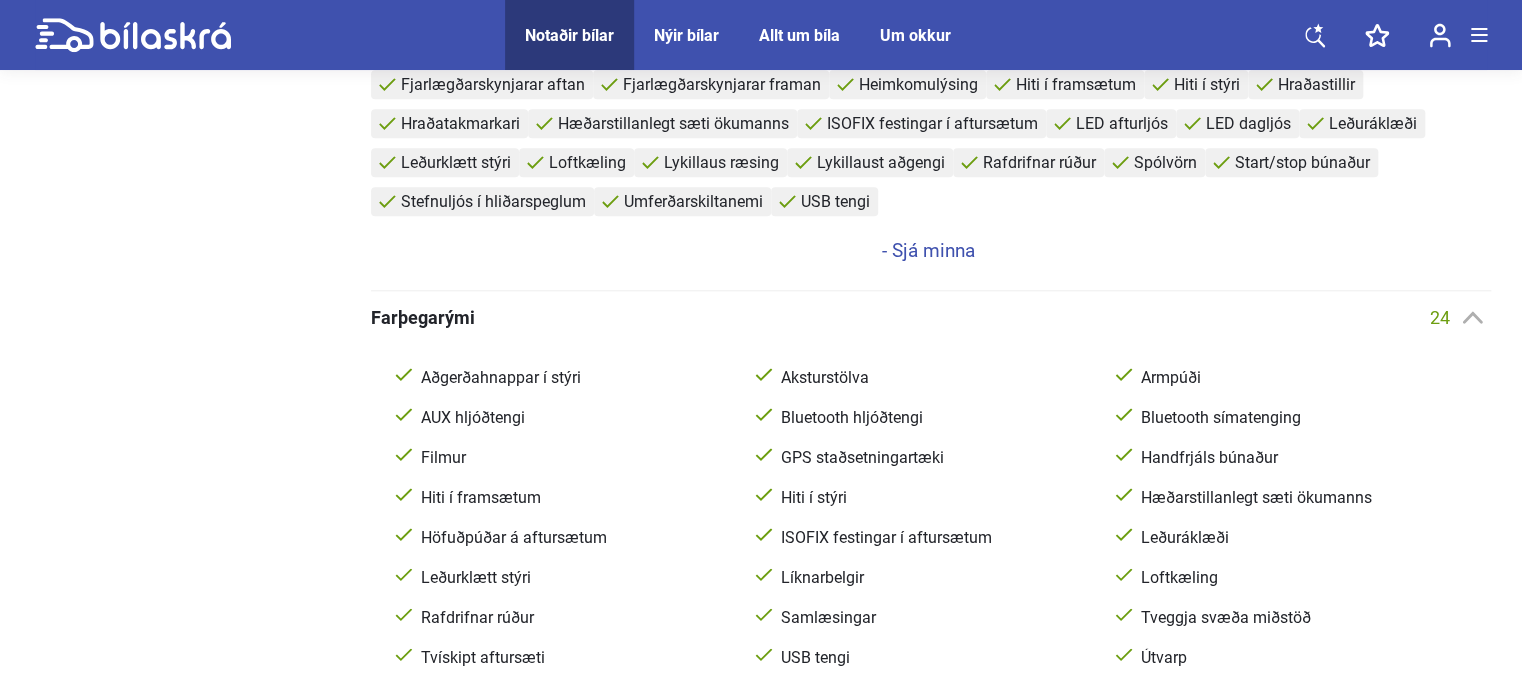 scroll, scrollTop: 1100, scrollLeft: 0, axis: vertical 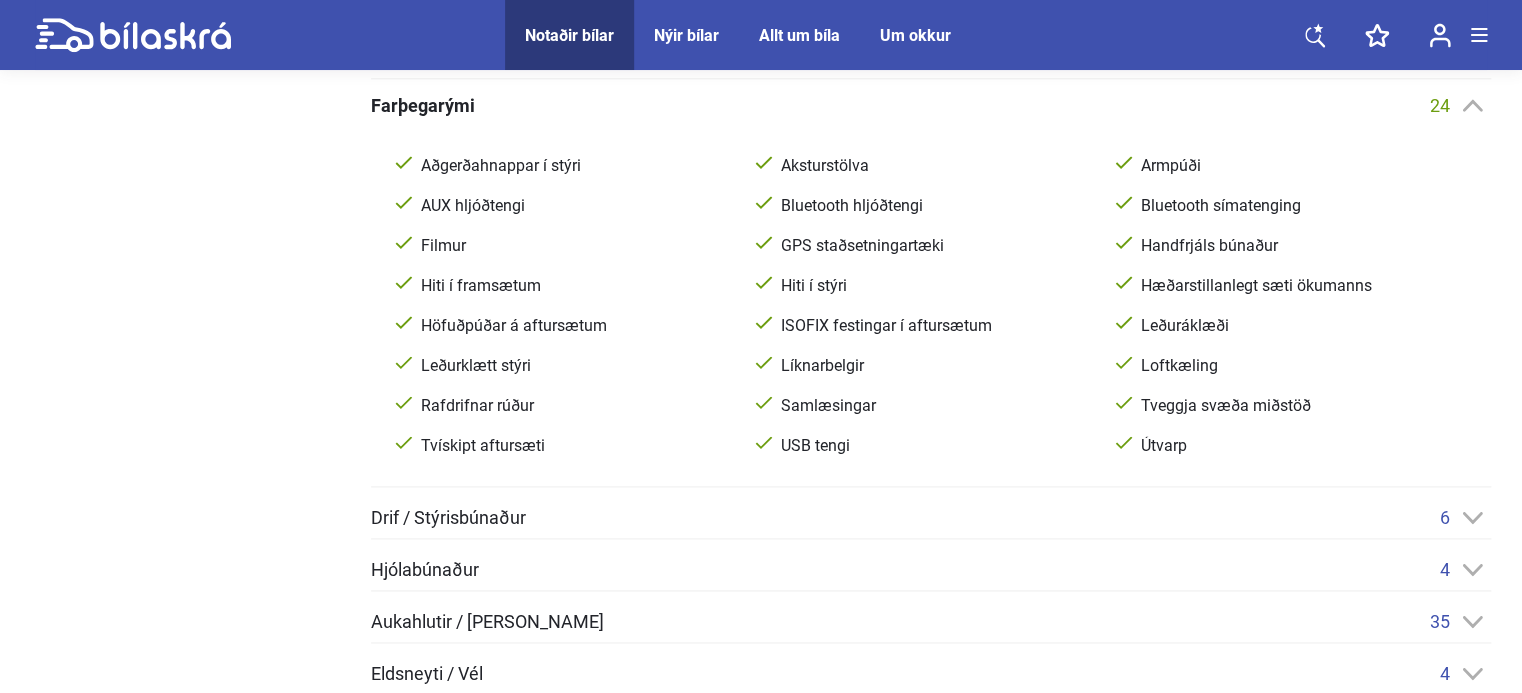 click on "Drif / Stýrisbúnaður 6" at bounding box center (931, 517) 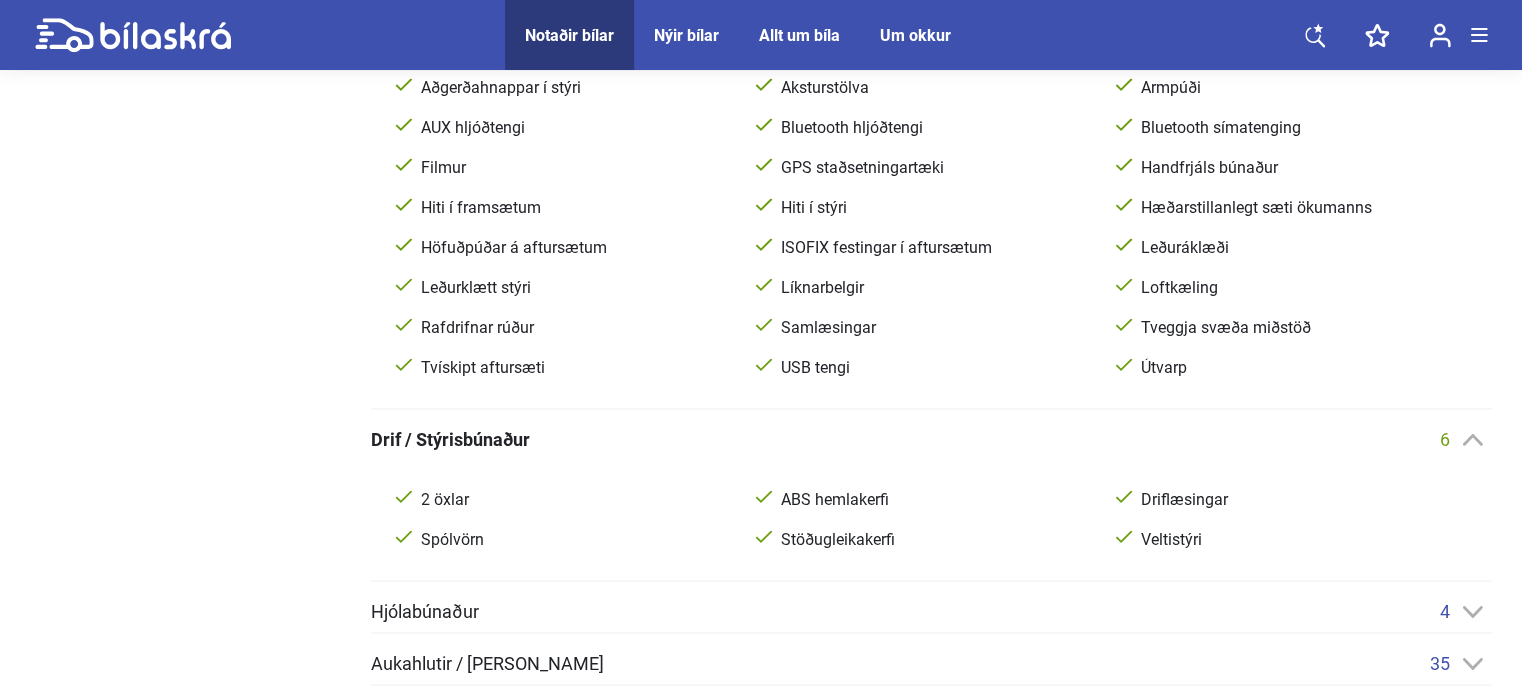 scroll, scrollTop: 1300, scrollLeft: 0, axis: vertical 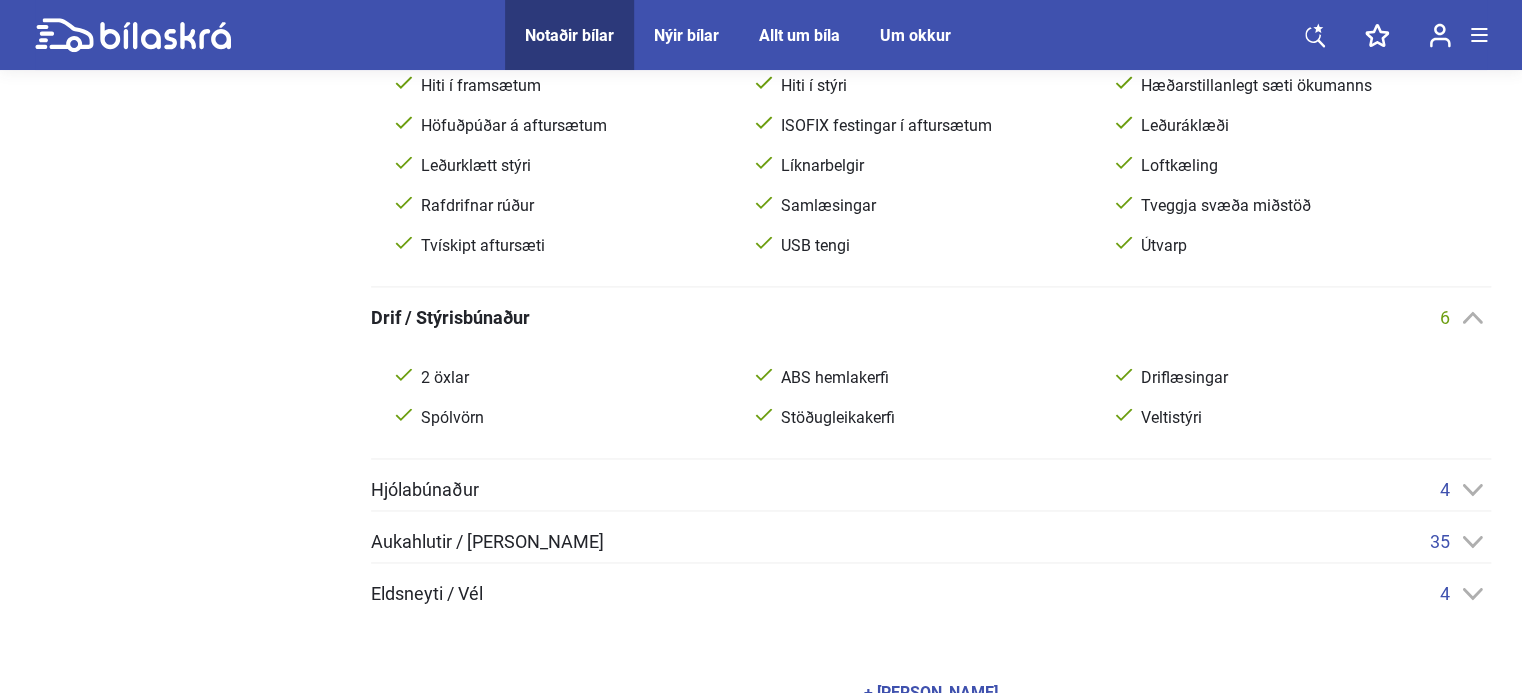 click on "Hjólabúnaður 4" at bounding box center (931, 489) 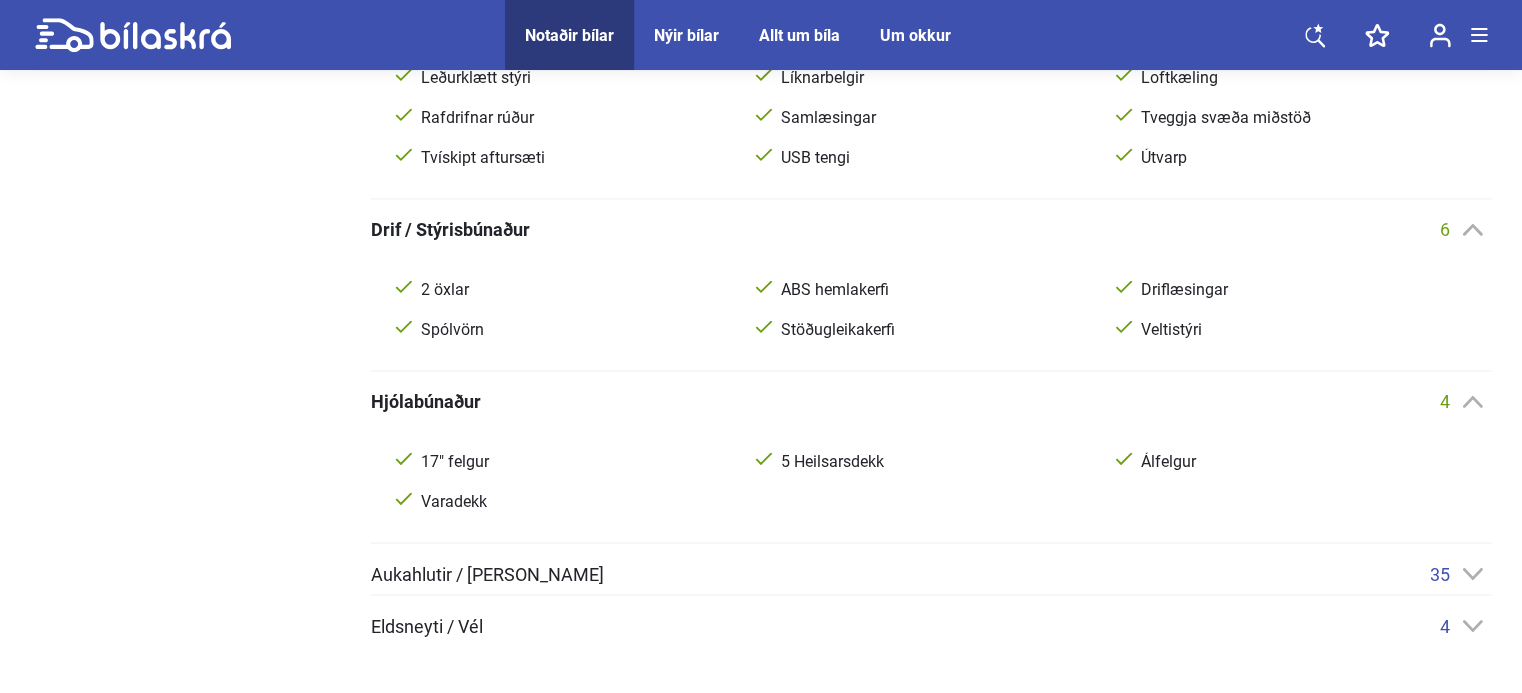 scroll, scrollTop: 1500, scrollLeft: 0, axis: vertical 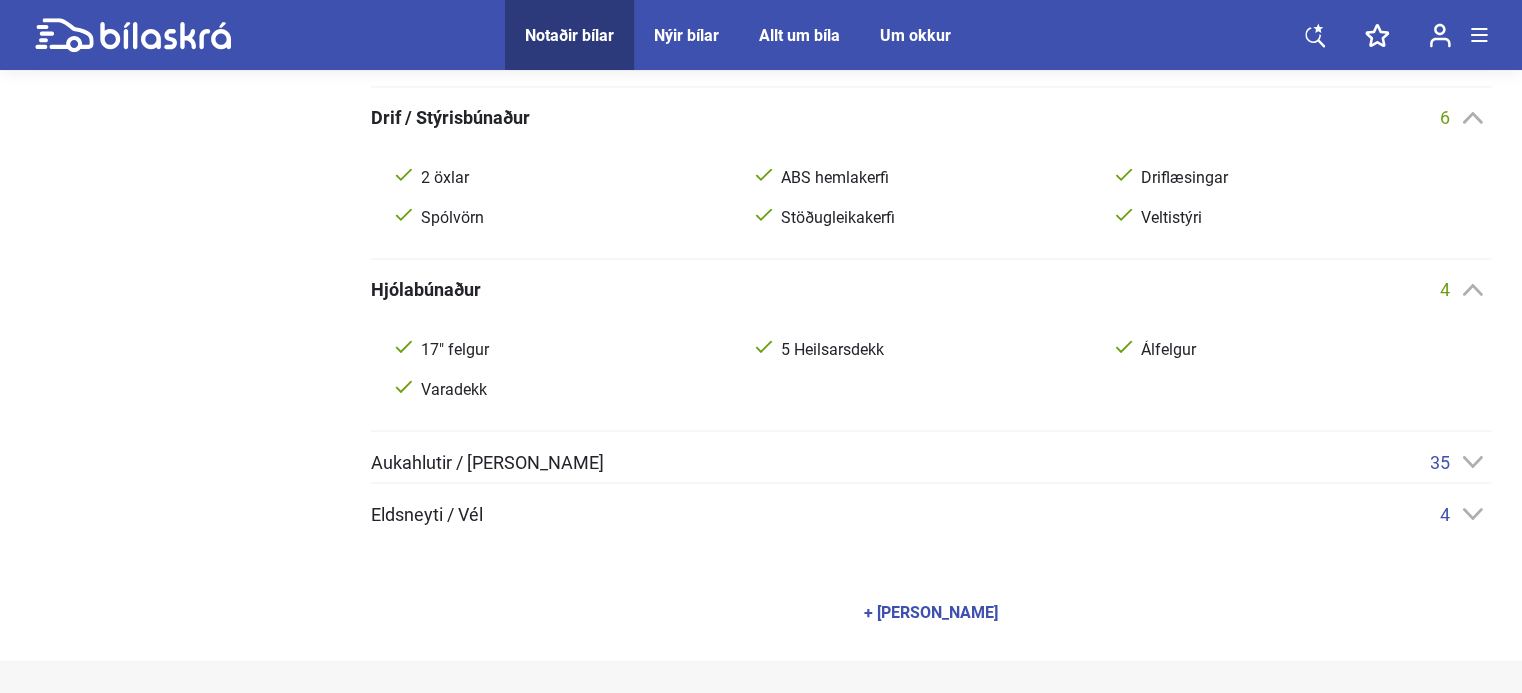 click on "Aukahlutir / [PERSON_NAME] 35" at bounding box center (931, 461) 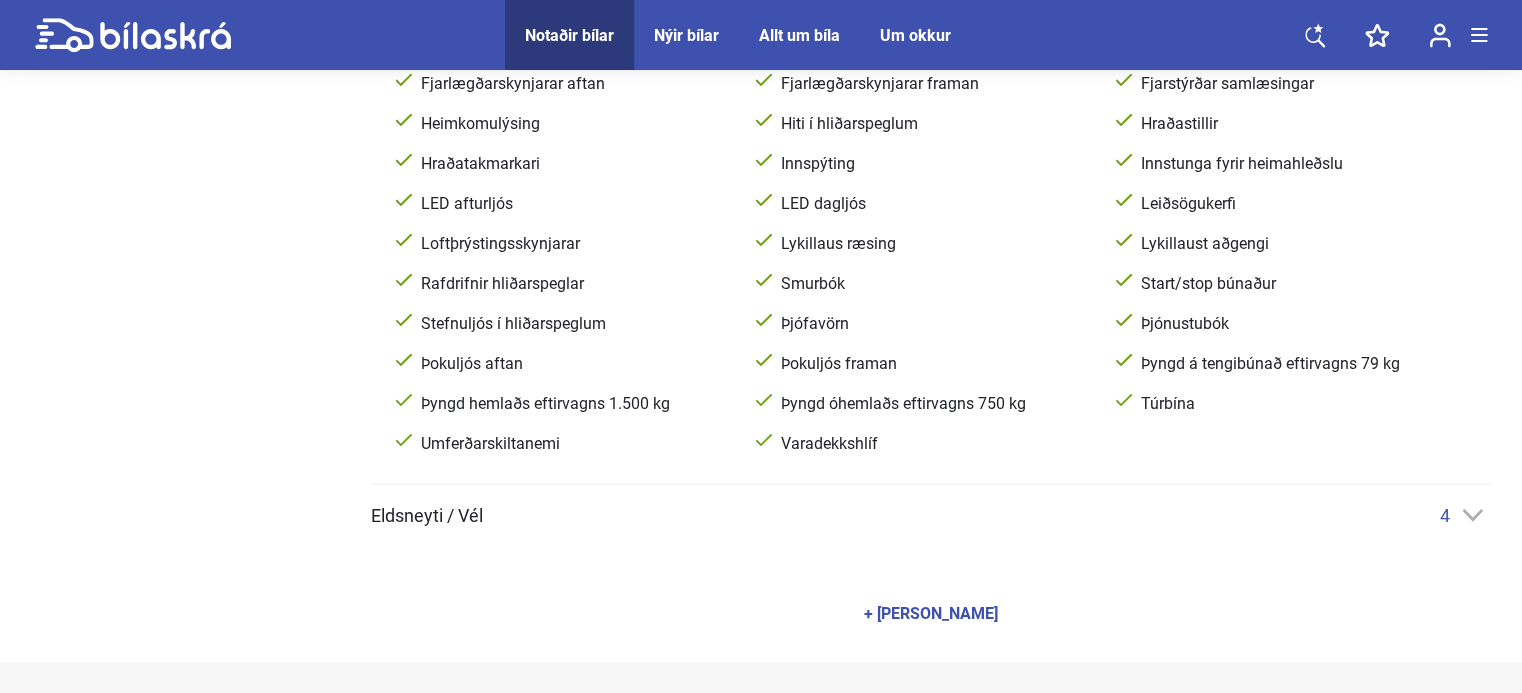 scroll, scrollTop: 2100, scrollLeft: 0, axis: vertical 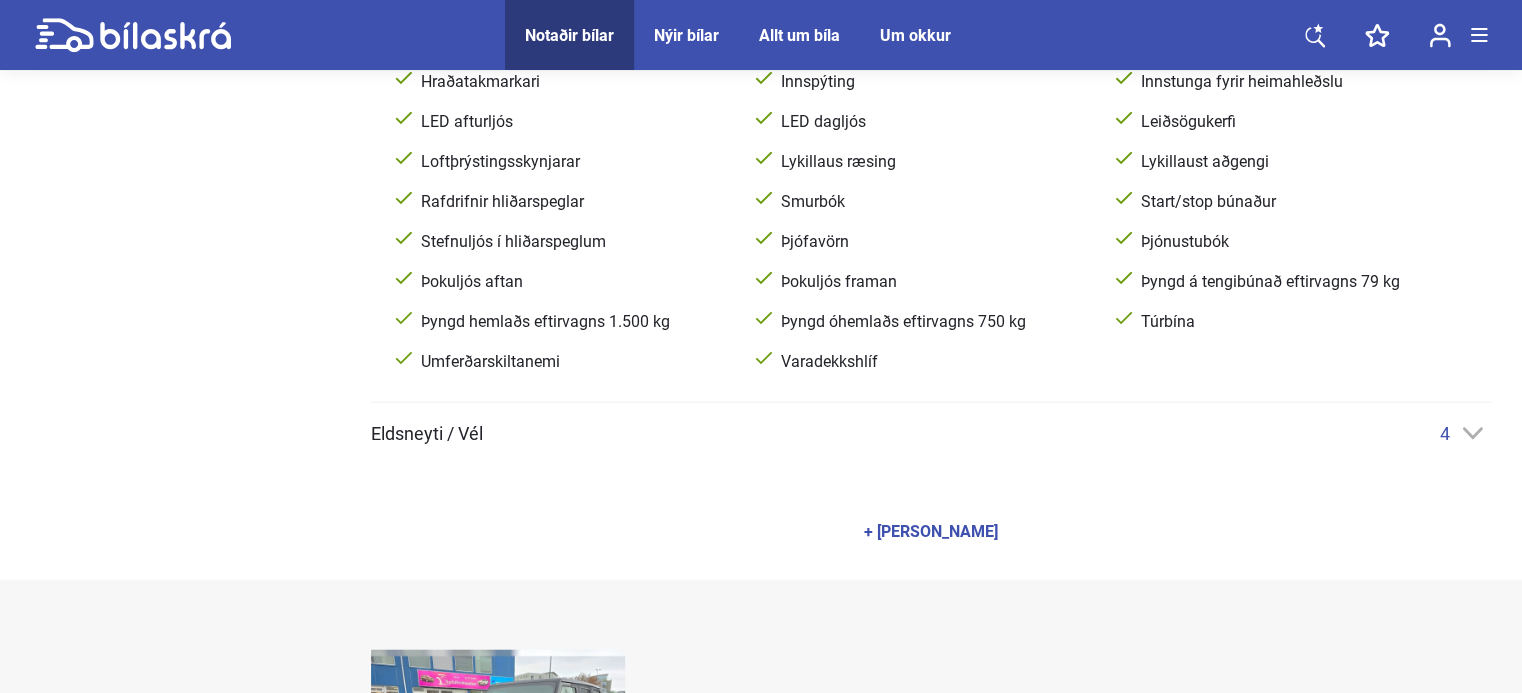 click on "Eldsneyti / Vél 4" at bounding box center (931, 433) 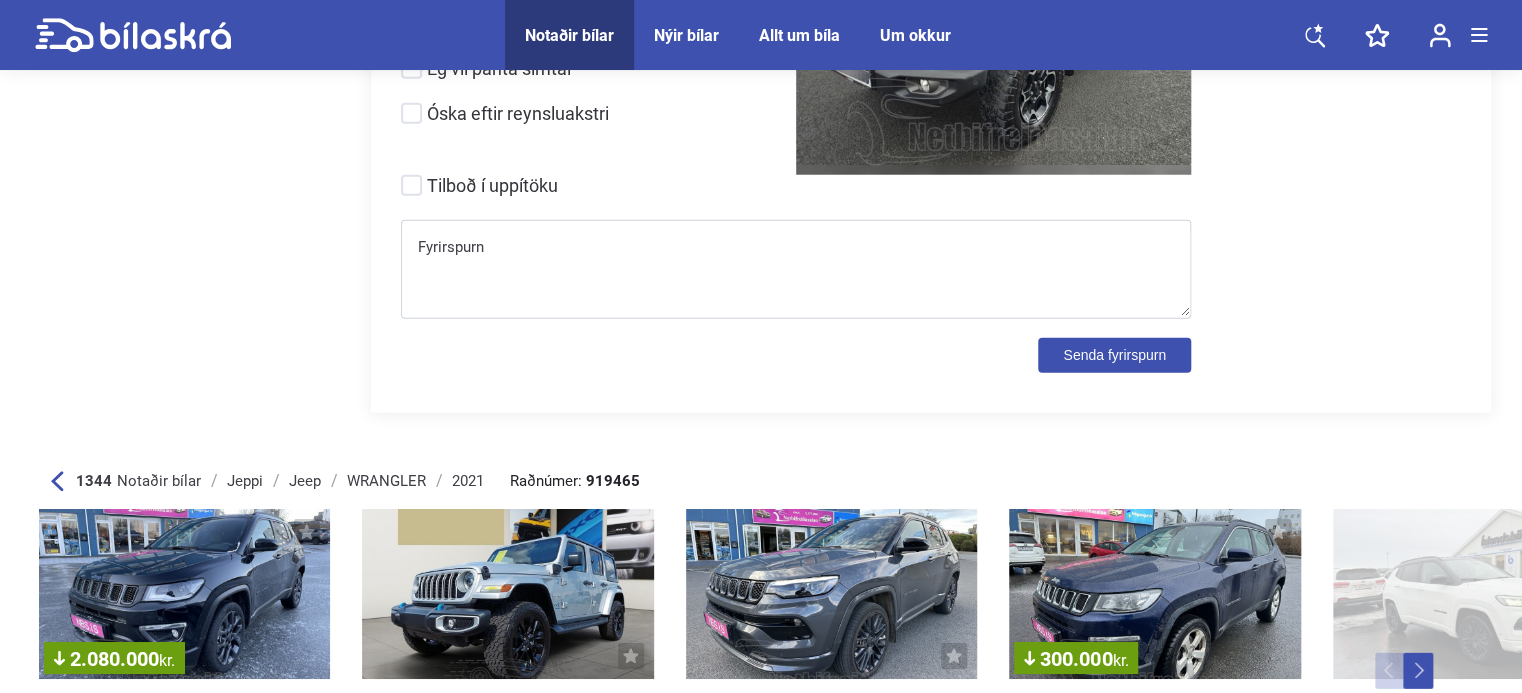 scroll, scrollTop: 10500, scrollLeft: 0, axis: vertical 